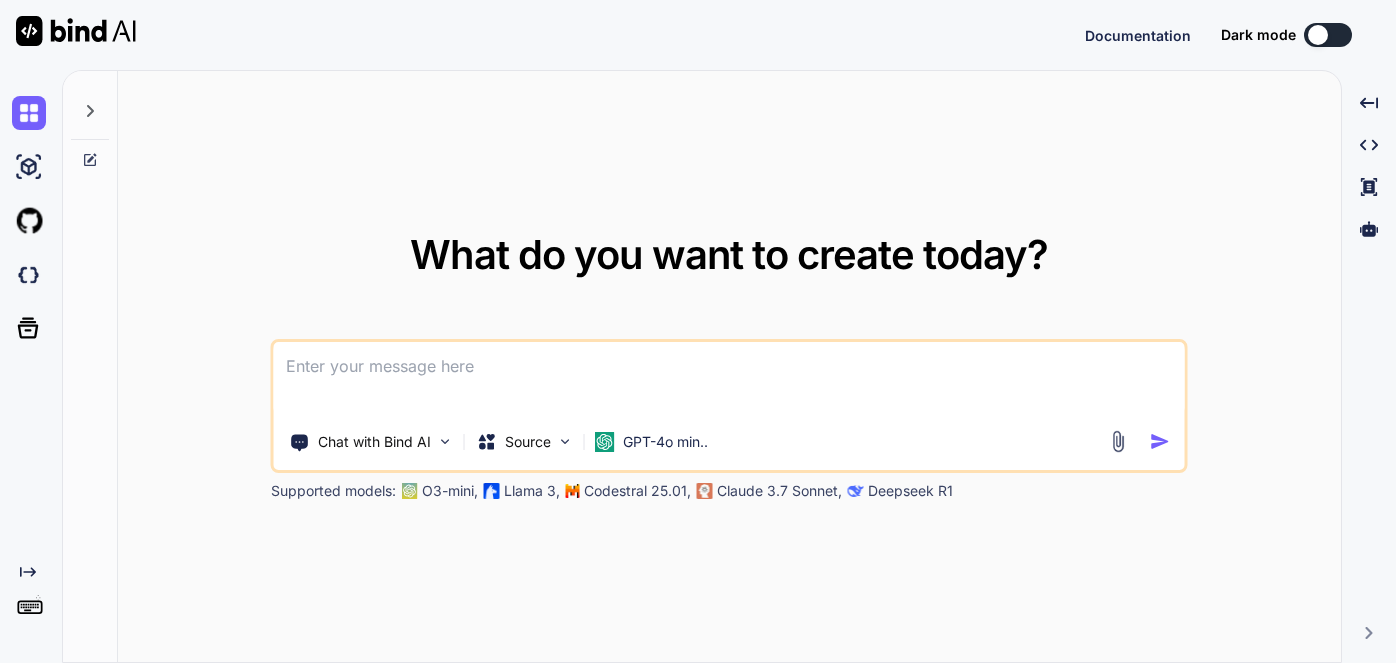 scroll, scrollTop: 0, scrollLeft: 0, axis: both 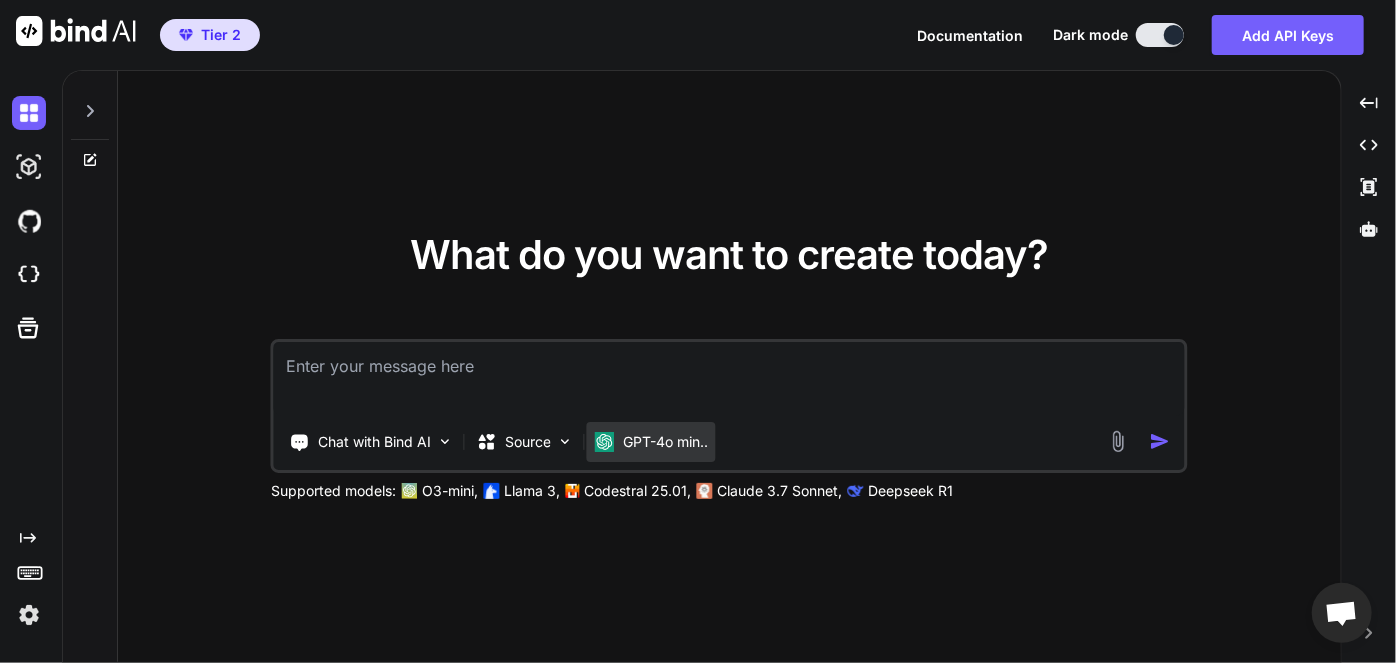 click on "GPT-4o min.." at bounding box center [651, 442] 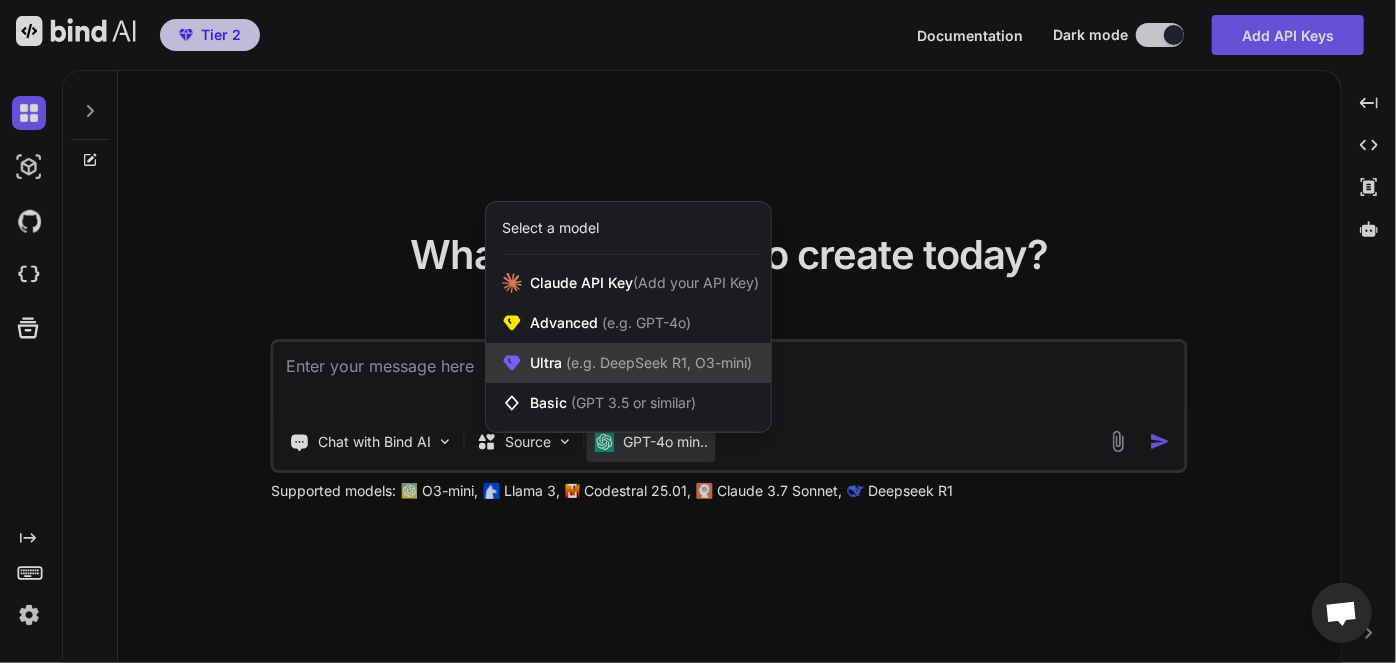 click on "Ultra     (e.g. DeepSeek R1, O3-mini)" at bounding box center [641, 363] 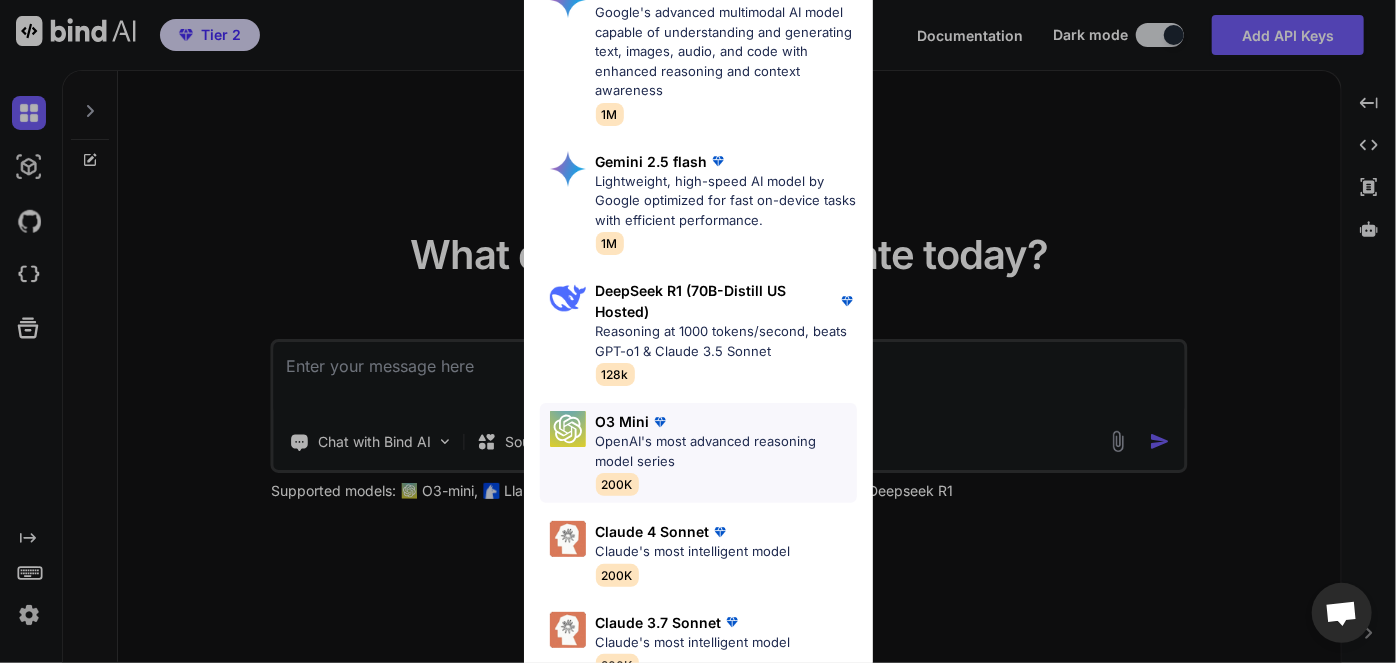 scroll, scrollTop: 322, scrollLeft: 0, axis: vertical 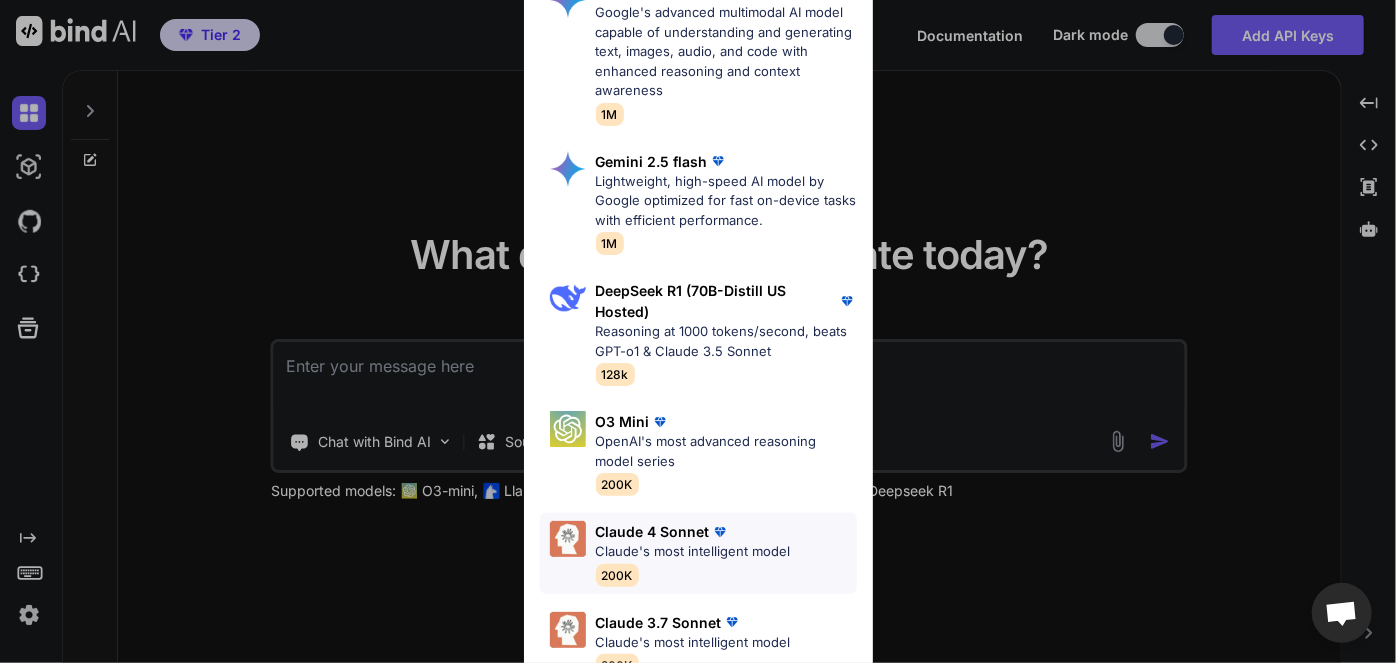click on "Claude's most intelligent model" at bounding box center (693, 552) 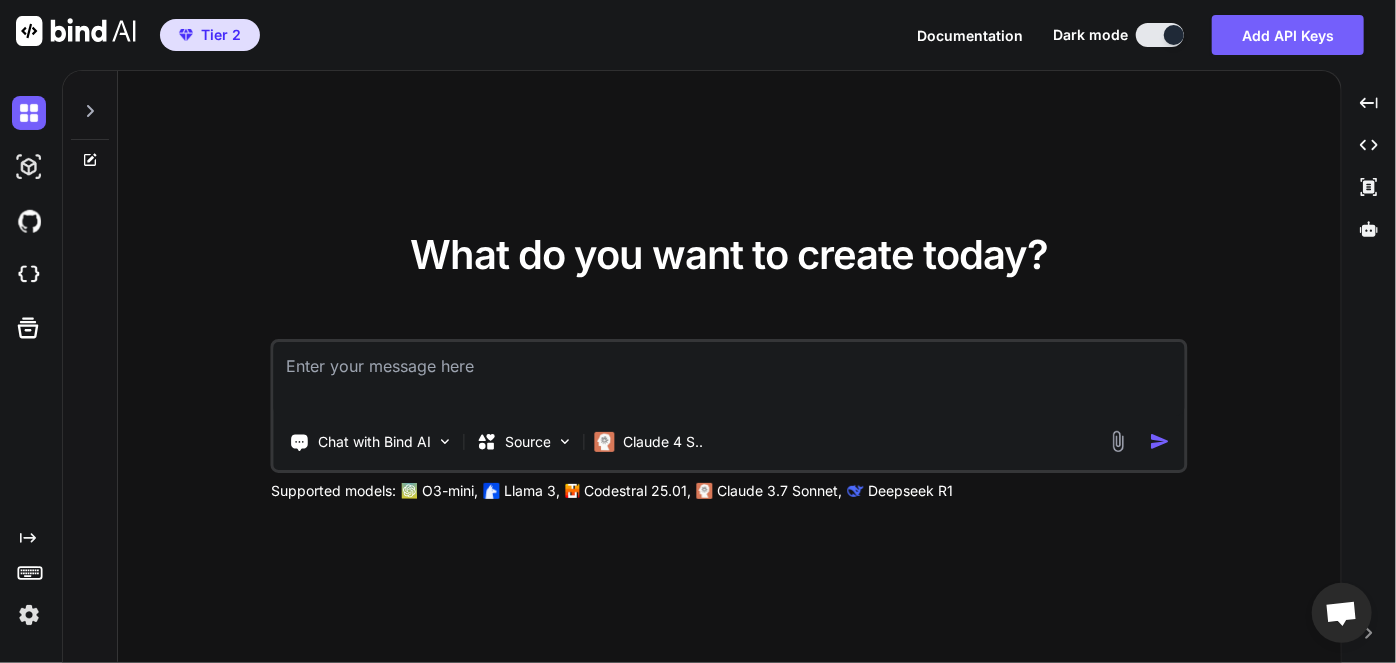 click at bounding box center [729, 379] 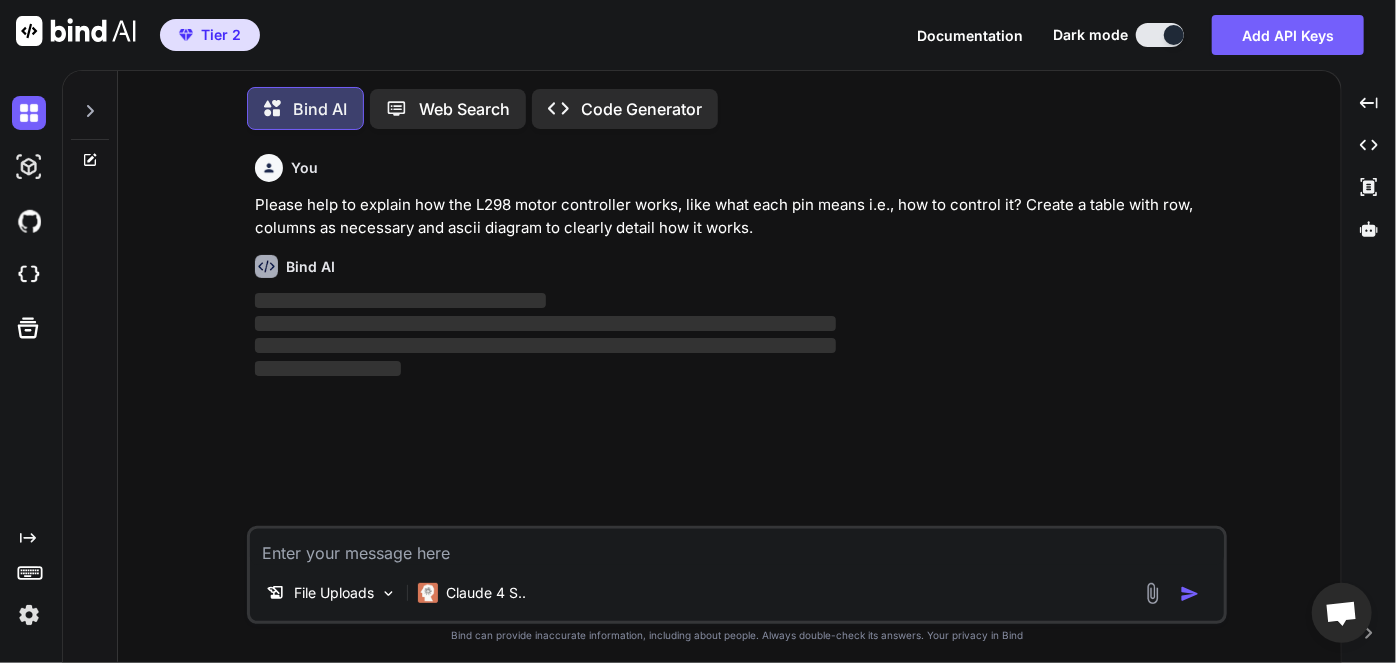 scroll, scrollTop: 8, scrollLeft: 0, axis: vertical 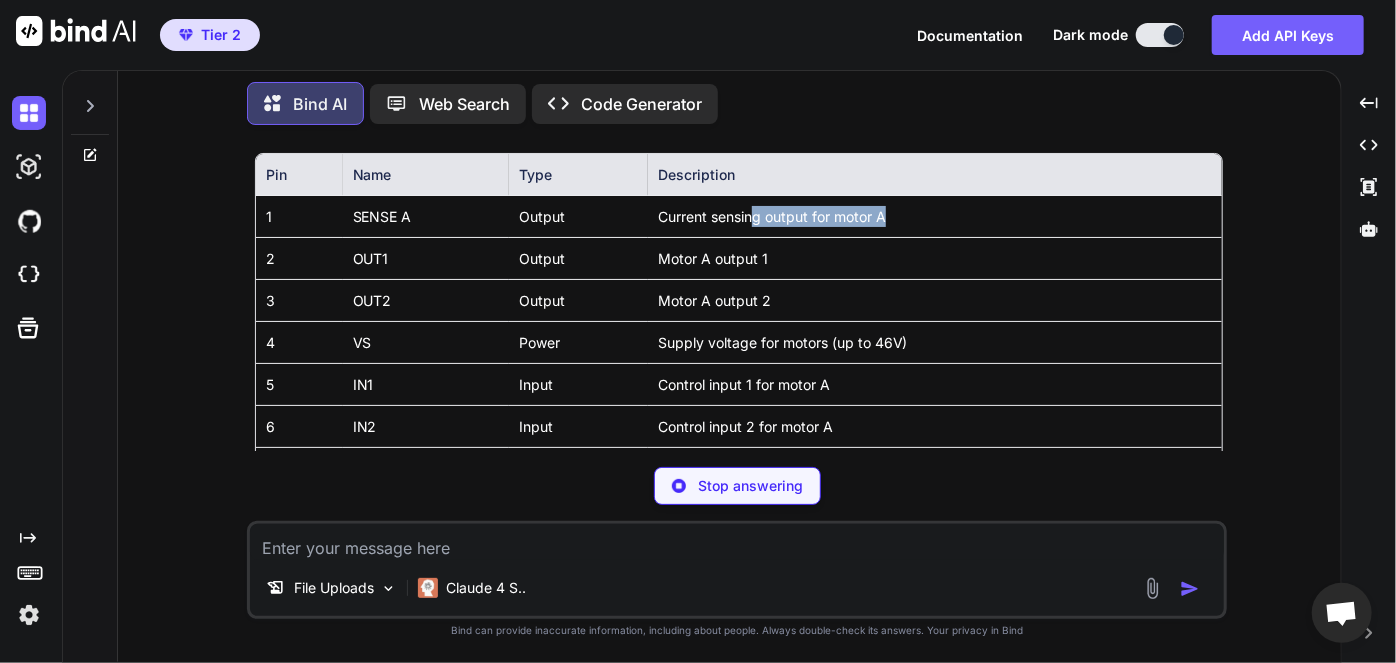 drag, startPoint x: 749, startPoint y: 211, endPoint x: 912, endPoint y: 212, distance: 163.00307 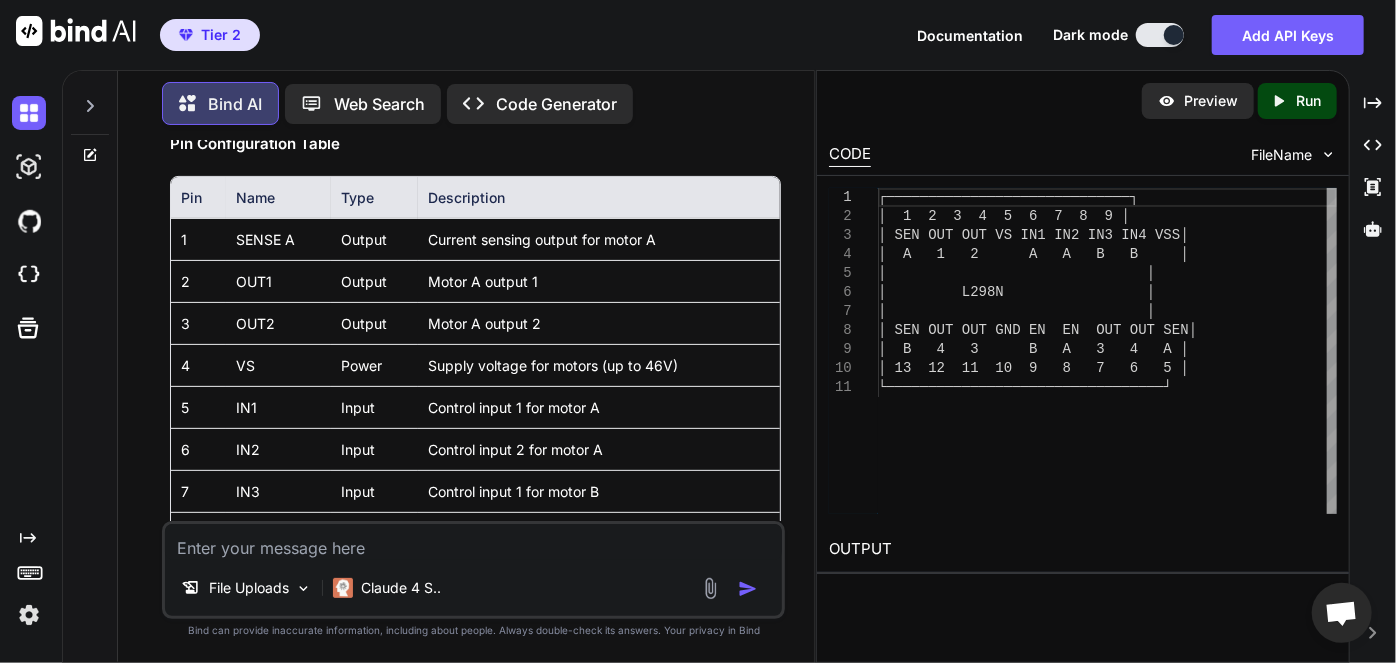 scroll, scrollTop: 305, scrollLeft: 0, axis: vertical 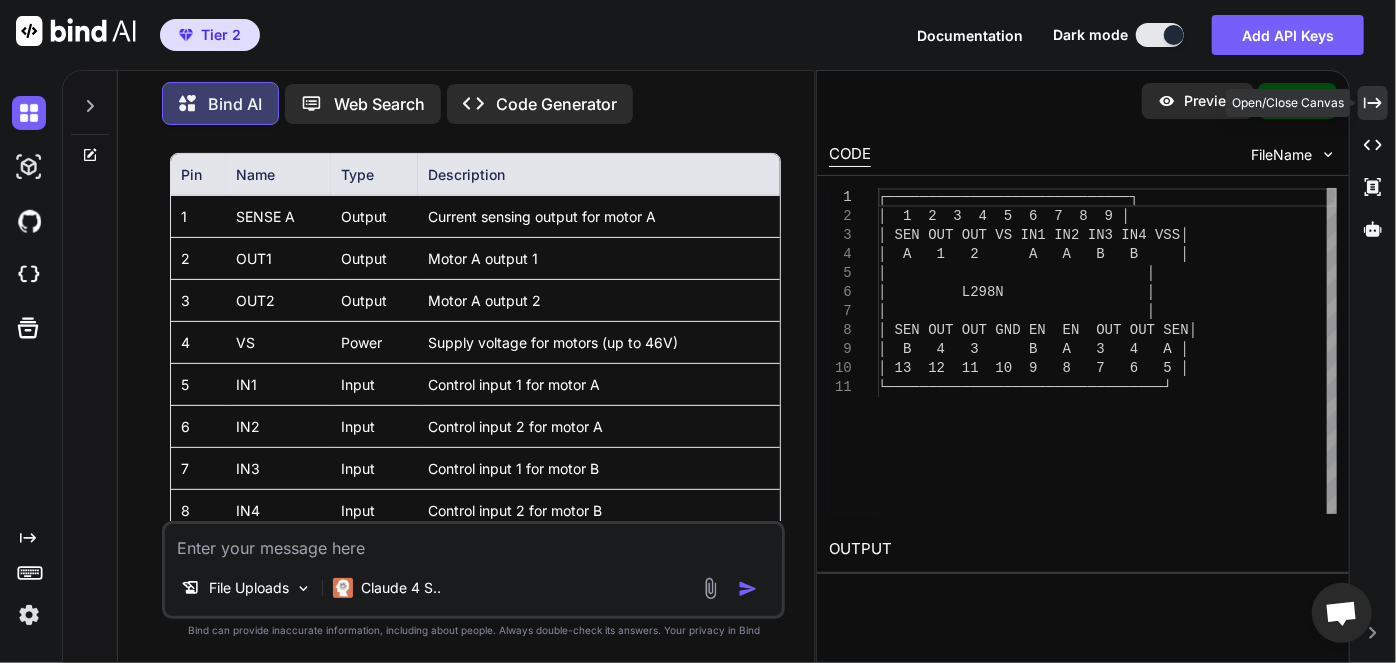 click 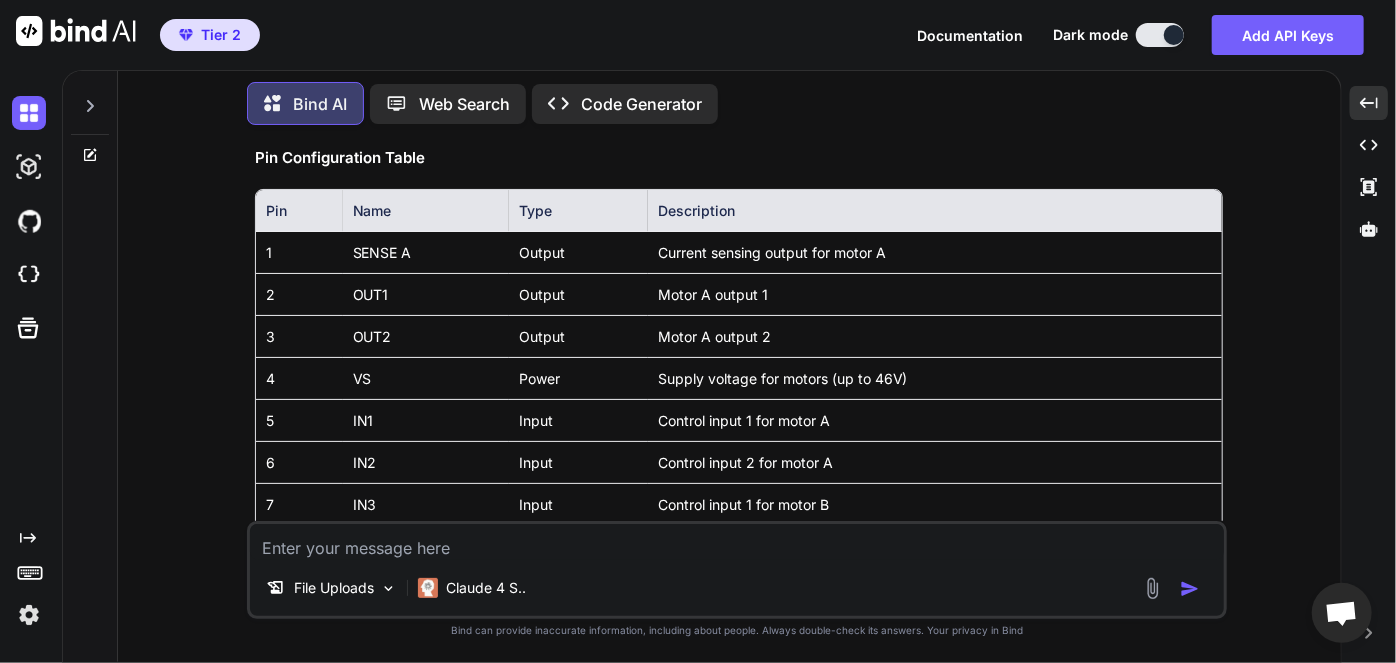 scroll, scrollTop: 244, scrollLeft: 0, axis: vertical 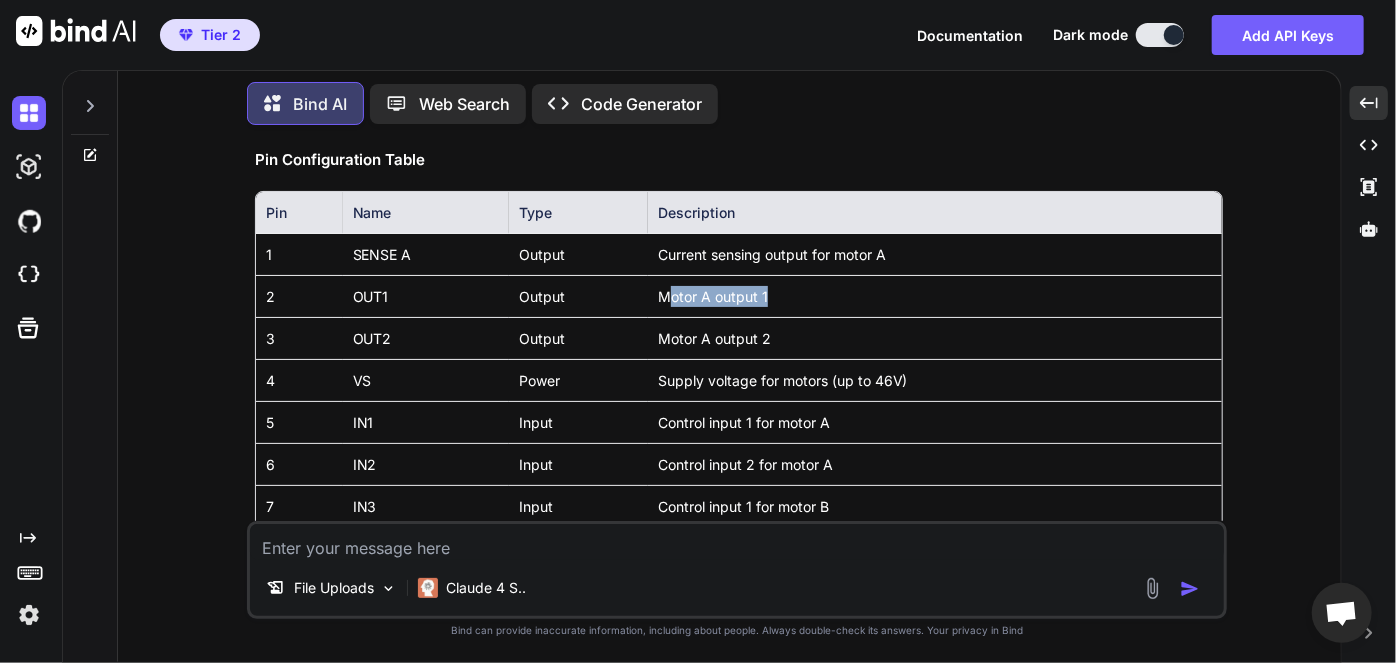 drag, startPoint x: 663, startPoint y: 297, endPoint x: 769, endPoint y: 302, distance: 106.11786 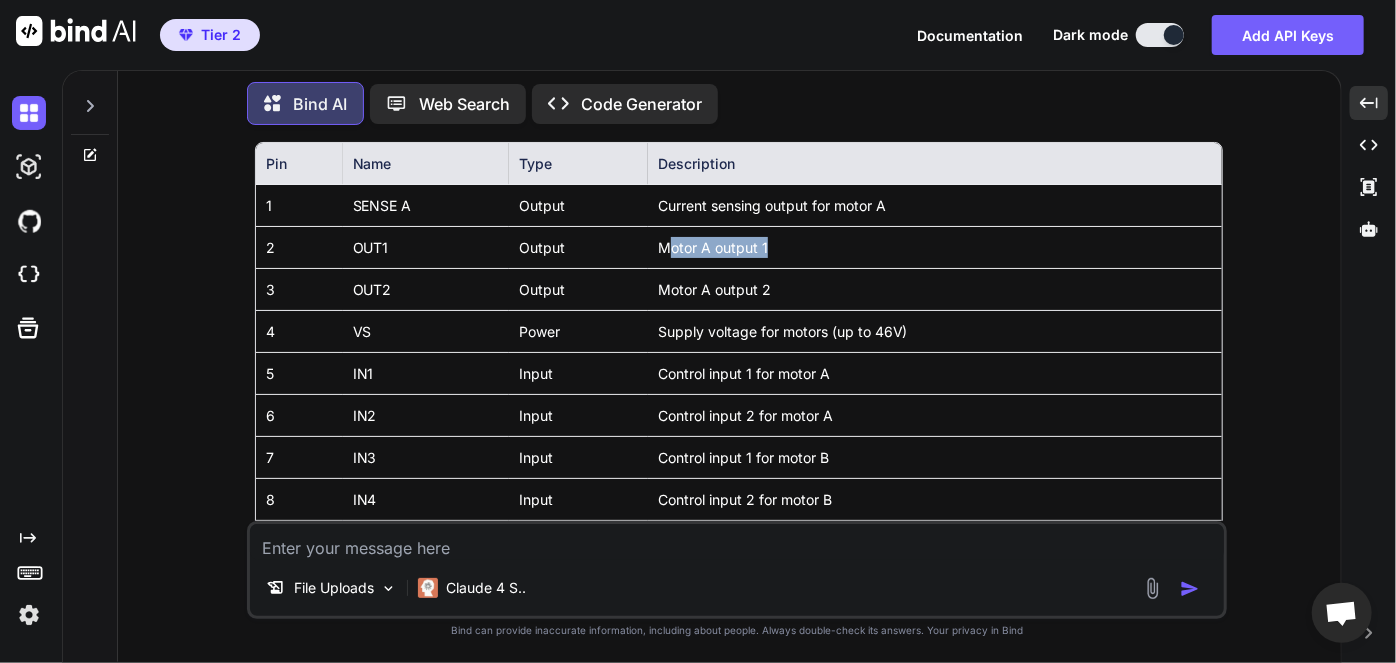 scroll, scrollTop: 293, scrollLeft: 0, axis: vertical 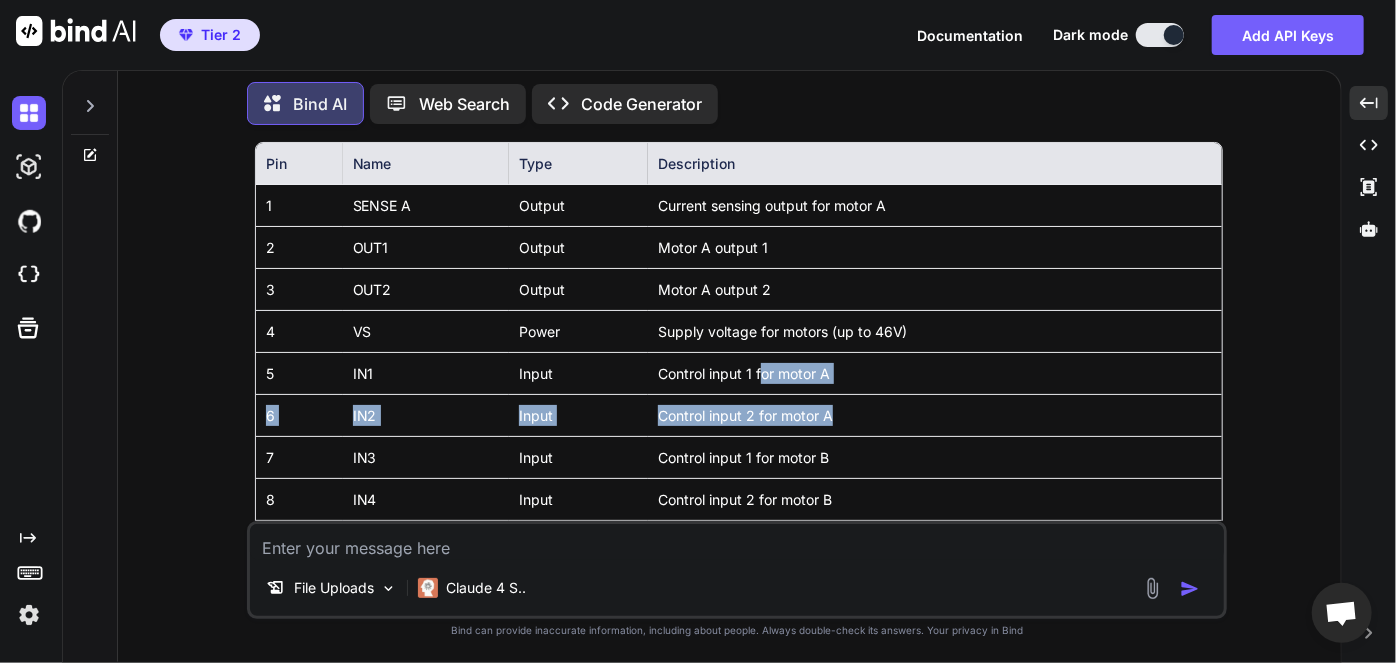 drag, startPoint x: 760, startPoint y: 373, endPoint x: 835, endPoint y: 408, distance: 82.764725 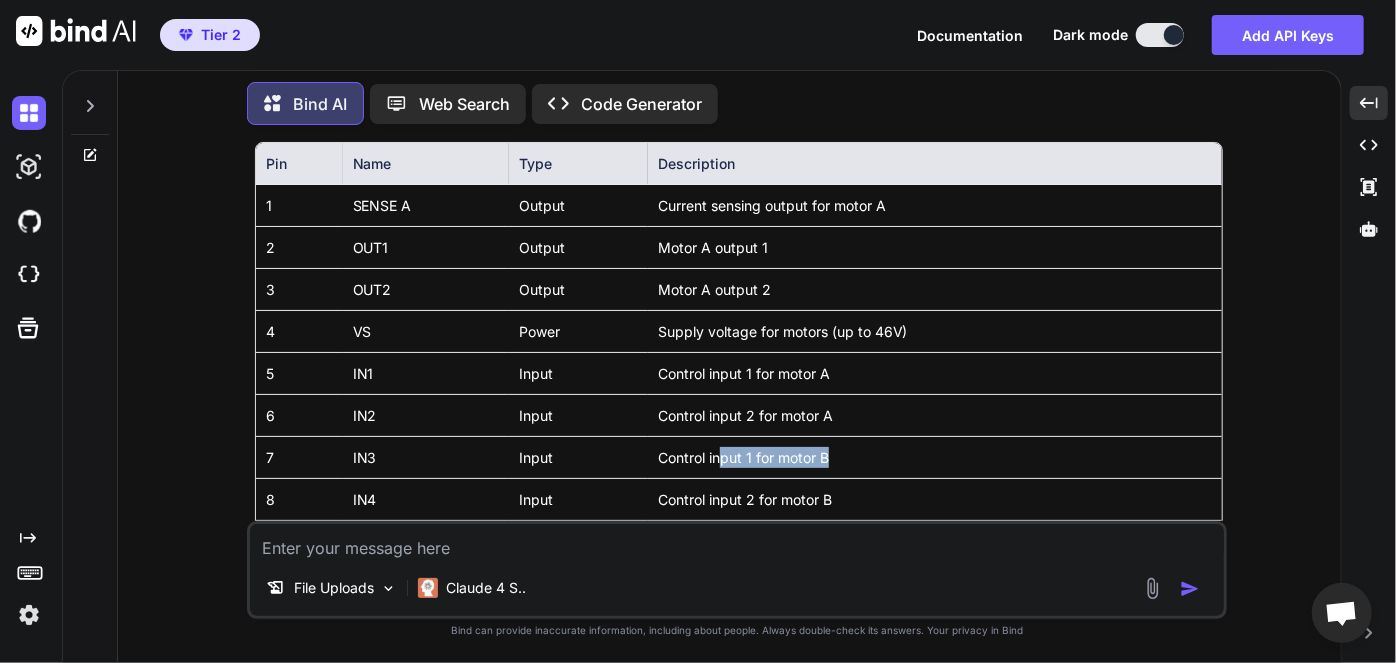 drag, startPoint x: 723, startPoint y: 451, endPoint x: 819, endPoint y: 457, distance: 96.18732 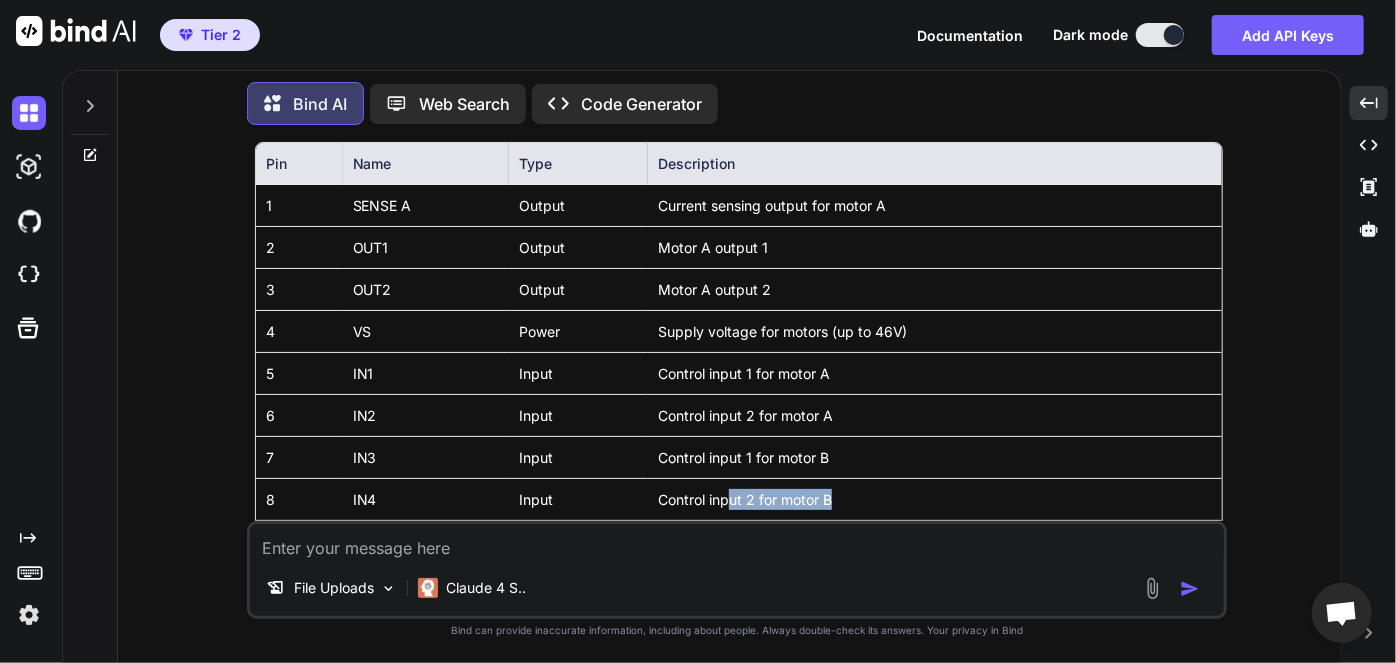drag, startPoint x: 730, startPoint y: 485, endPoint x: 853, endPoint y: 494, distance: 123.32883 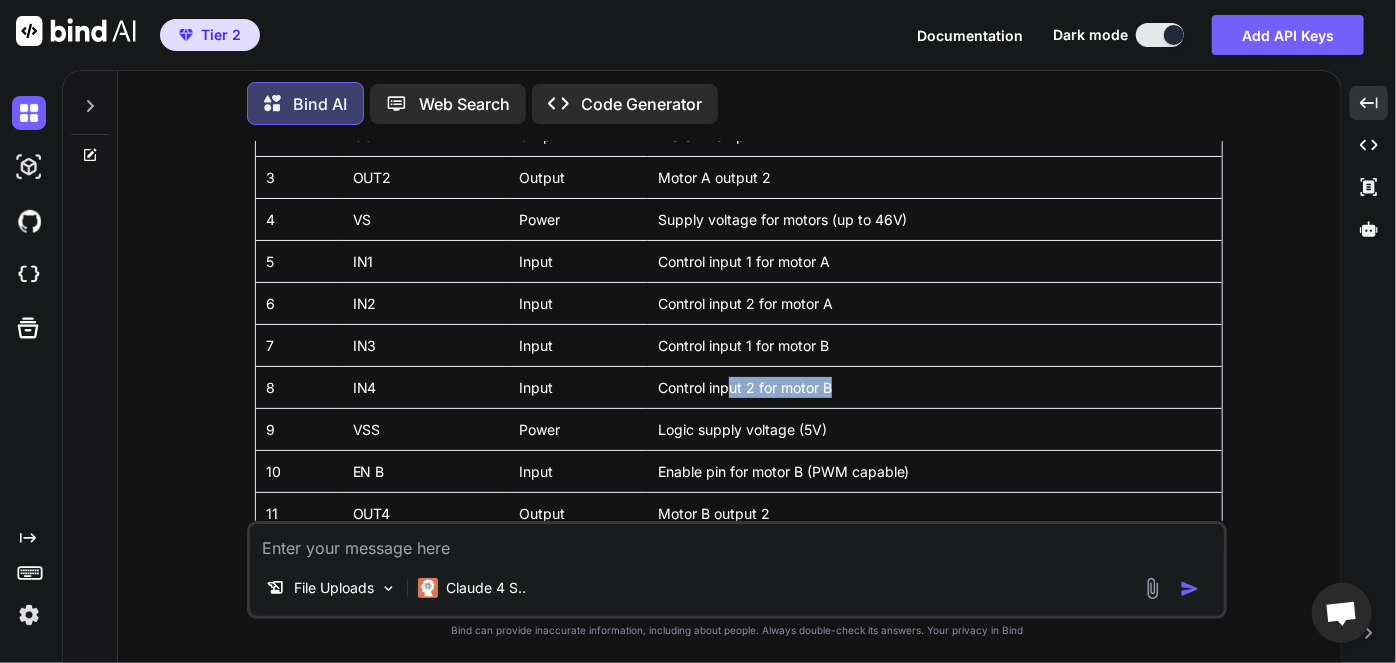 scroll, scrollTop: 406, scrollLeft: 0, axis: vertical 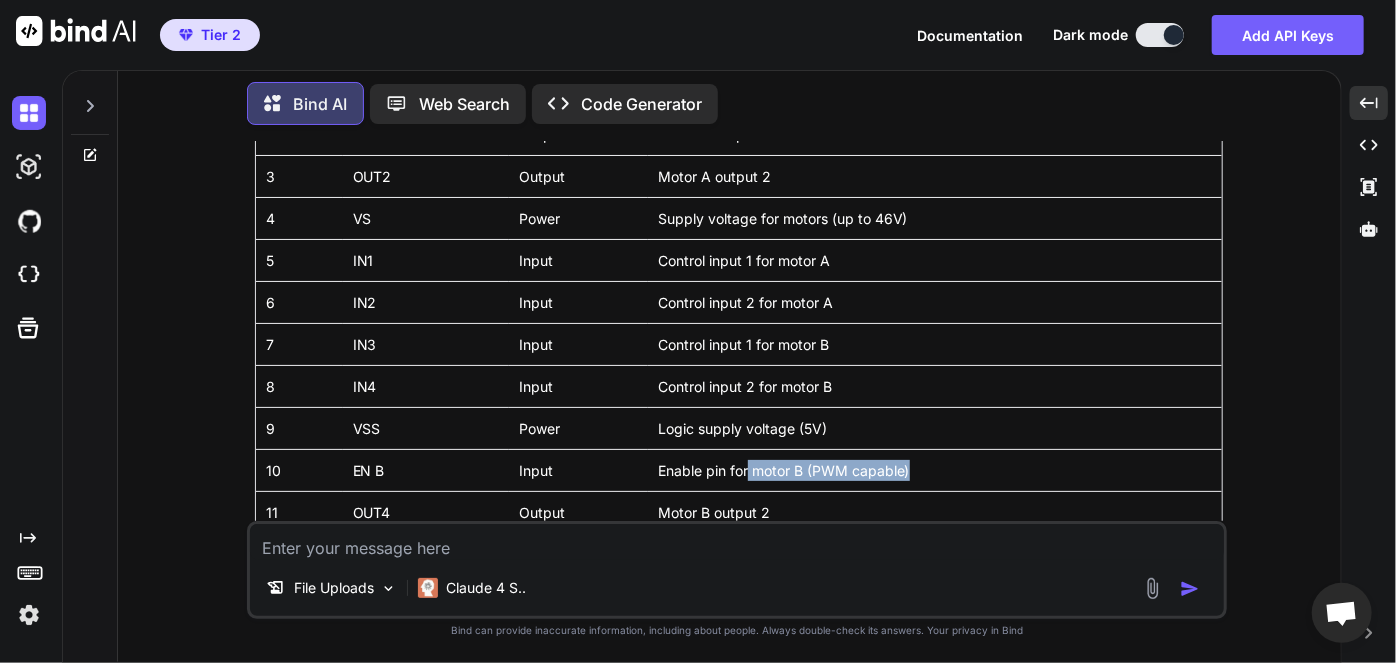 drag, startPoint x: 744, startPoint y: 467, endPoint x: 922, endPoint y: 463, distance: 178.04494 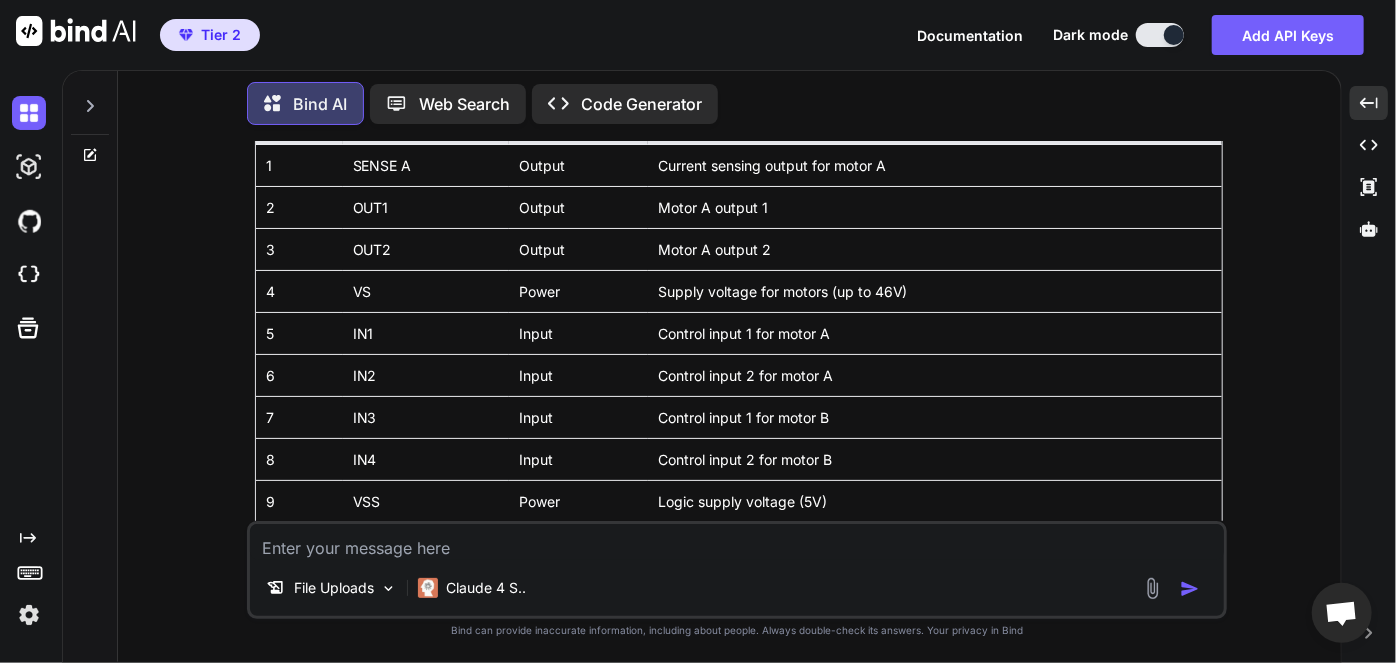 scroll, scrollTop: 334, scrollLeft: 0, axis: vertical 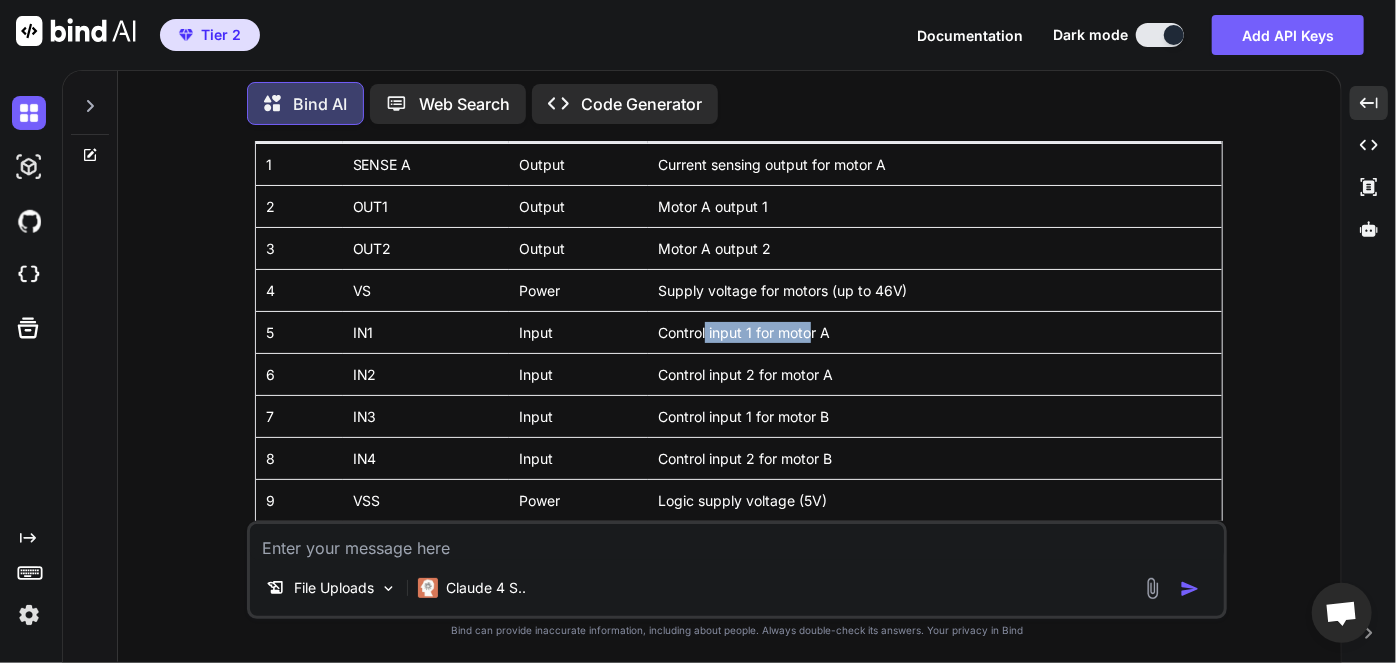 drag, startPoint x: 706, startPoint y: 343, endPoint x: 813, endPoint y: 343, distance: 107 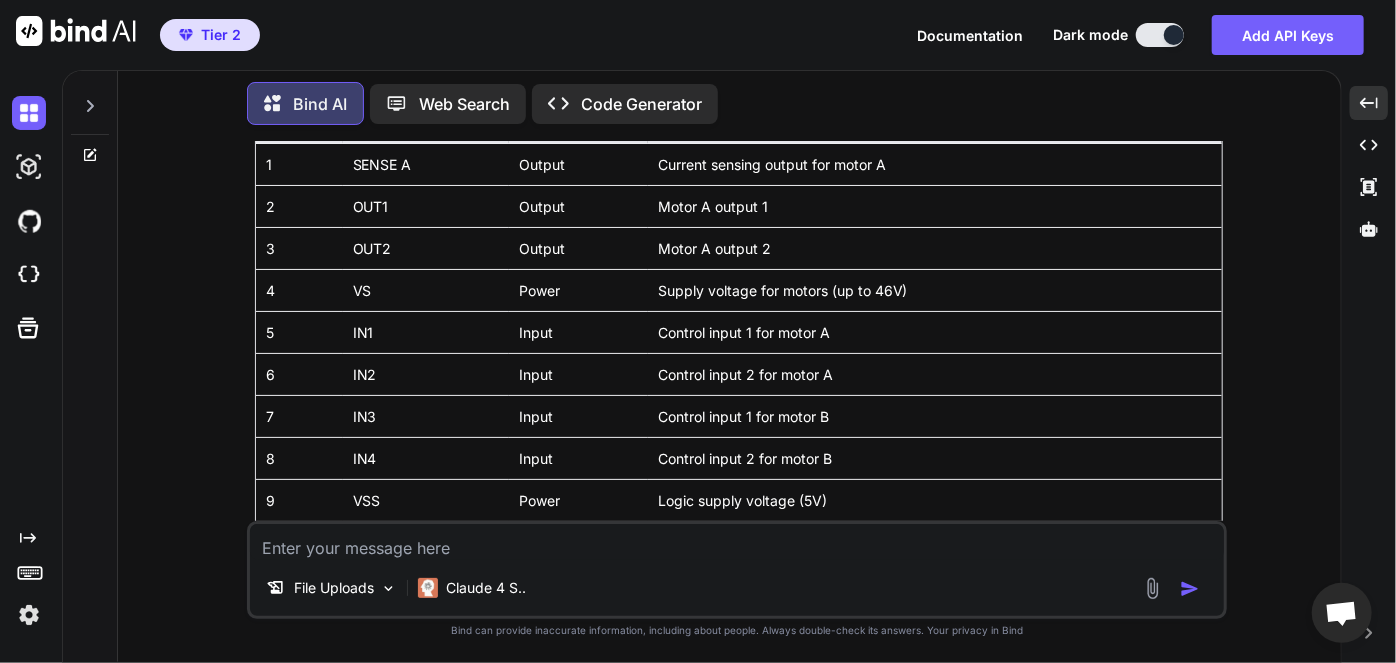click on "Control input 2 for motor A" at bounding box center [935, 375] 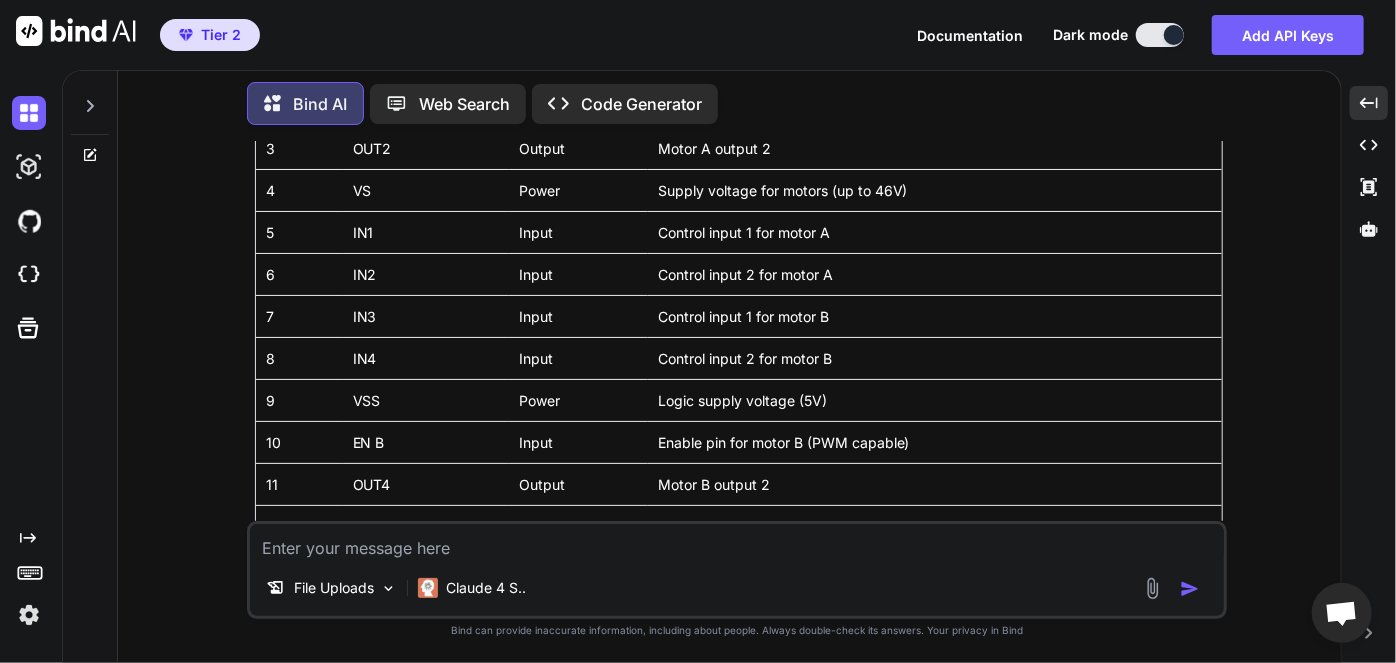 scroll, scrollTop: 436, scrollLeft: 0, axis: vertical 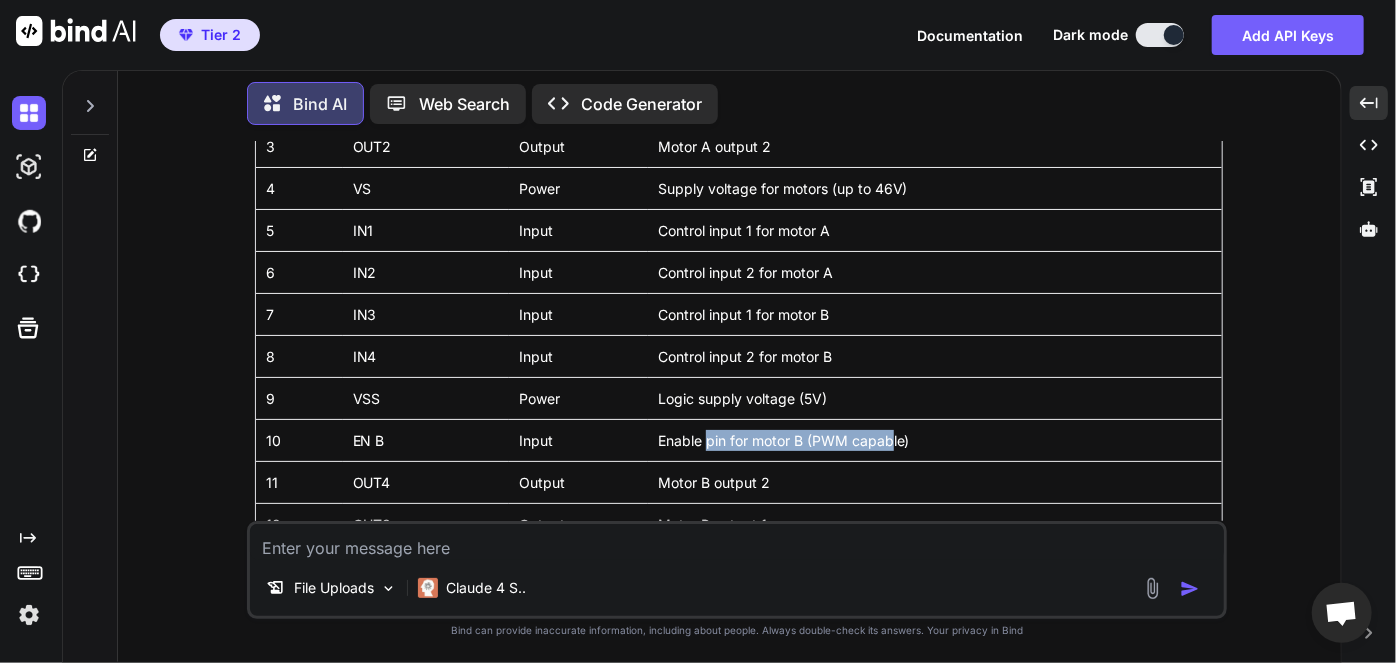 drag, startPoint x: 707, startPoint y: 443, endPoint x: 893, endPoint y: 438, distance: 186.0672 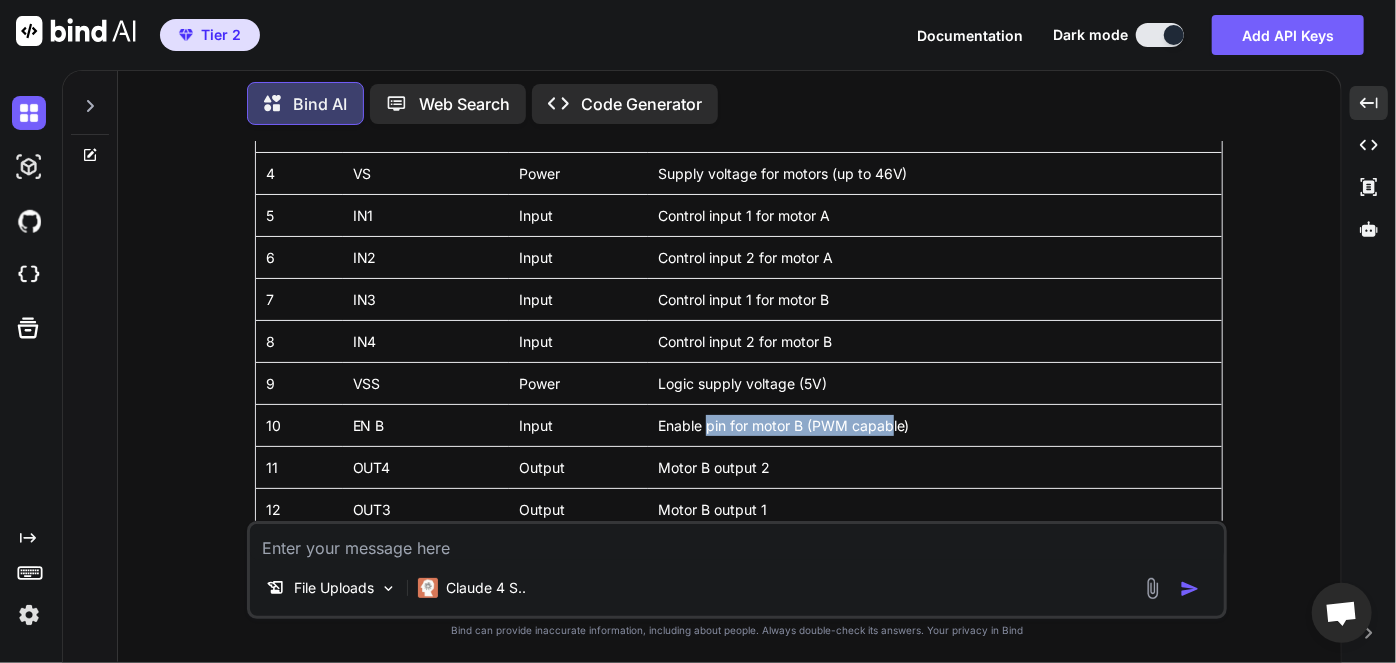 scroll, scrollTop: 453, scrollLeft: 0, axis: vertical 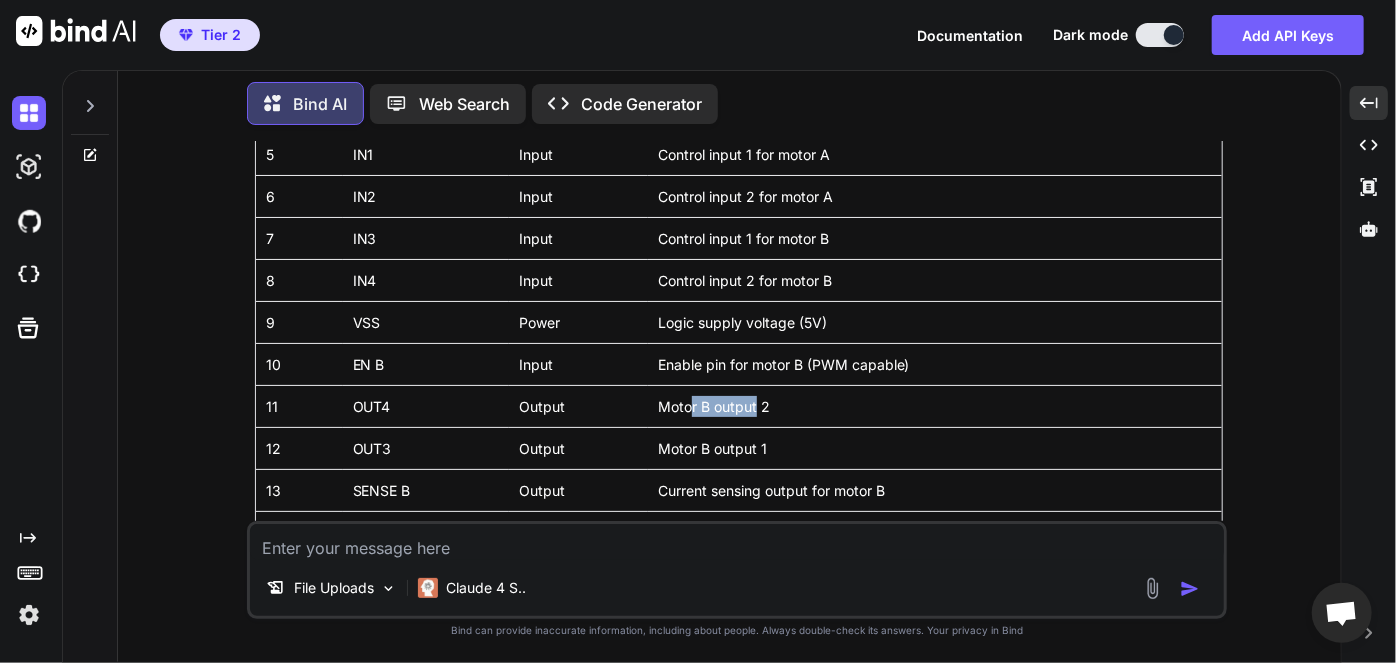 drag, startPoint x: 685, startPoint y: 411, endPoint x: 752, endPoint y: 411, distance: 67 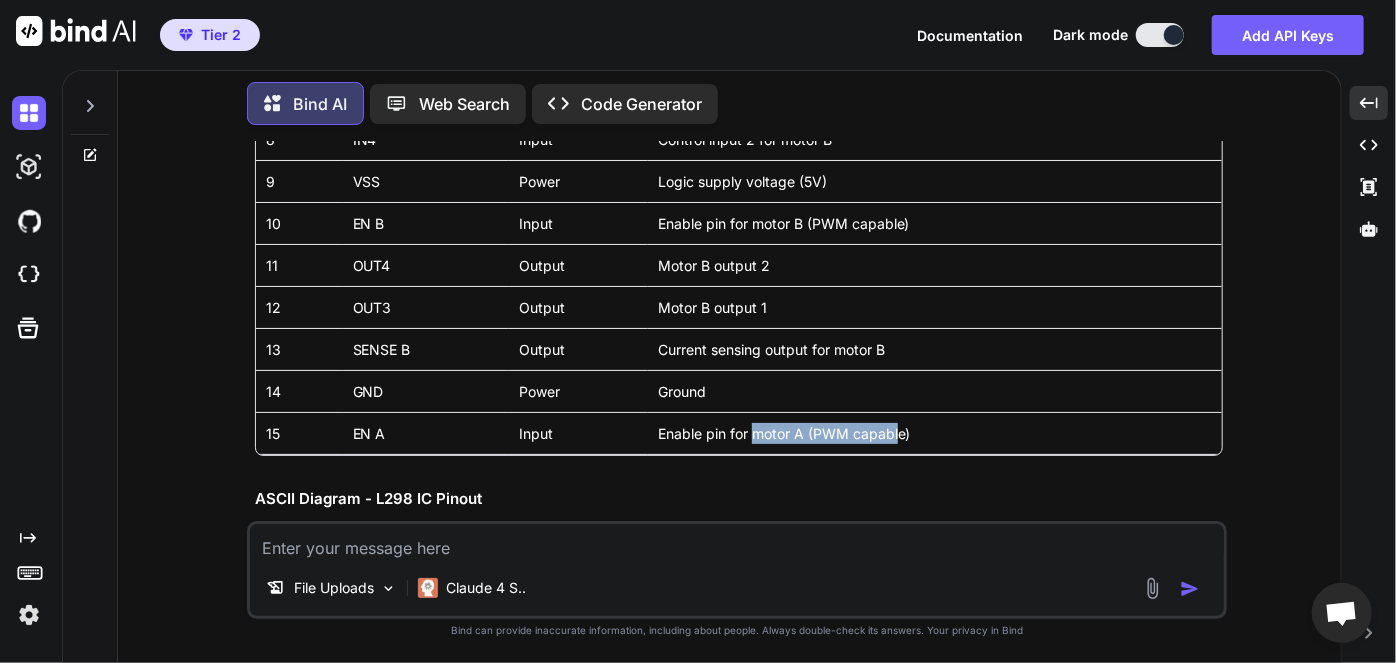 drag, startPoint x: 752, startPoint y: 432, endPoint x: 898, endPoint y: 432, distance: 146 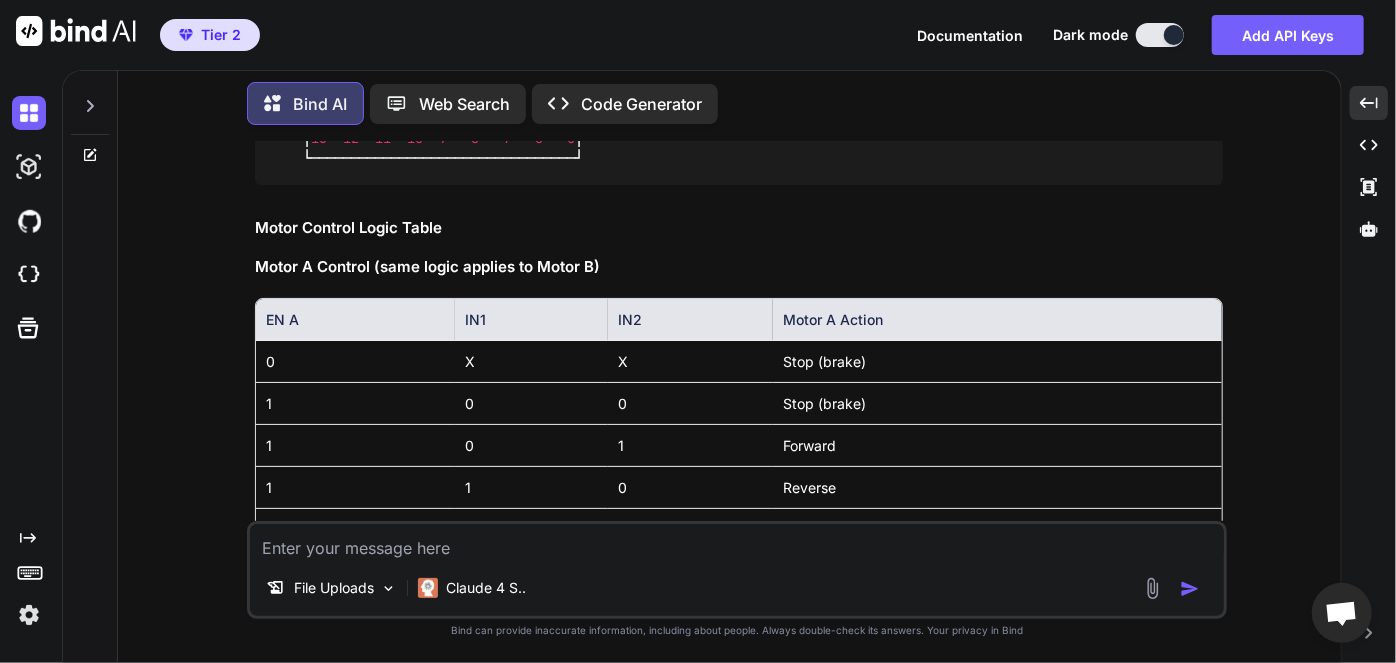 scroll, scrollTop: 1308, scrollLeft: 0, axis: vertical 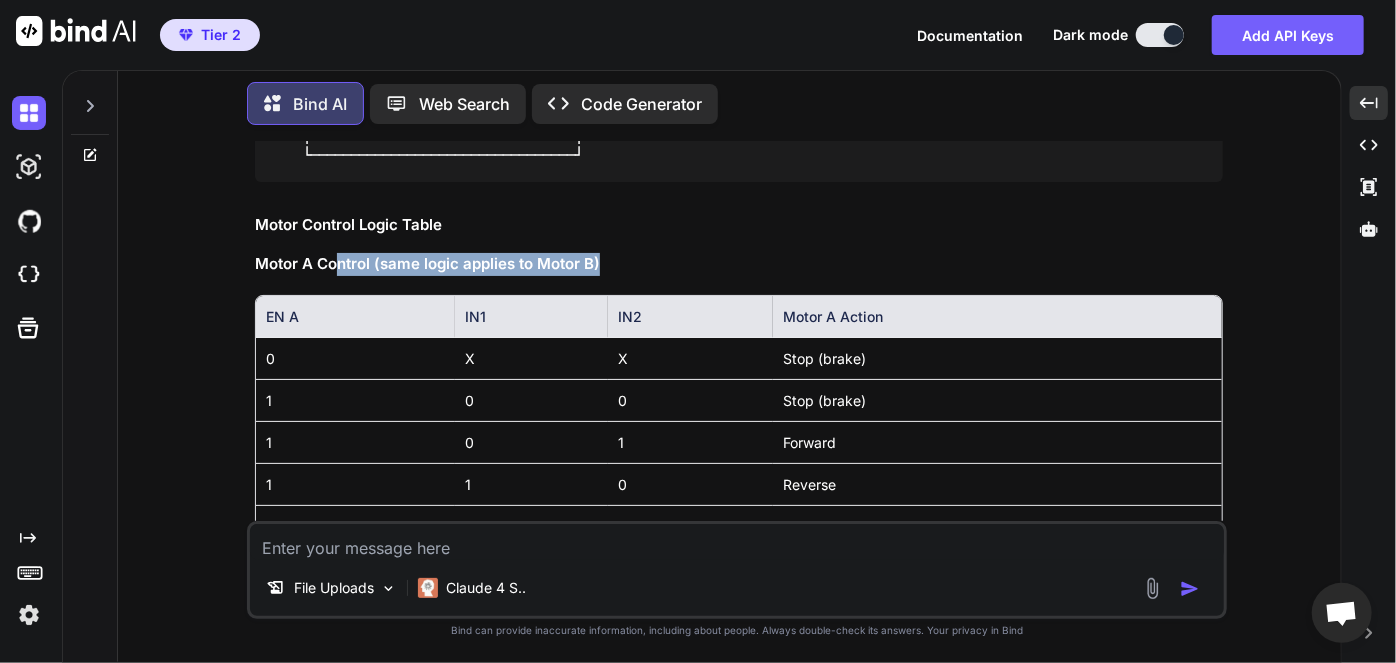 drag, startPoint x: 339, startPoint y: 263, endPoint x: 598, endPoint y: 266, distance: 259.01736 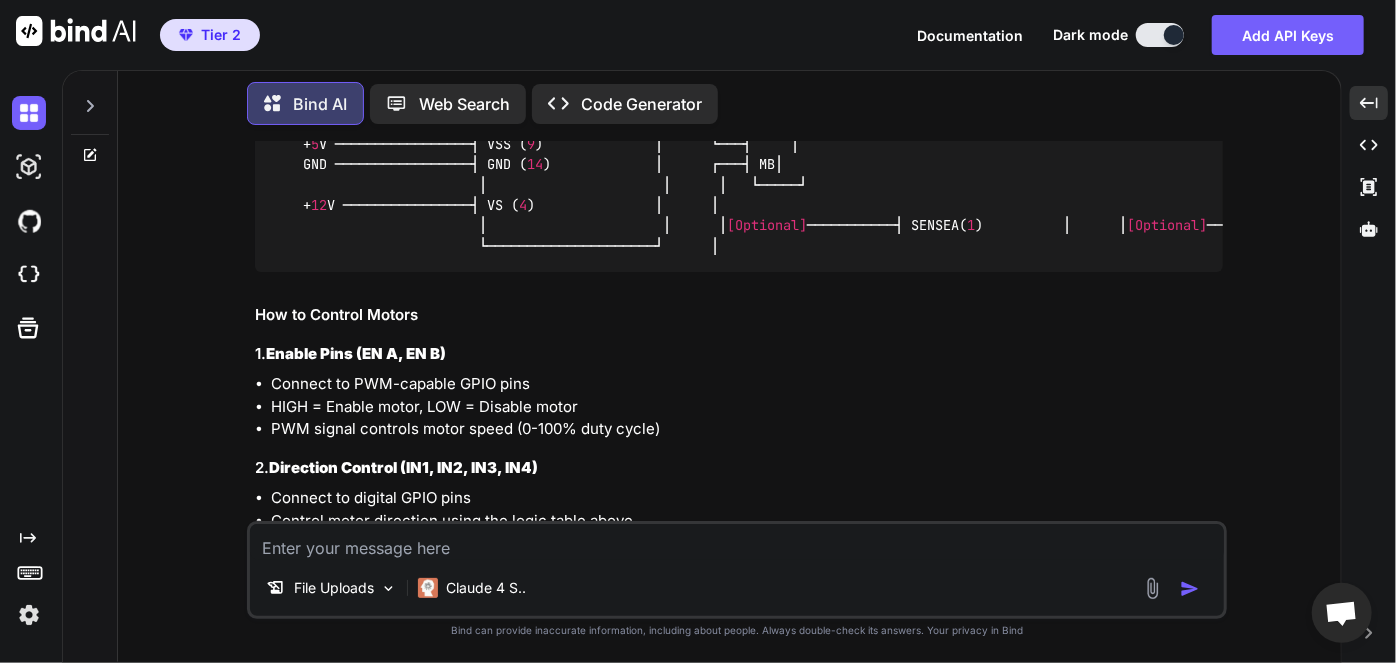 scroll, scrollTop: 2107, scrollLeft: 0, axis: vertical 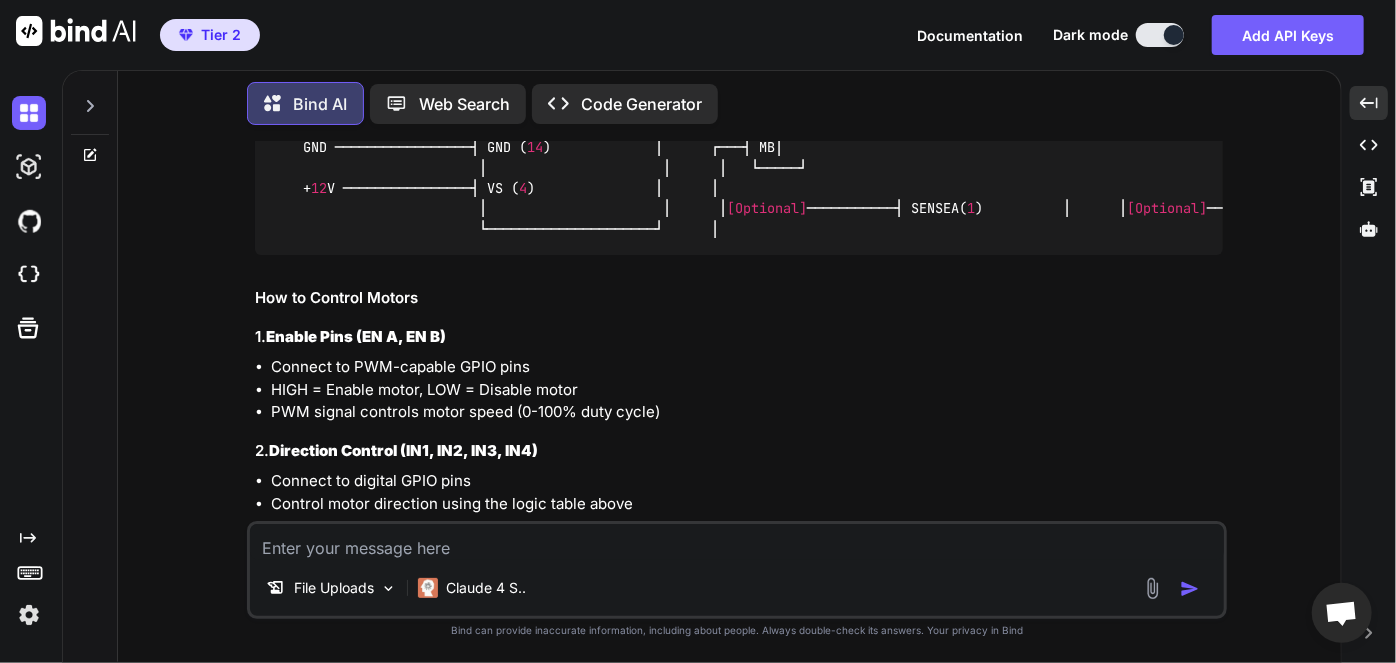 click at bounding box center [737, 542] 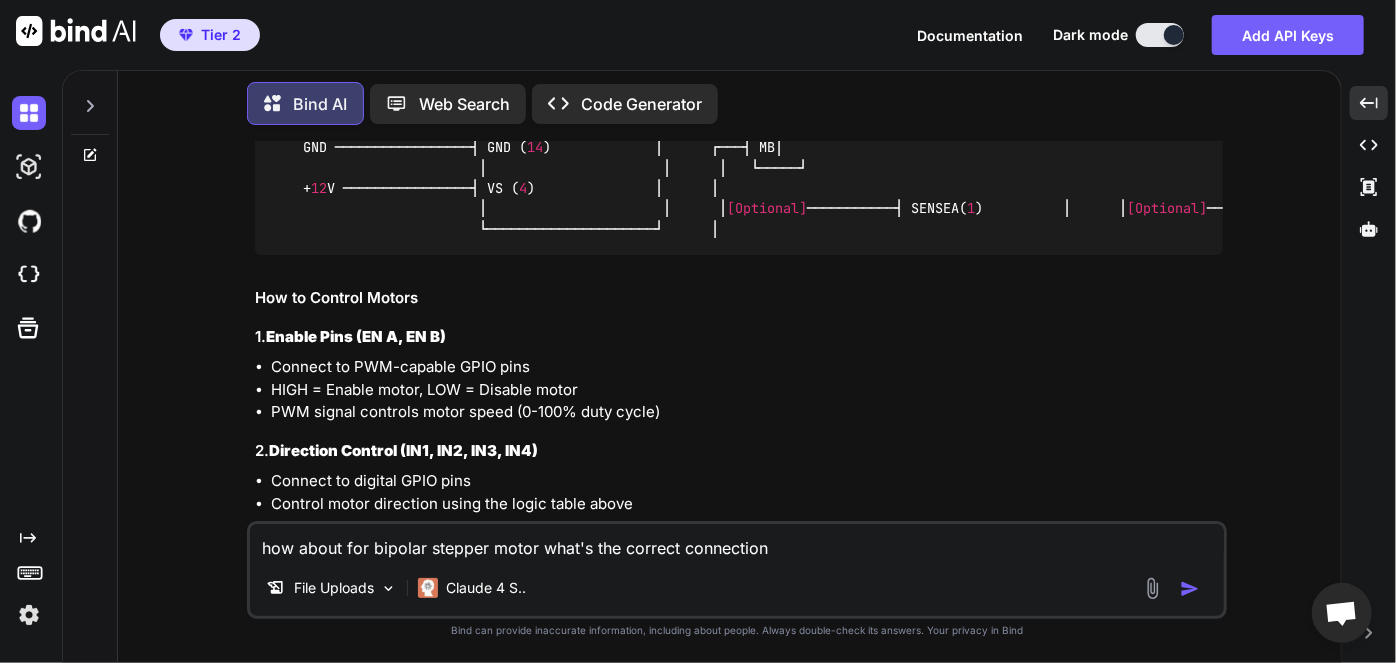 type on "how about for bipolar stepper motor what's the correct connection ?" 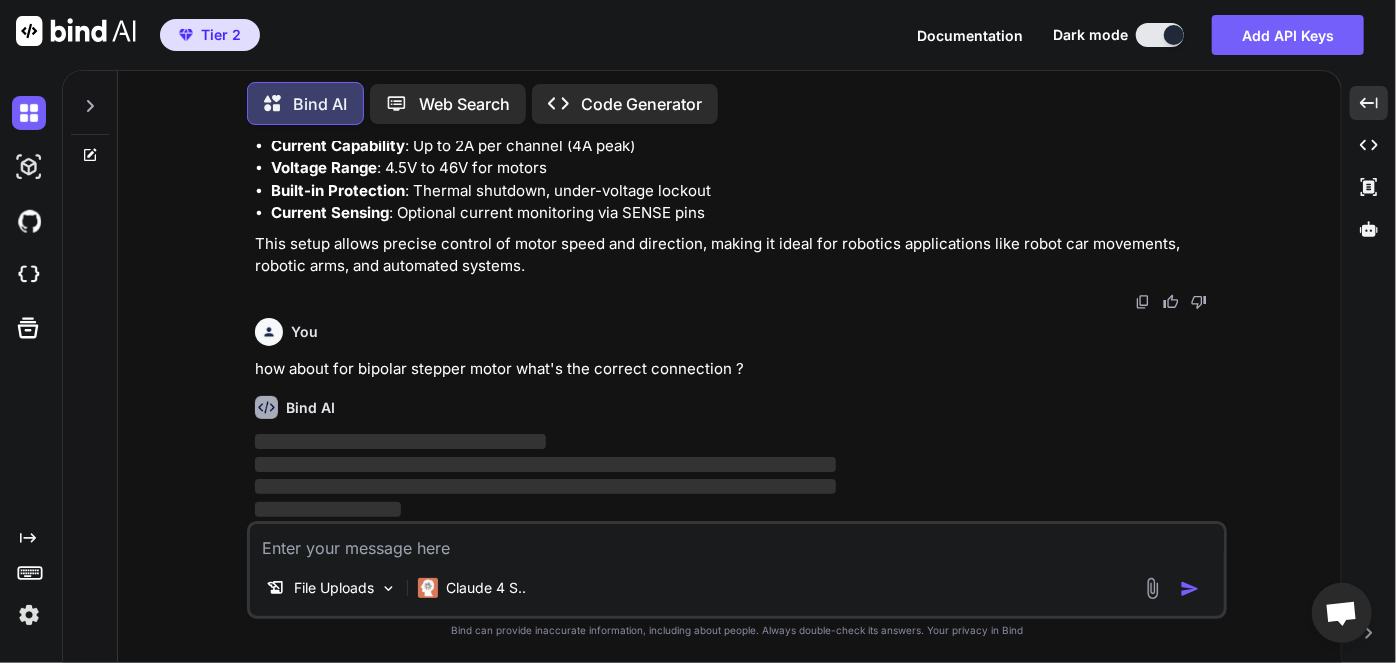 scroll, scrollTop: 3304, scrollLeft: 0, axis: vertical 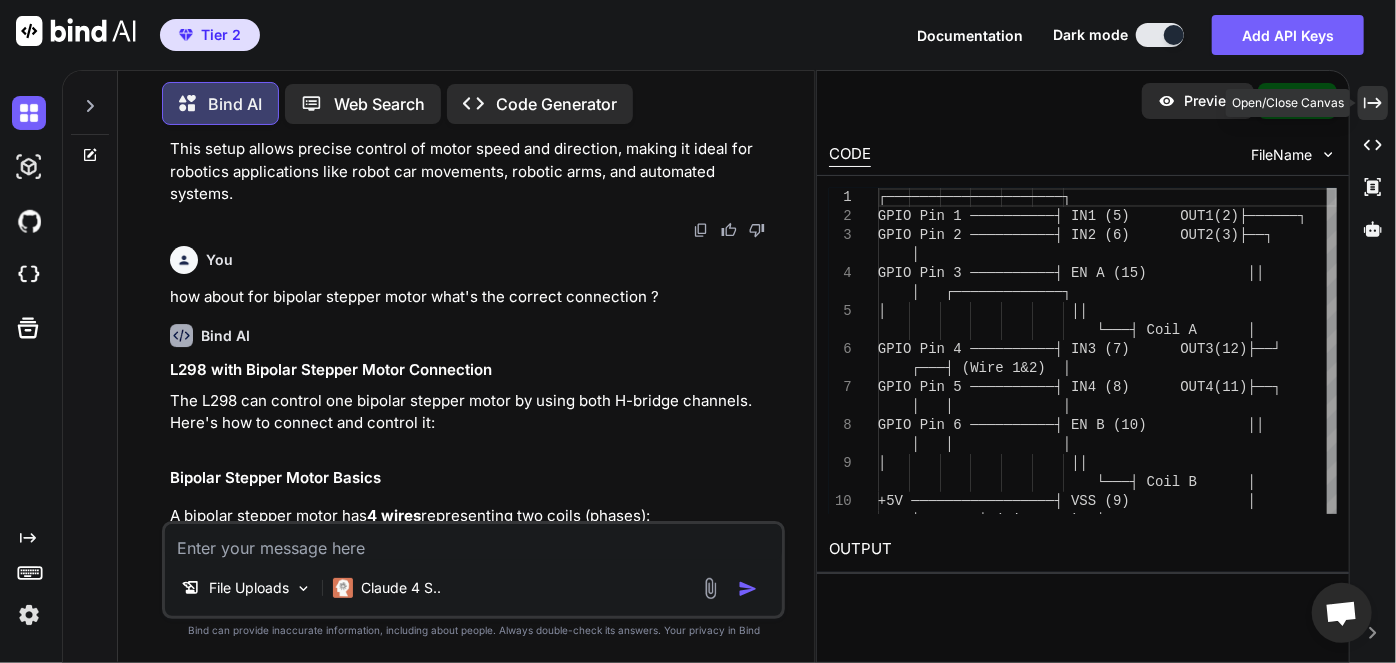 drag, startPoint x: 1373, startPoint y: 94, endPoint x: 1346, endPoint y: 100, distance: 27.658634 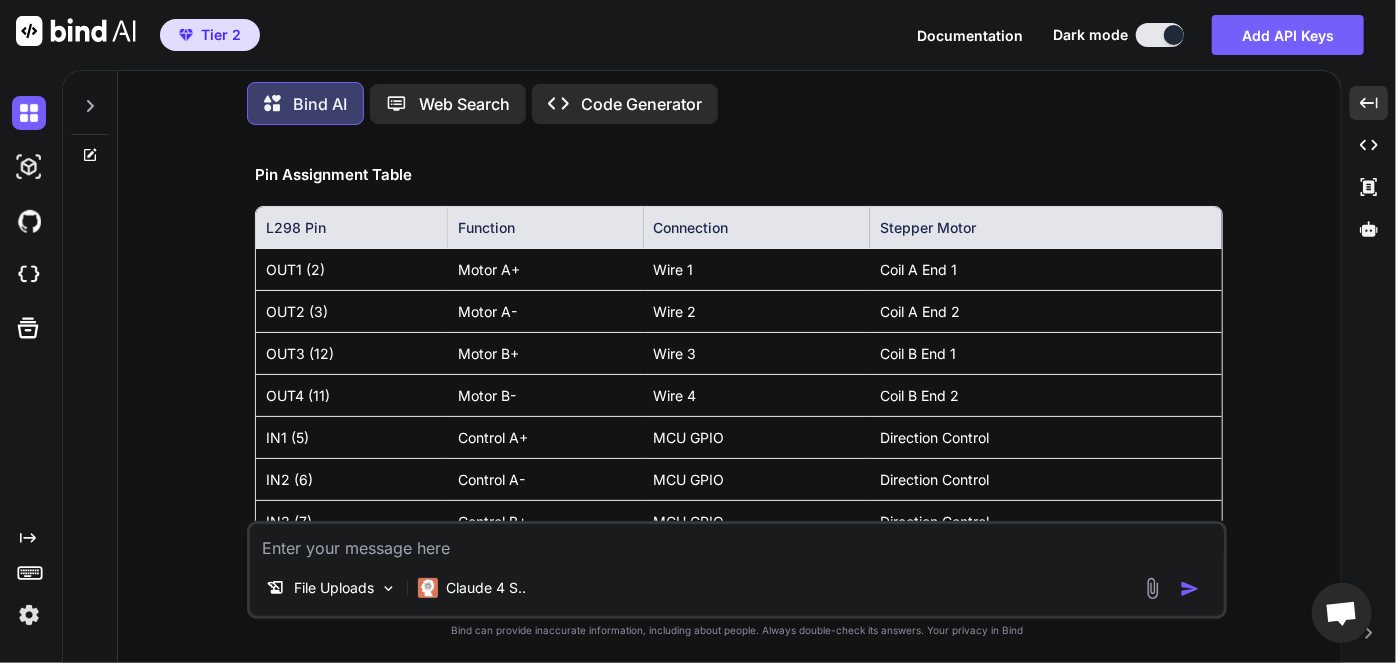 scroll, scrollTop: 4147, scrollLeft: 0, axis: vertical 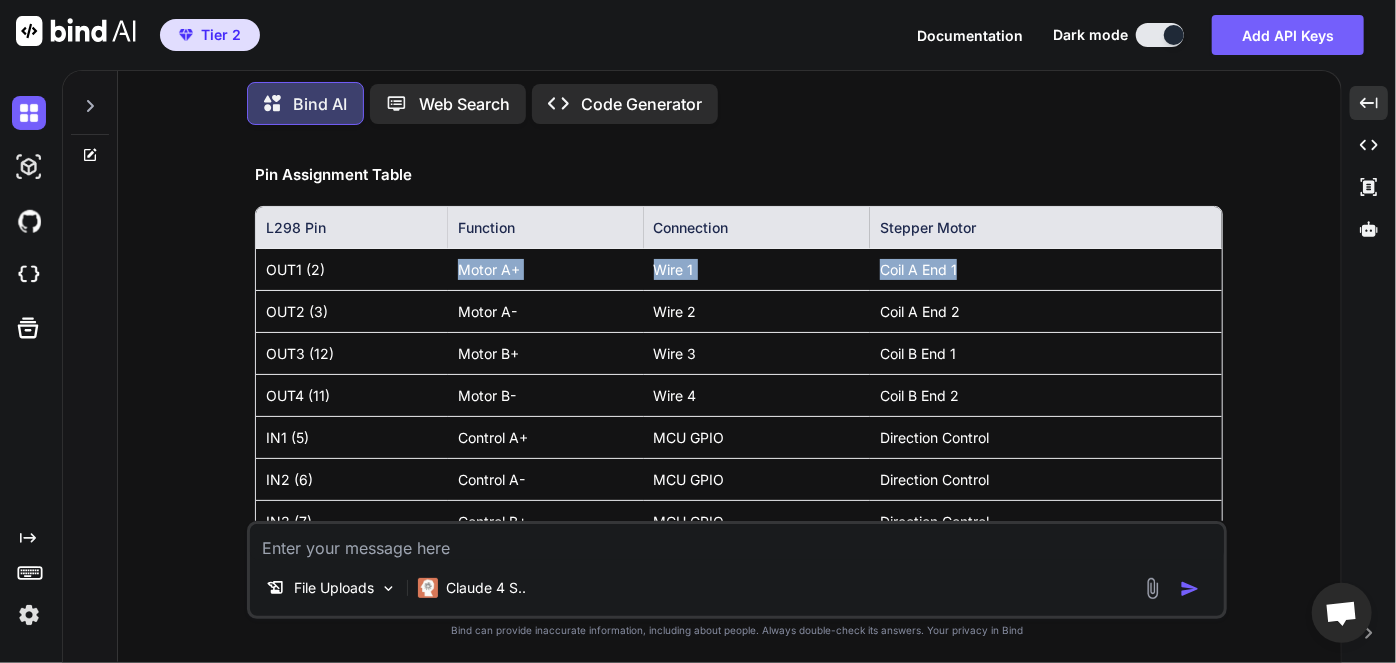 drag, startPoint x: 440, startPoint y: 368, endPoint x: 968, endPoint y: 366, distance: 528.0038 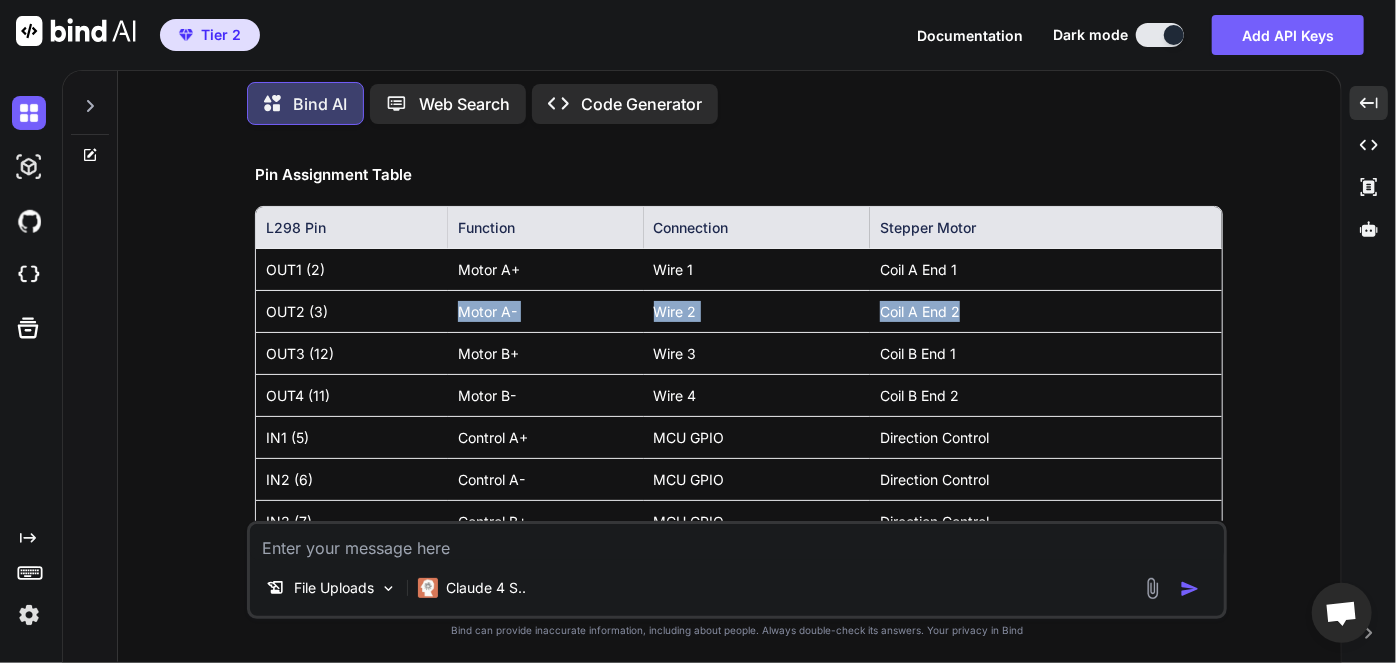 drag, startPoint x: 448, startPoint y: 401, endPoint x: 992, endPoint y: 400, distance: 544.0009 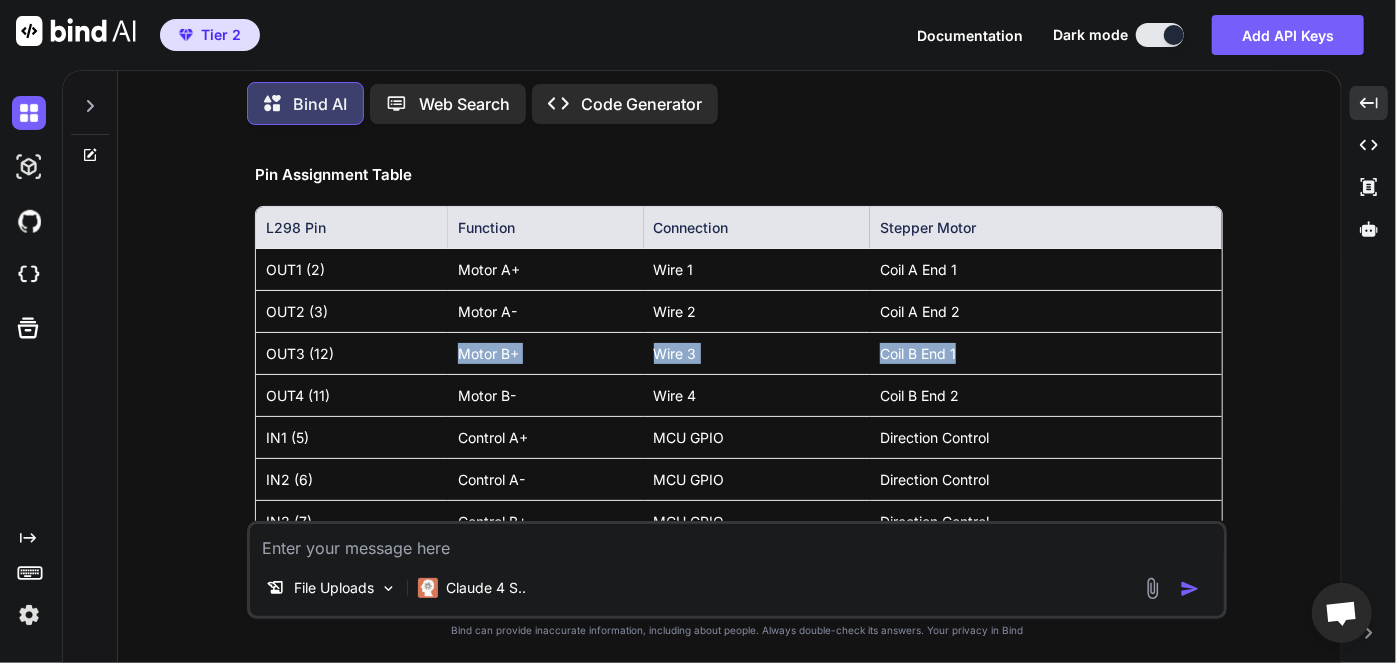 drag, startPoint x: 448, startPoint y: 454, endPoint x: 968, endPoint y: 444, distance: 520.0961 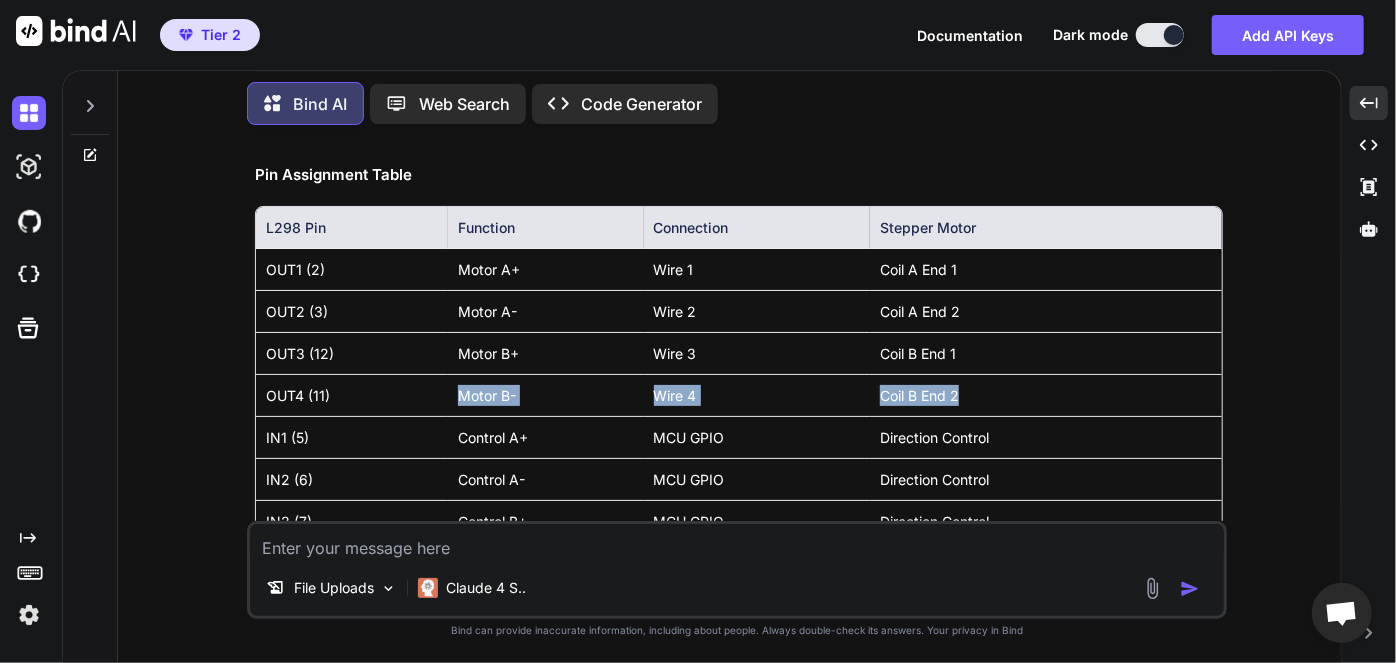 drag, startPoint x: 454, startPoint y: 487, endPoint x: 1034, endPoint y: 483, distance: 580.0138 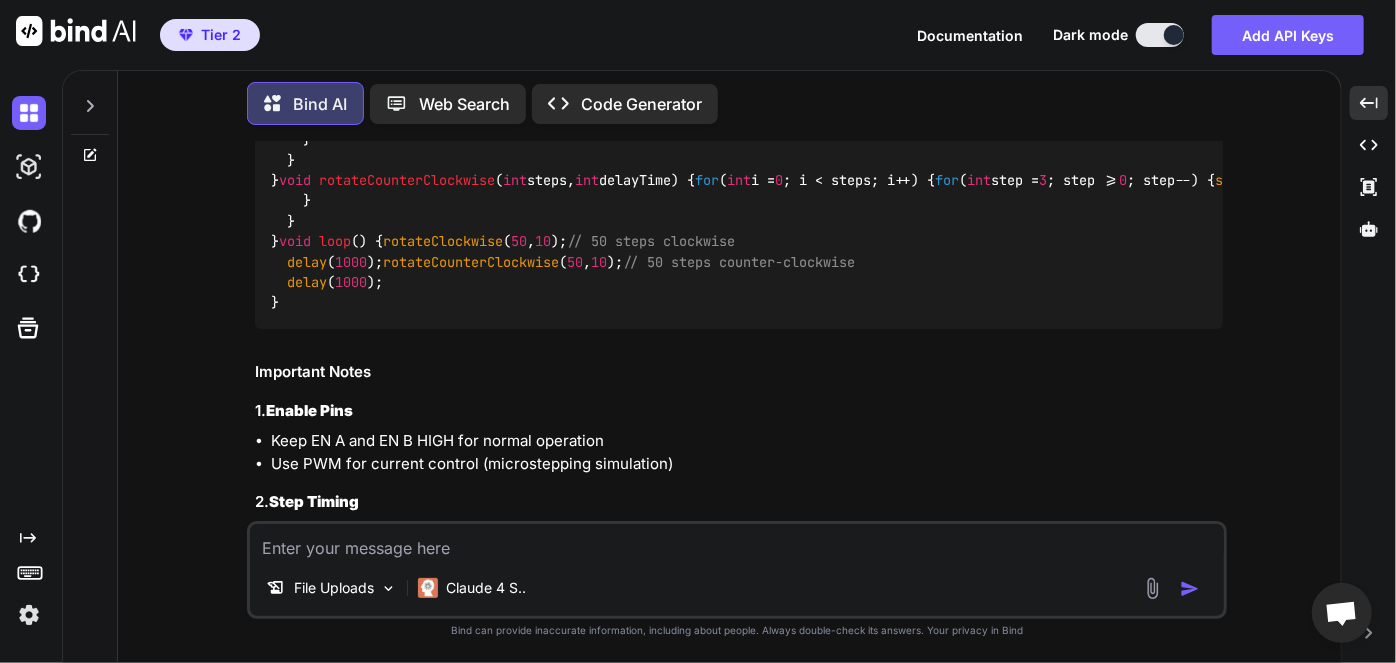 scroll, scrollTop: 5859, scrollLeft: 0, axis: vertical 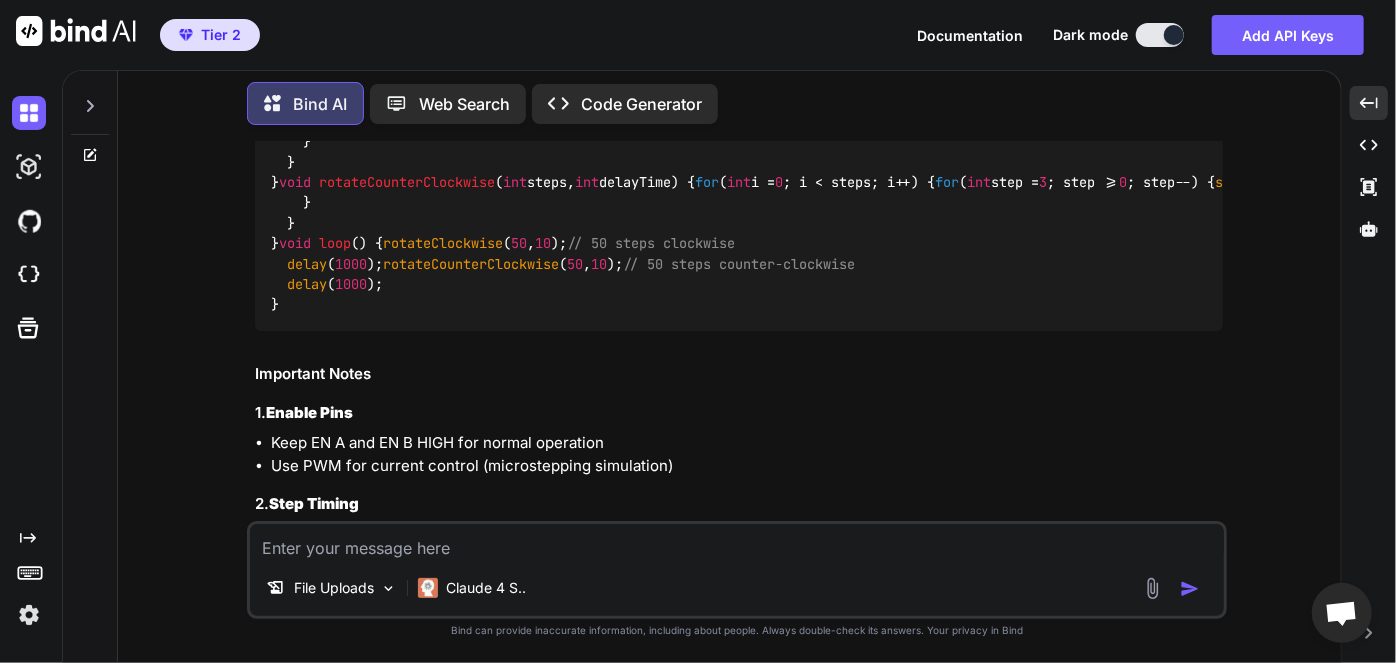 drag, startPoint x: 359, startPoint y: 293, endPoint x: 525, endPoint y: 392, distance: 193.27959 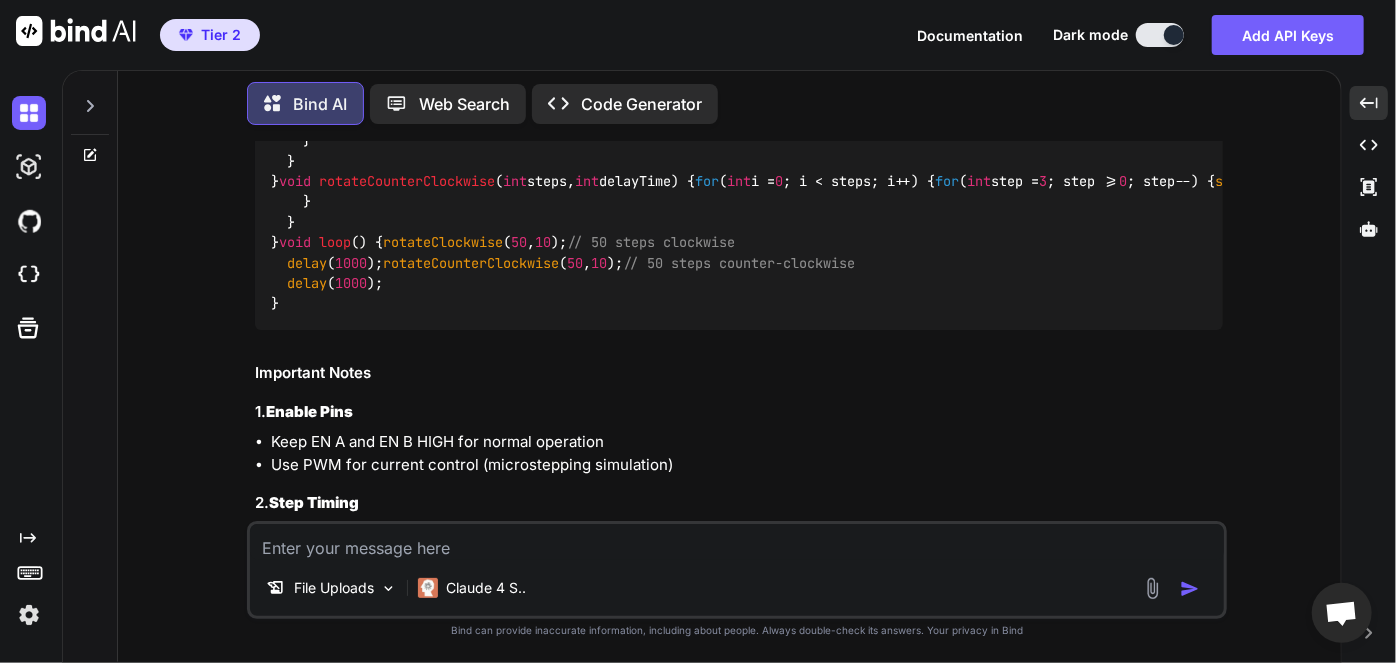 scroll, scrollTop: 5976, scrollLeft: 0, axis: vertical 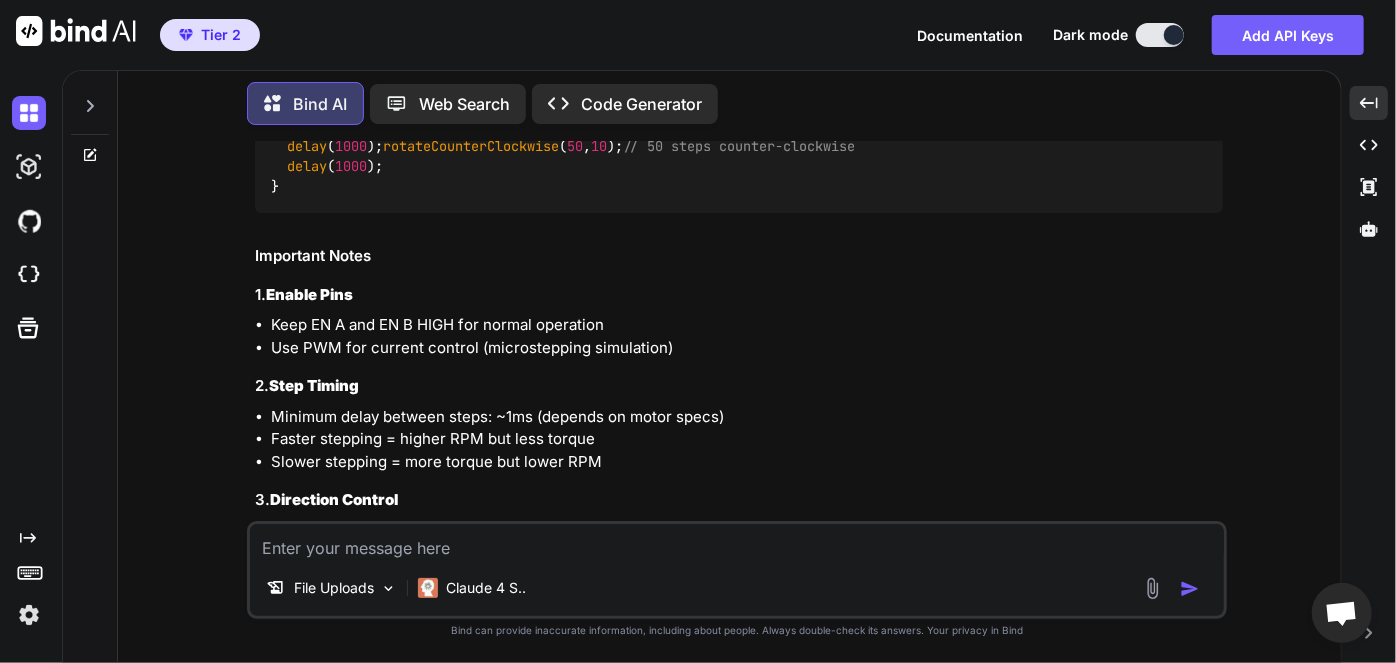 drag, startPoint x: 402, startPoint y: 338, endPoint x: 485, endPoint y: 357, distance: 85.146935 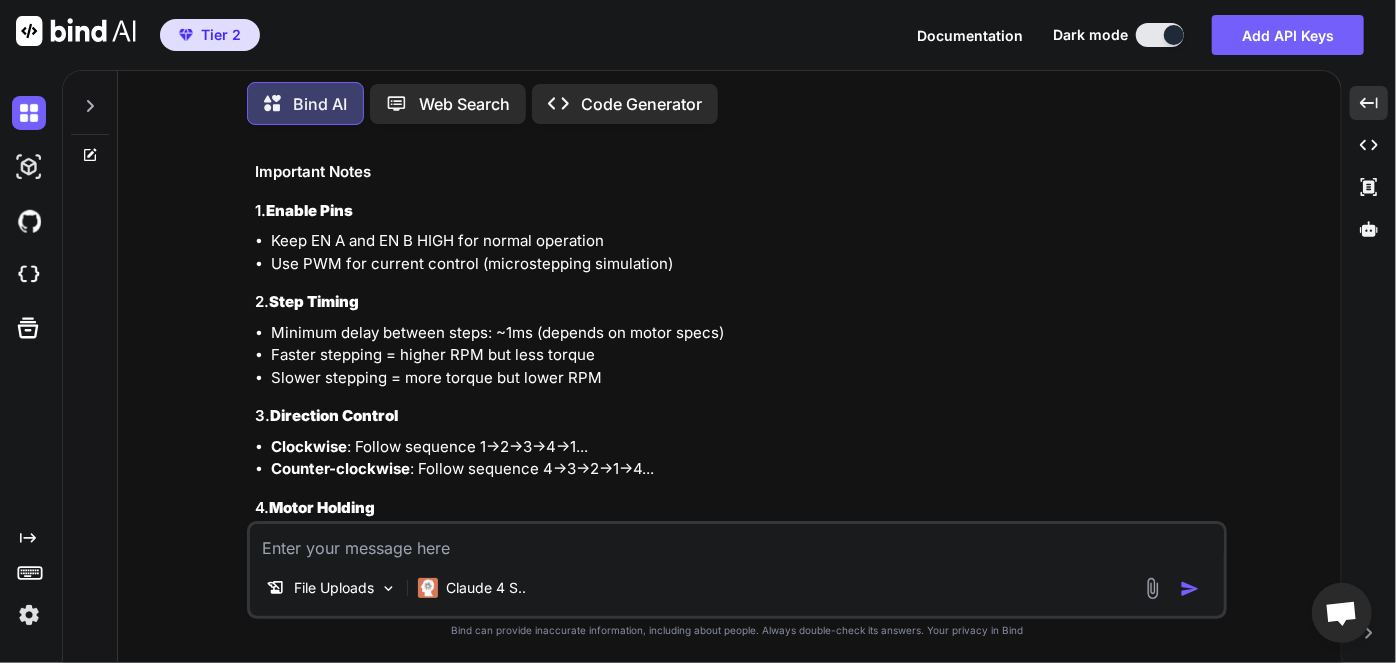drag, startPoint x: 352, startPoint y: 334, endPoint x: 537, endPoint y: 336, distance: 185.0108 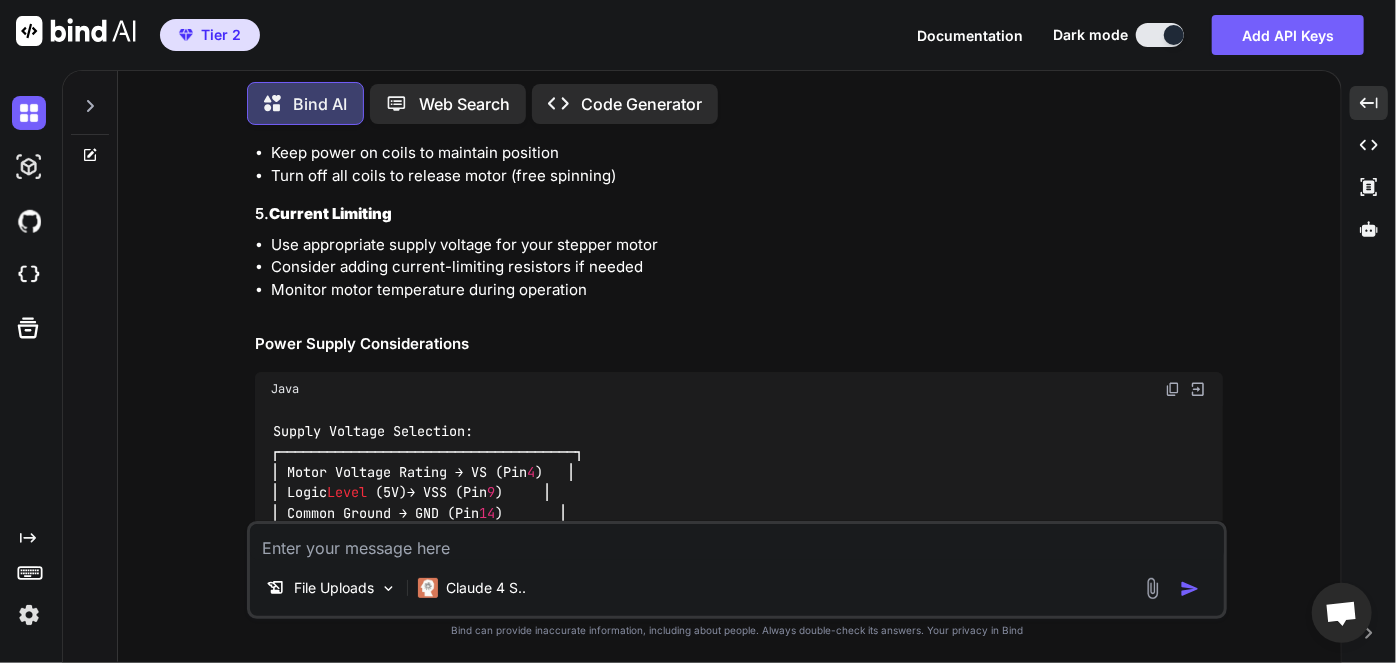 scroll, scrollTop: 6543, scrollLeft: 0, axis: vertical 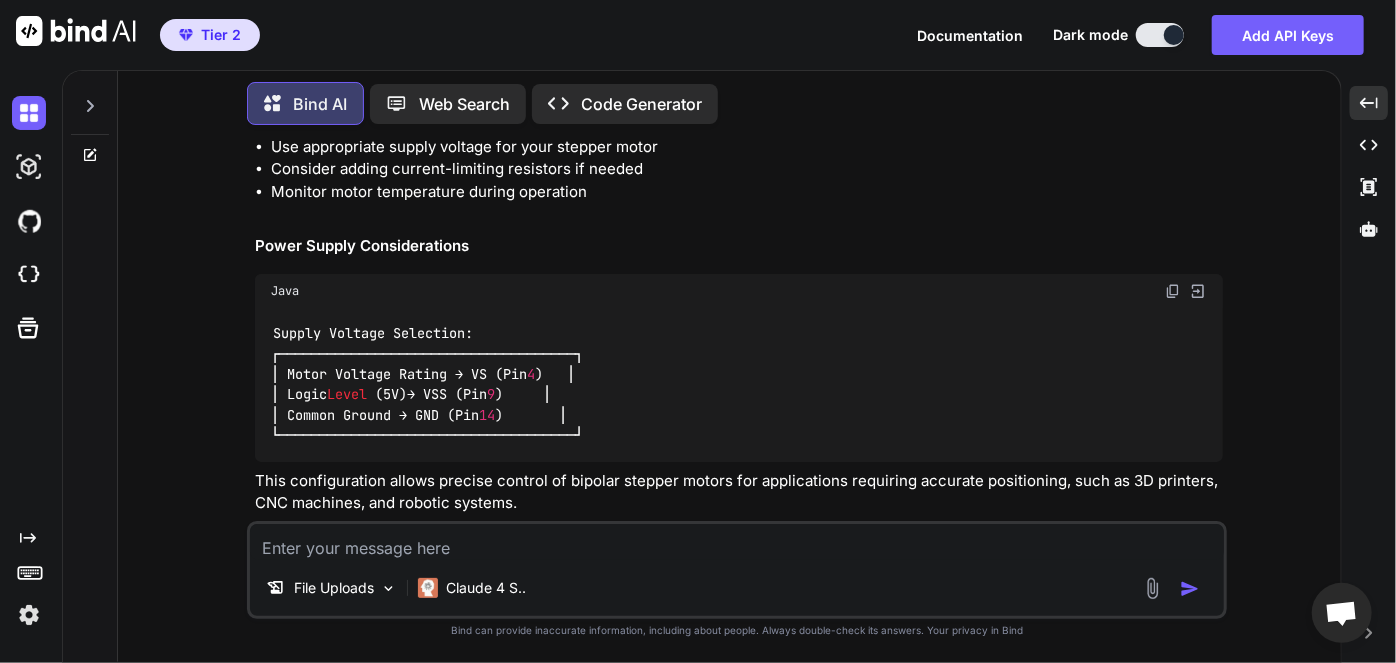 drag, startPoint x: 384, startPoint y: 383, endPoint x: 720, endPoint y: 371, distance: 336.2142 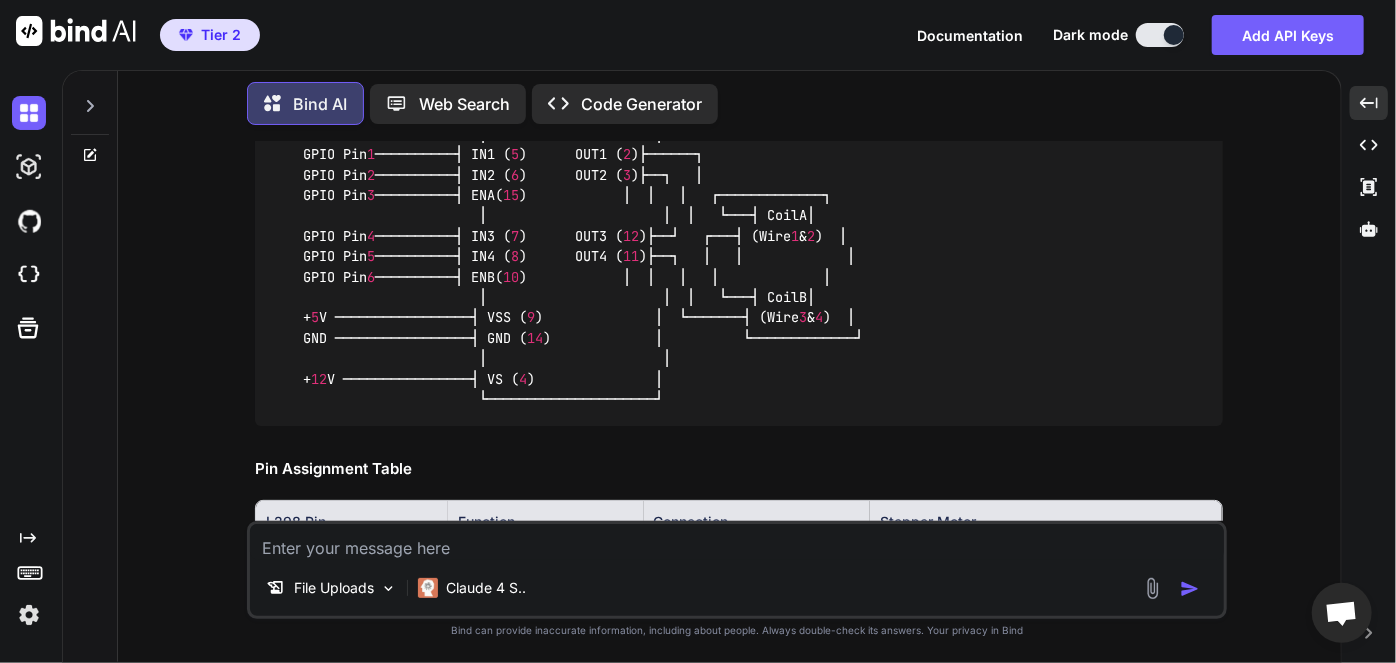 scroll, scrollTop: 3850, scrollLeft: 0, axis: vertical 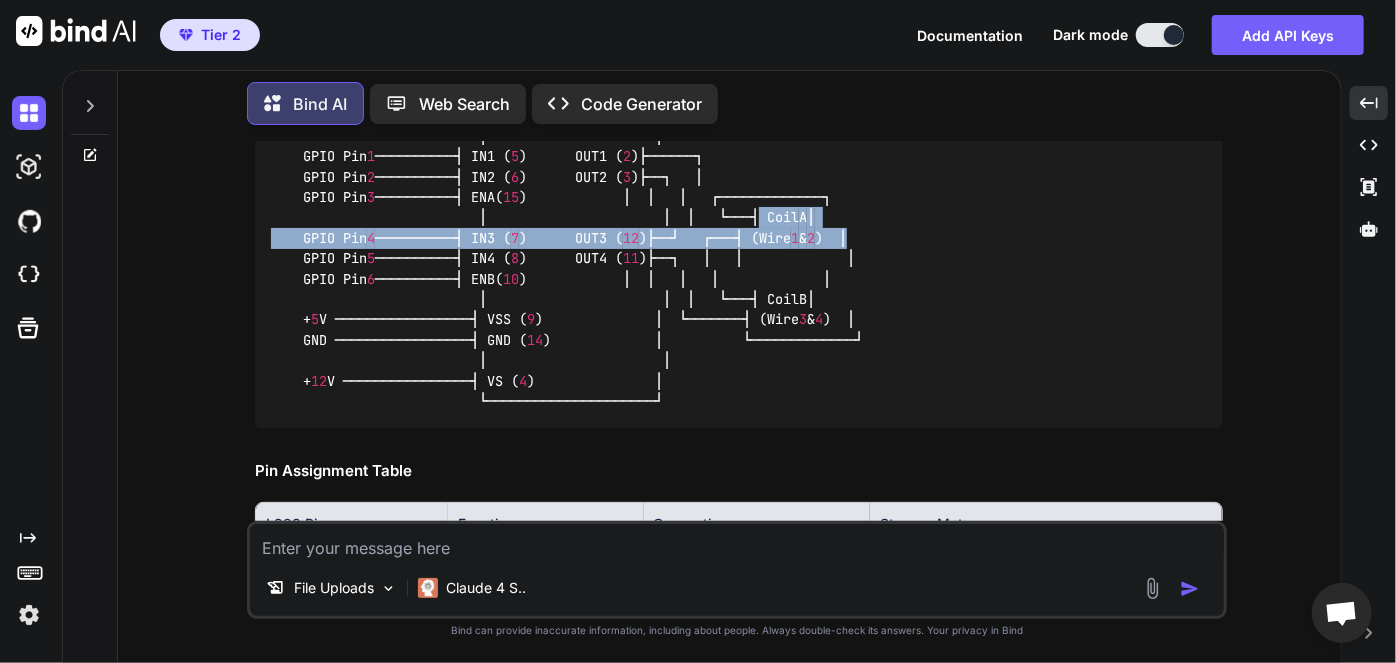 drag, startPoint x: 888, startPoint y: 332, endPoint x: 762, endPoint y: 308, distance: 128.26535 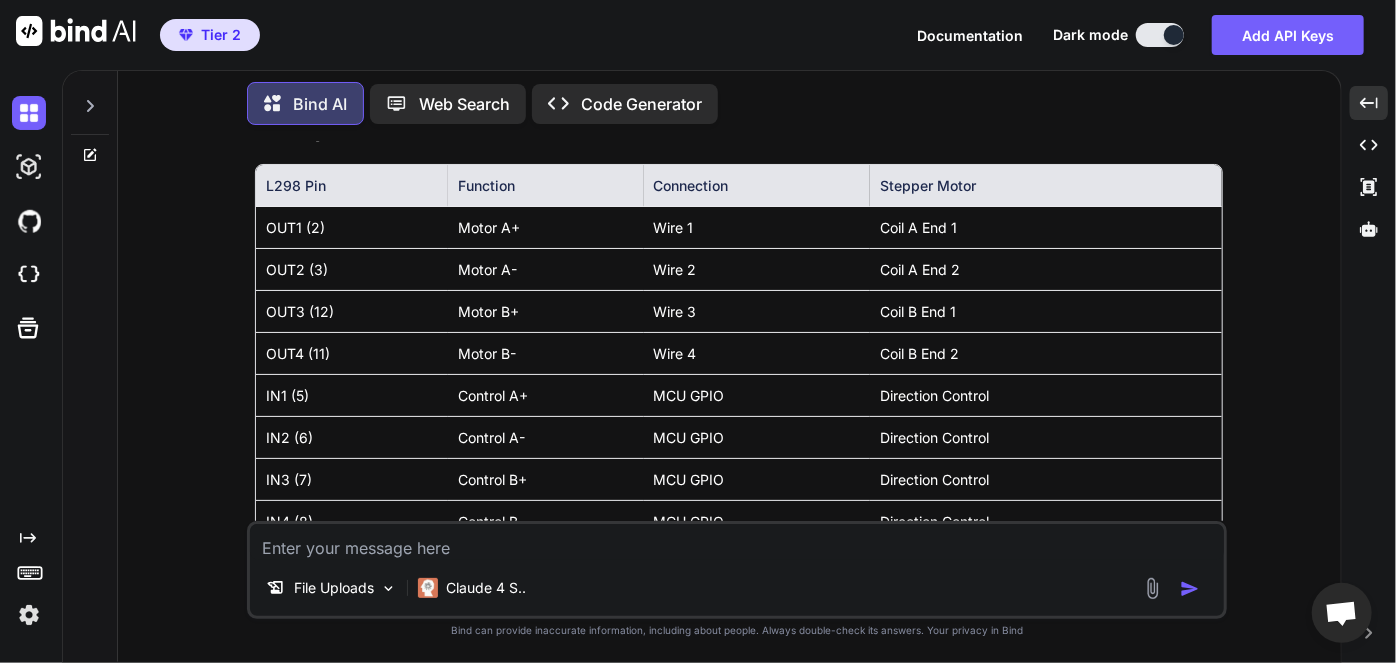 scroll, scrollTop: 4189, scrollLeft: 0, axis: vertical 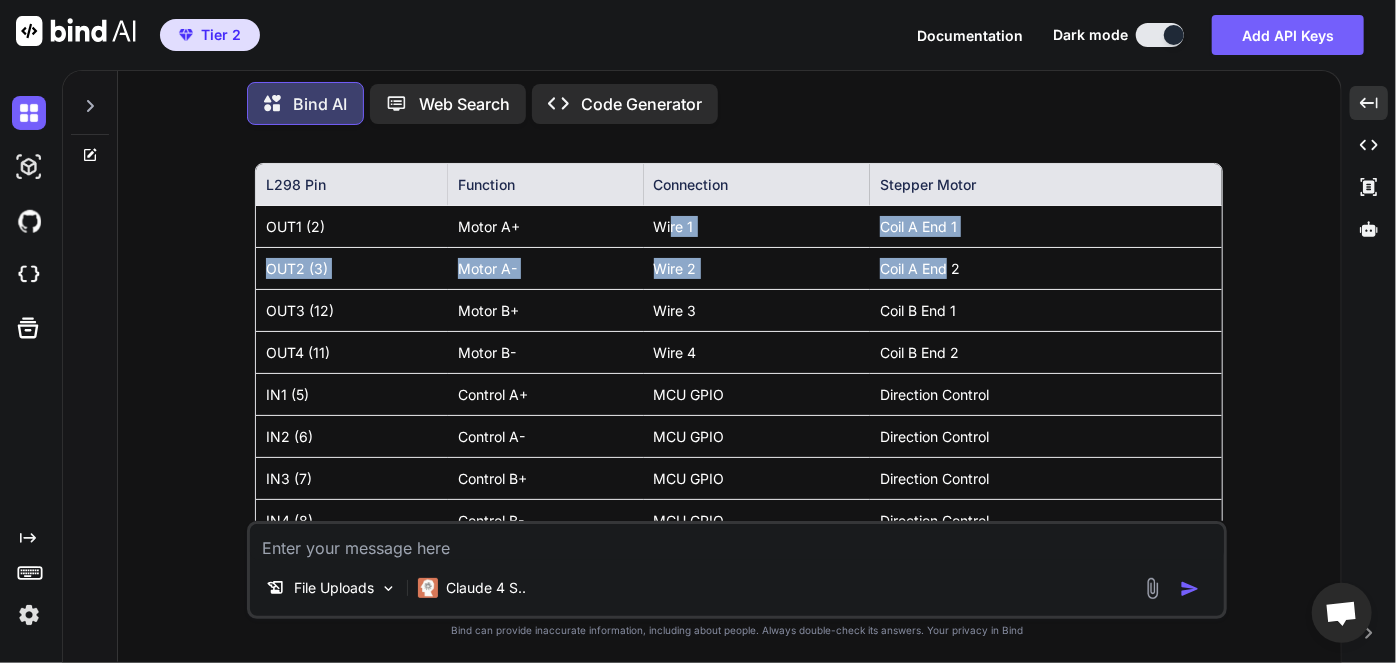 drag, startPoint x: 669, startPoint y: 321, endPoint x: 946, endPoint y: 378, distance: 282.80383 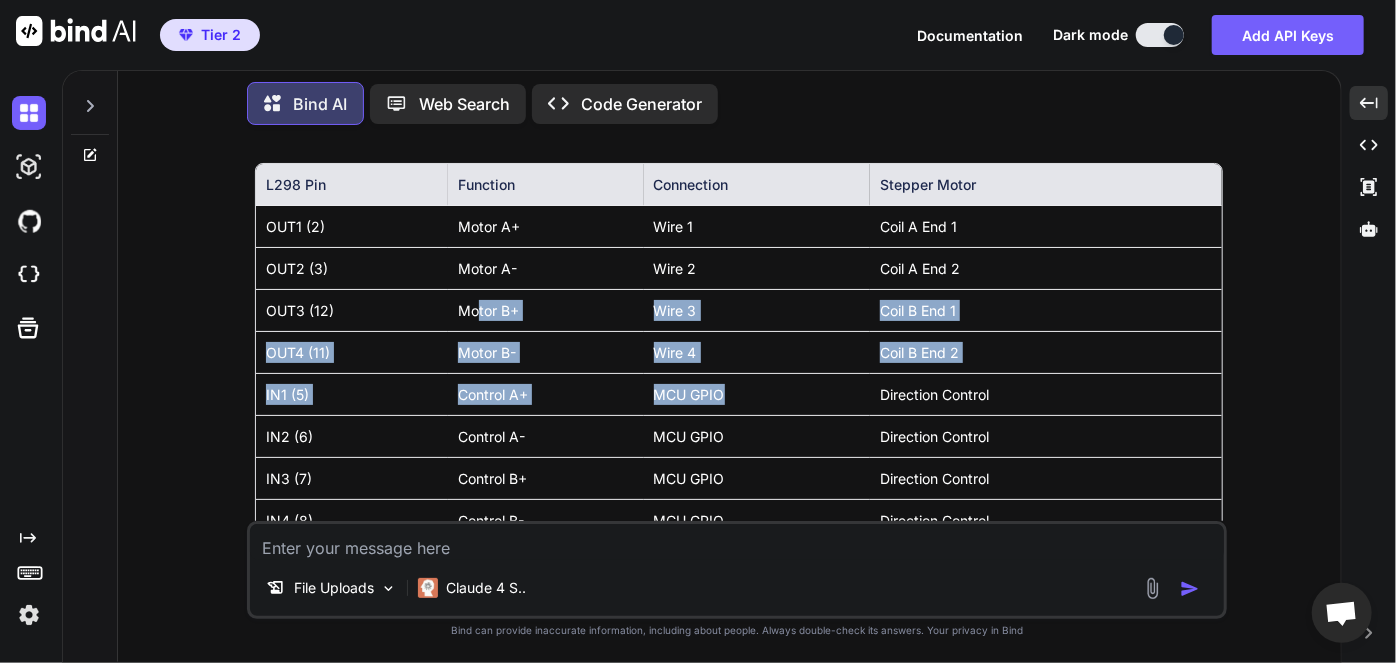 drag, startPoint x: 485, startPoint y: 407, endPoint x: 955, endPoint y: 456, distance: 472.54736 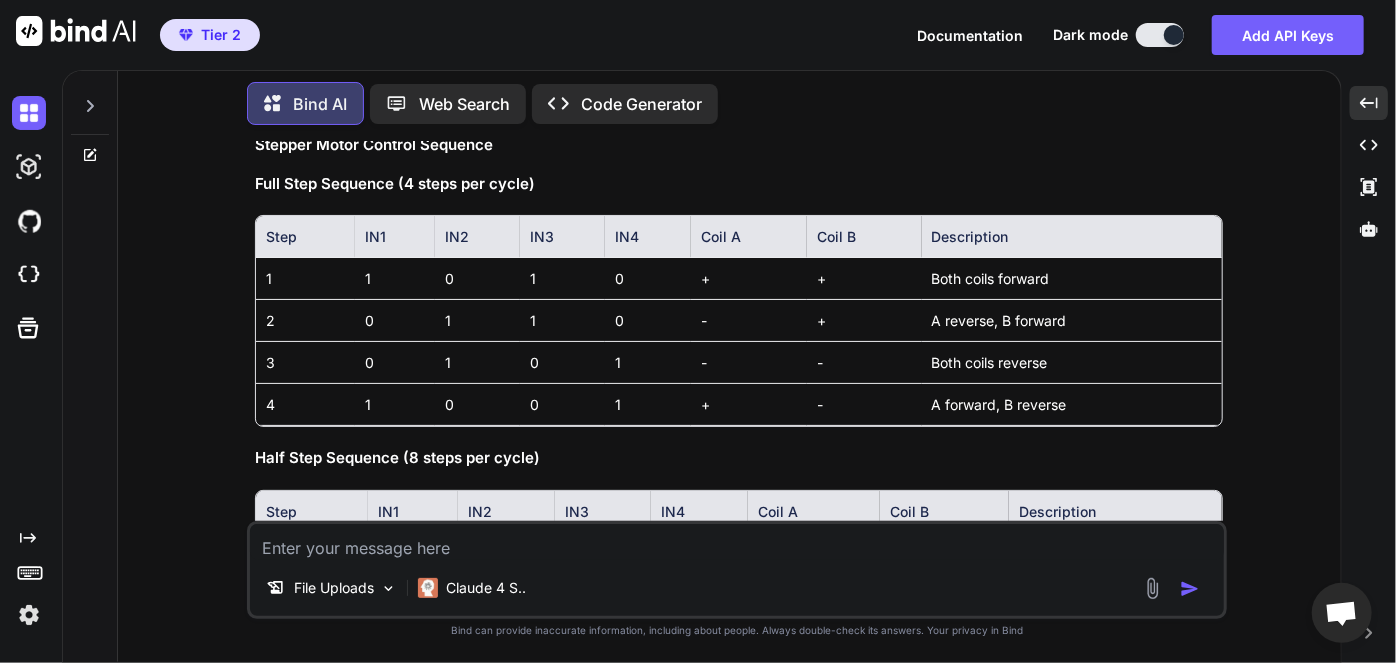scroll, scrollTop: 4753, scrollLeft: 0, axis: vertical 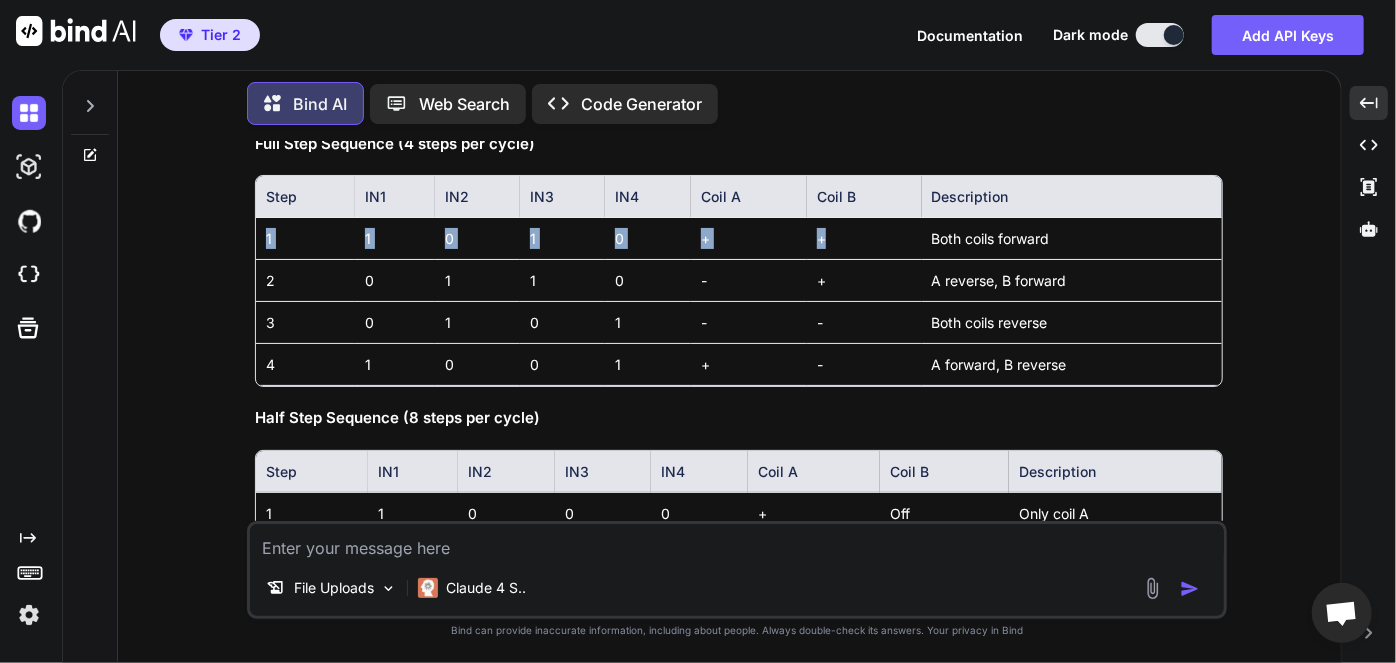 drag, startPoint x: 268, startPoint y: 327, endPoint x: 867, endPoint y: 332, distance: 599.0209 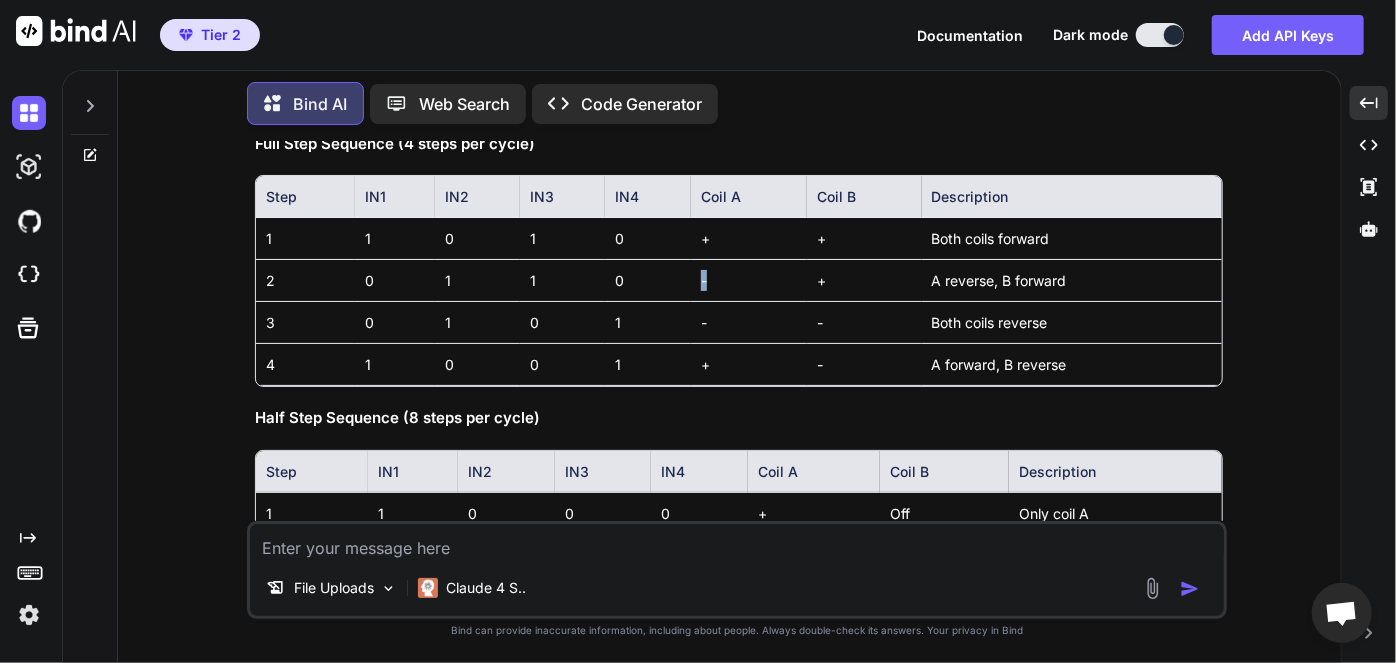 drag, startPoint x: 681, startPoint y: 375, endPoint x: 725, endPoint y: 367, distance: 44.72136 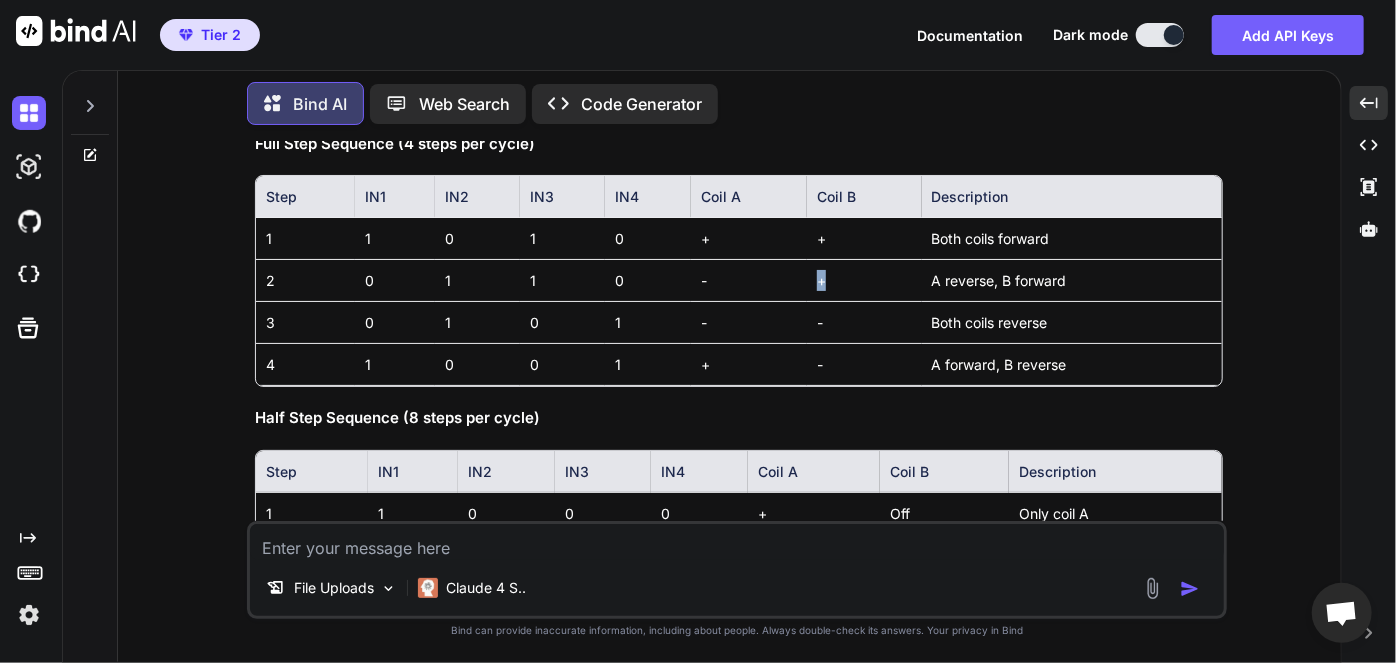drag, startPoint x: 806, startPoint y: 368, endPoint x: 885, endPoint y: 378, distance: 79.630394 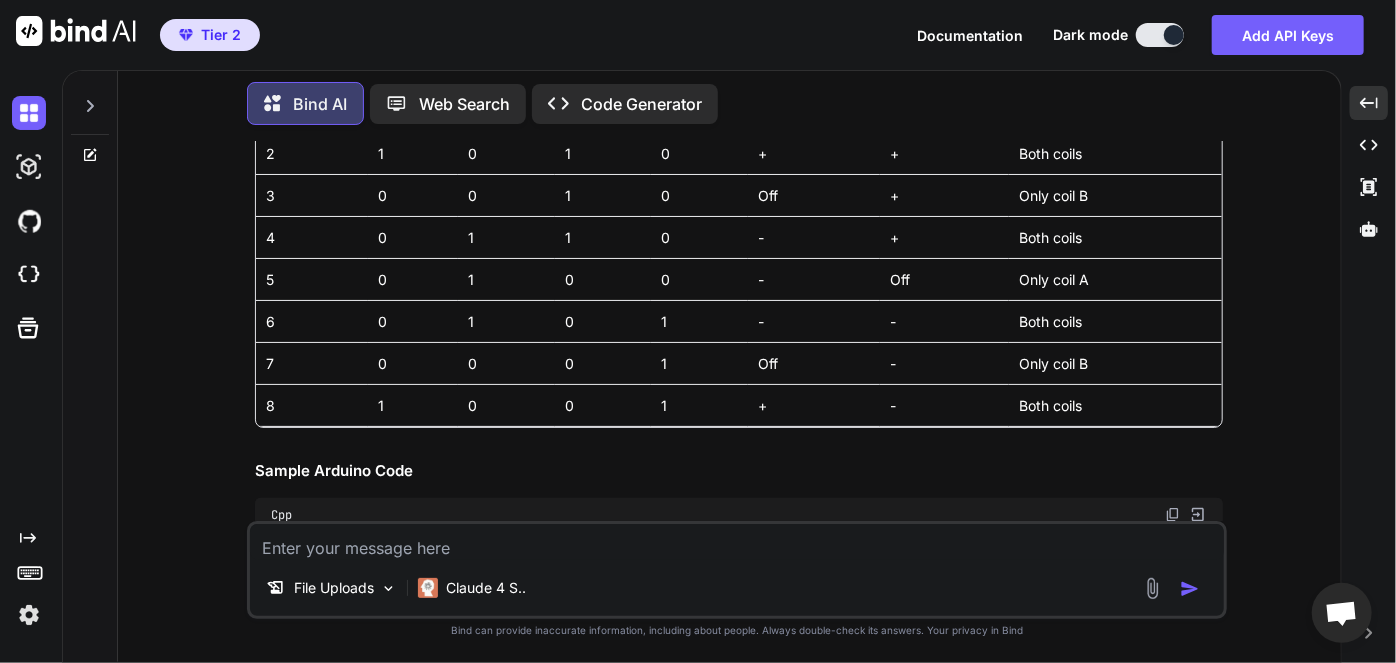 scroll, scrollTop: 5157, scrollLeft: 0, axis: vertical 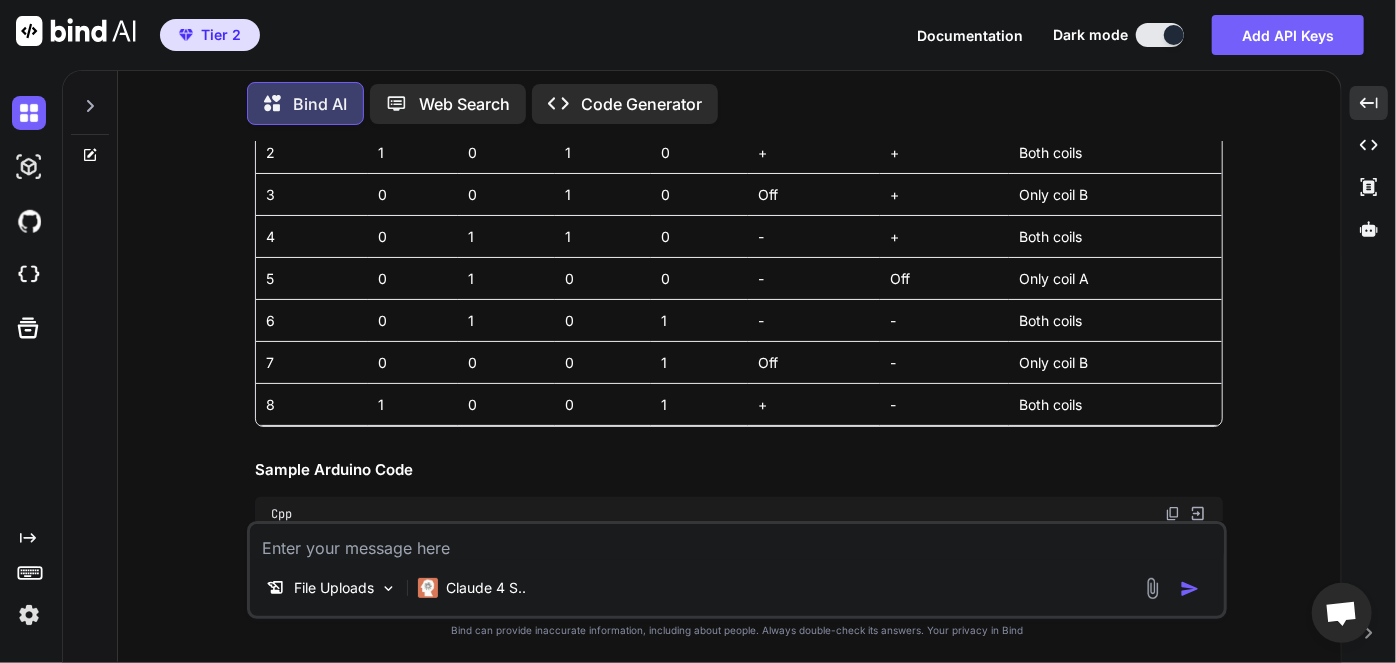 click on "File Uploads   Claude 4 S.." at bounding box center (737, 592) 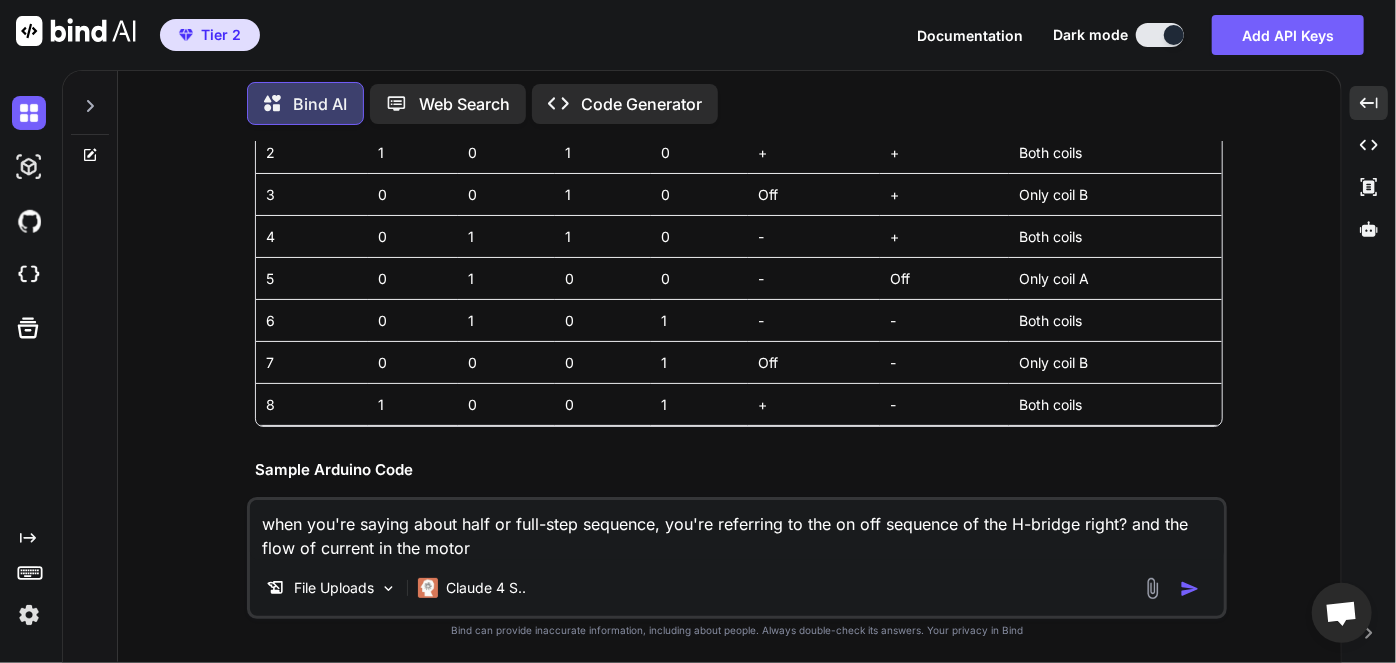 type on "when you're saying about half or full-step sequence, you're referring to the on off sequence of the H-bridge right? and the flow of current in the motor ?" 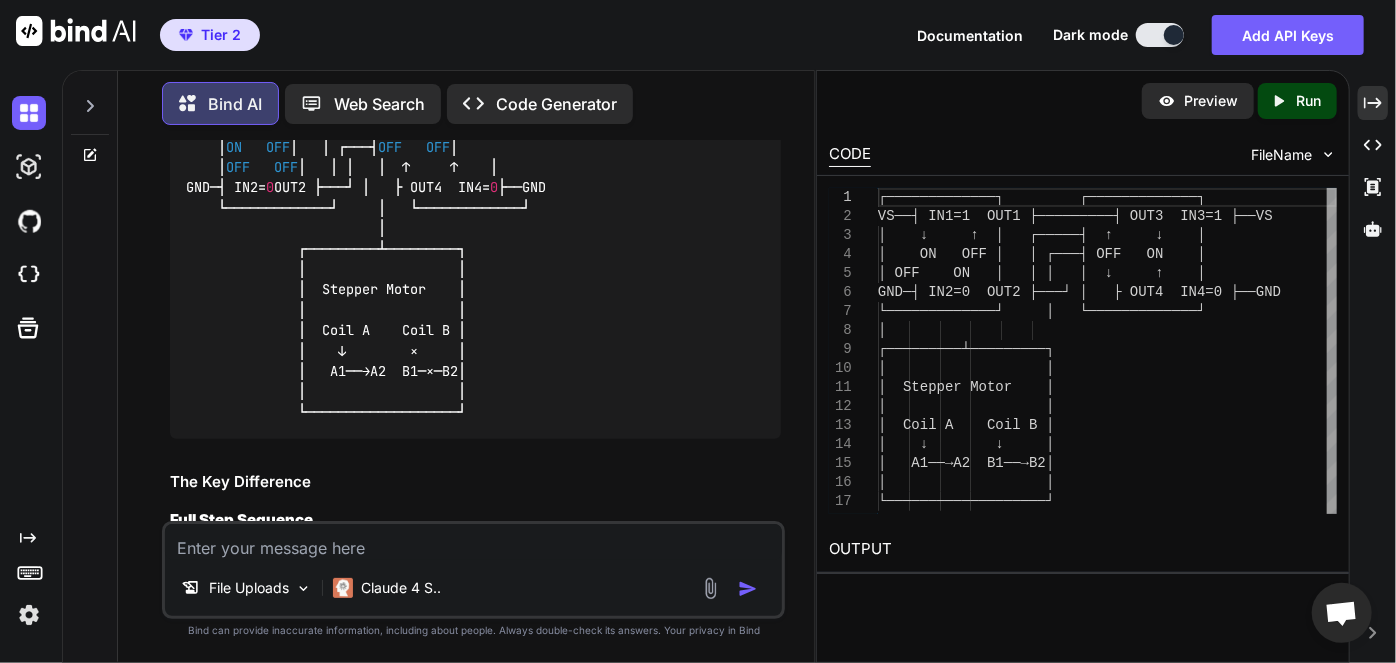 scroll, scrollTop: 8486, scrollLeft: 0, axis: vertical 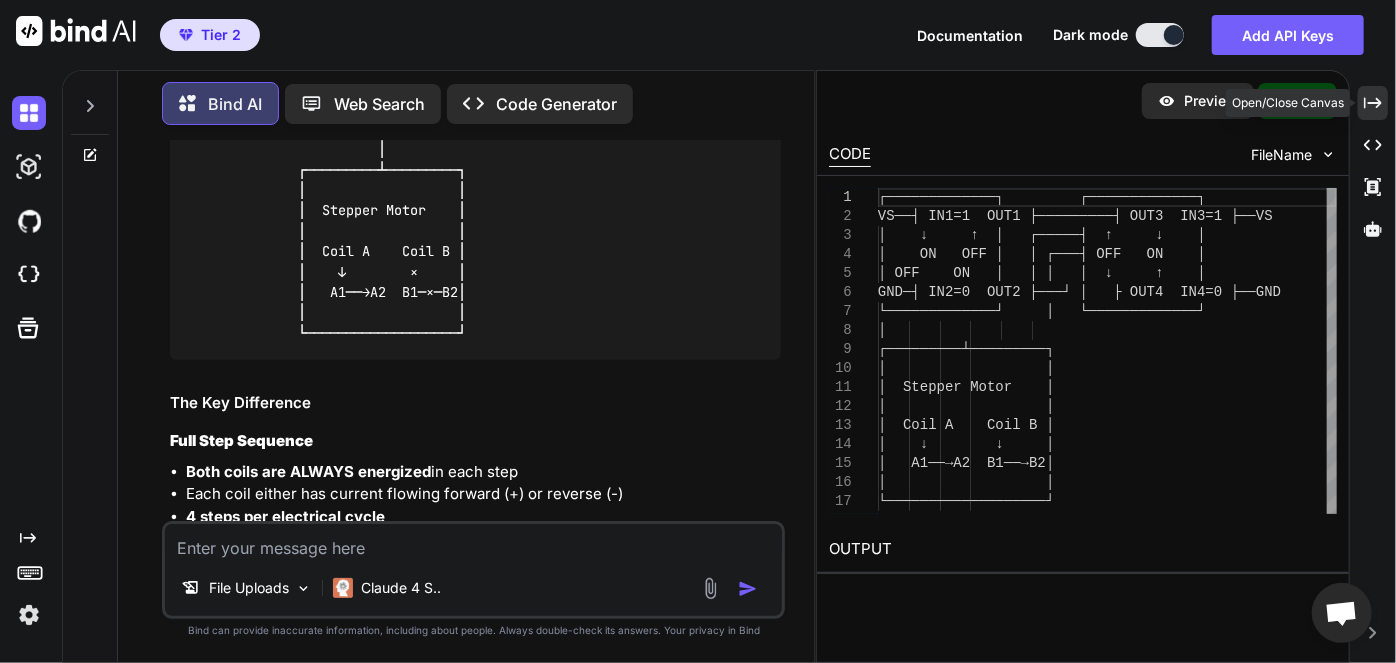 click on "Created with Pixso." 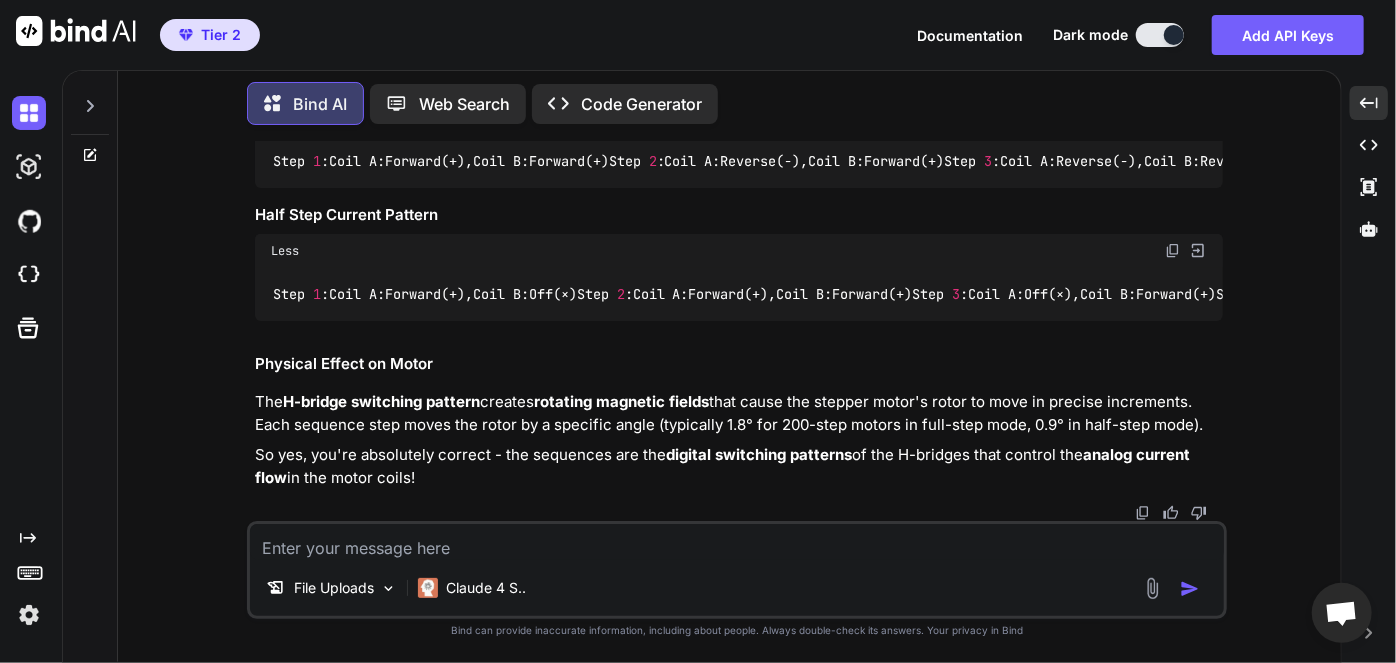 scroll, scrollTop: 10144, scrollLeft: 0, axis: vertical 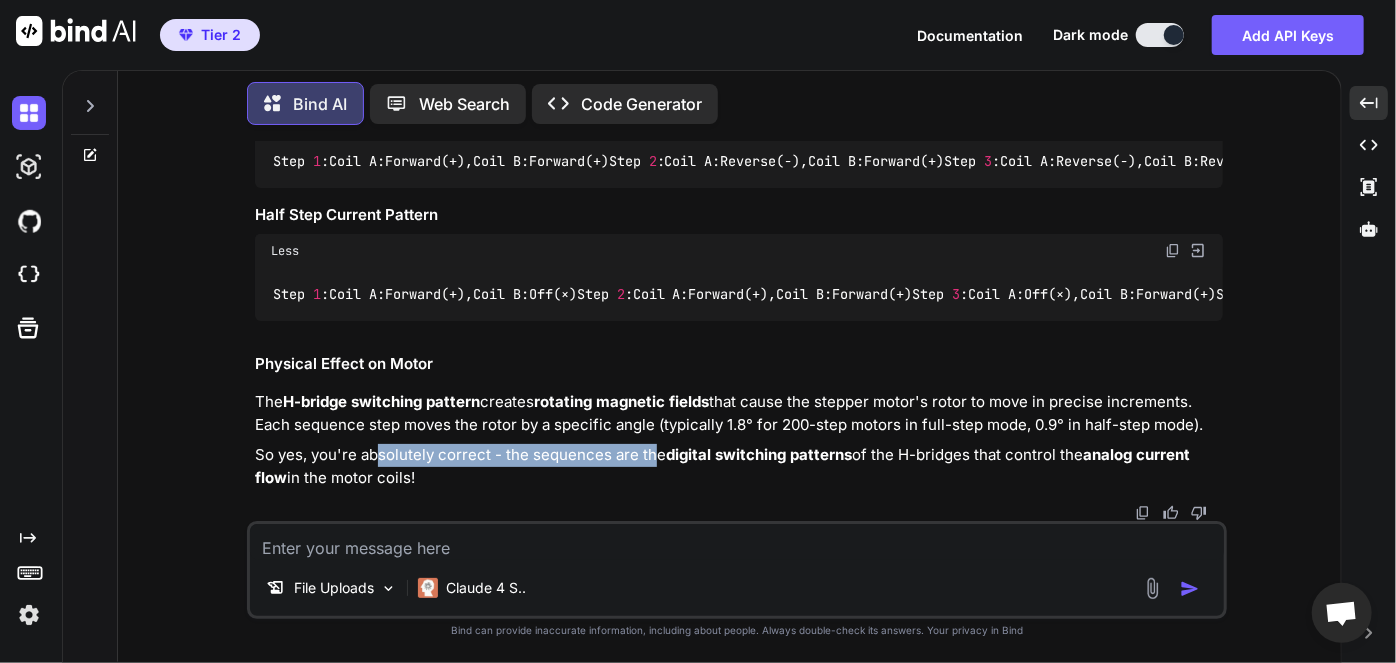 drag, startPoint x: 379, startPoint y: 456, endPoint x: 656, endPoint y: 461, distance: 277.04514 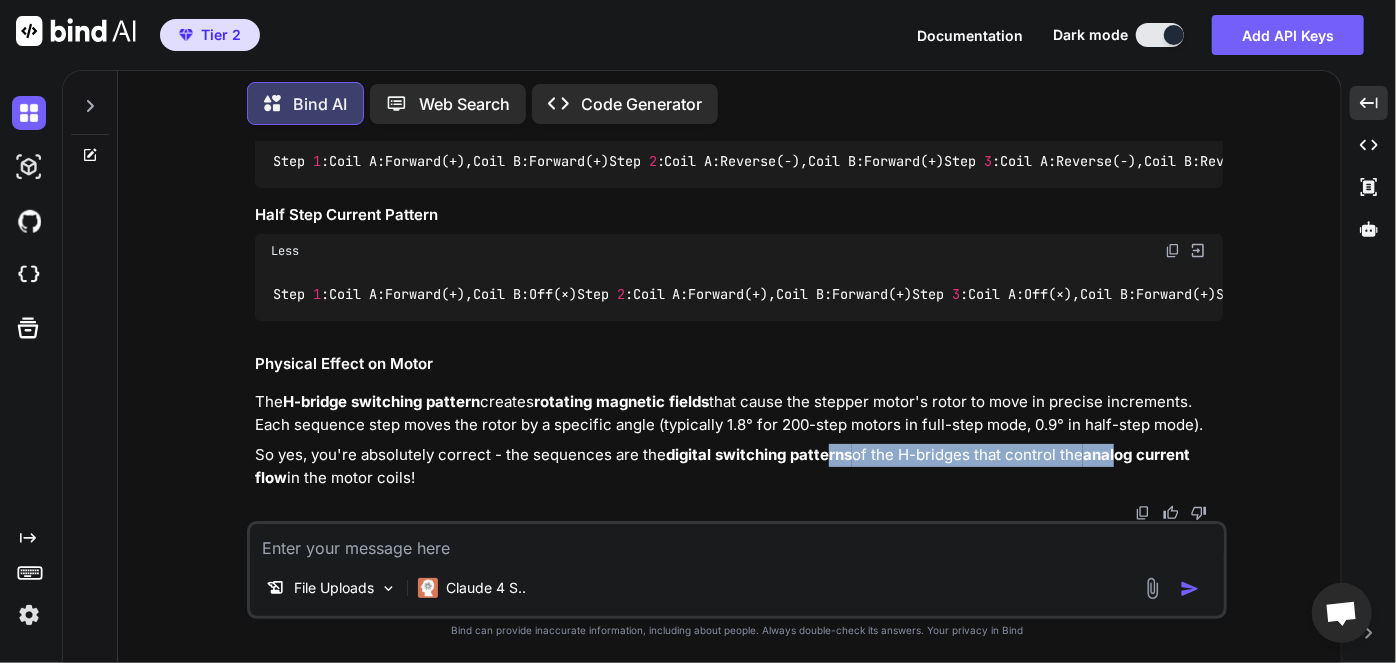 drag, startPoint x: 829, startPoint y: 459, endPoint x: 1122, endPoint y: 460, distance: 293.0017 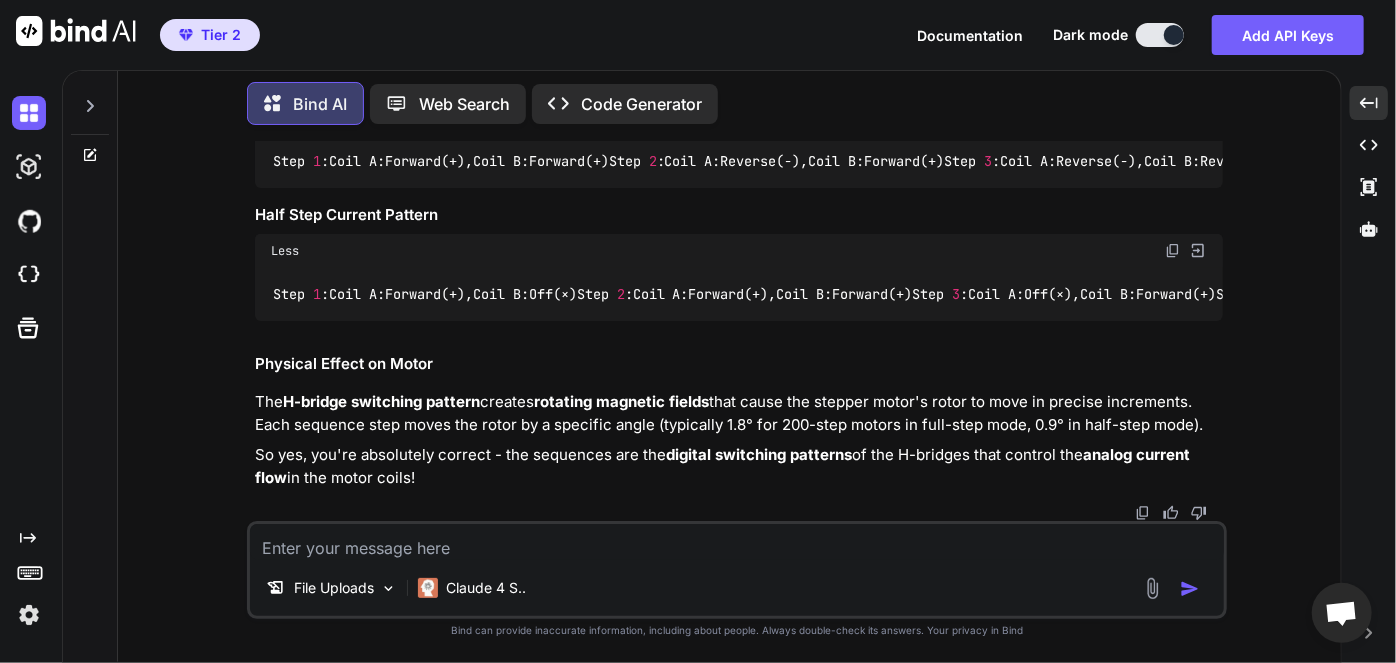 scroll, scrollTop: 9976, scrollLeft: 0, axis: vertical 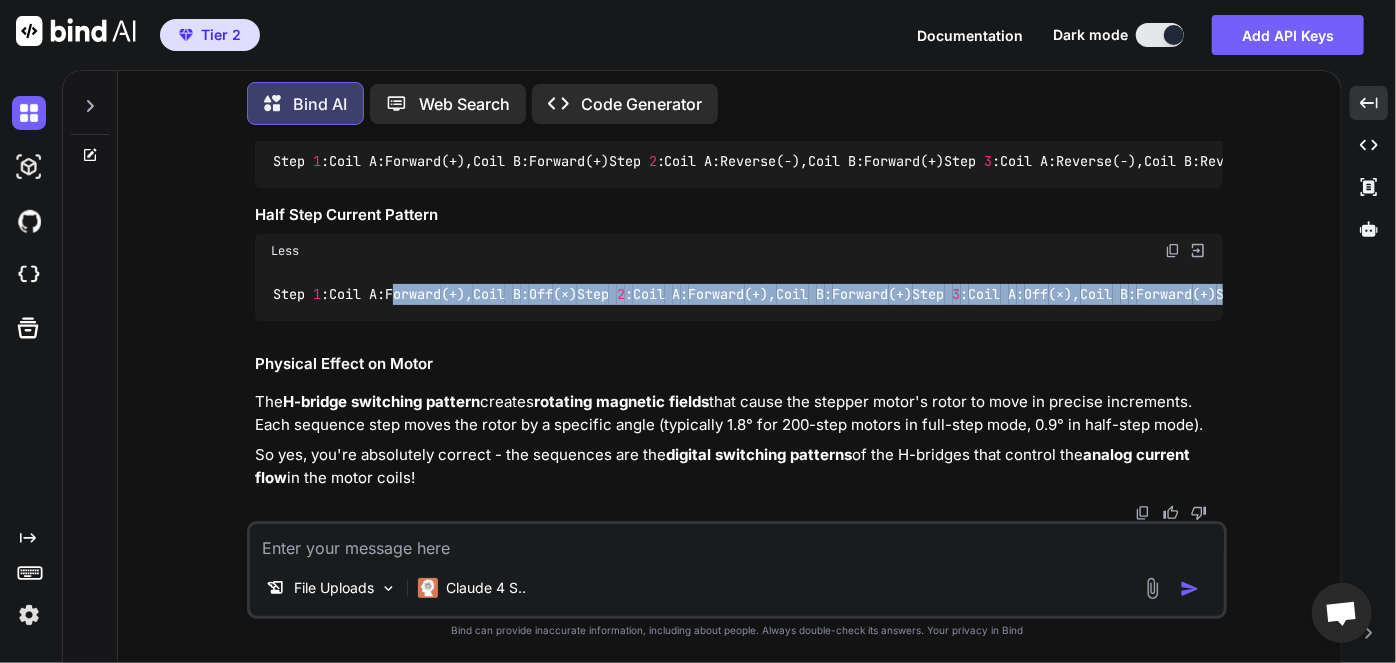 drag, startPoint x: 413, startPoint y: 314, endPoint x: 665, endPoint y: 472, distance: 297.4357 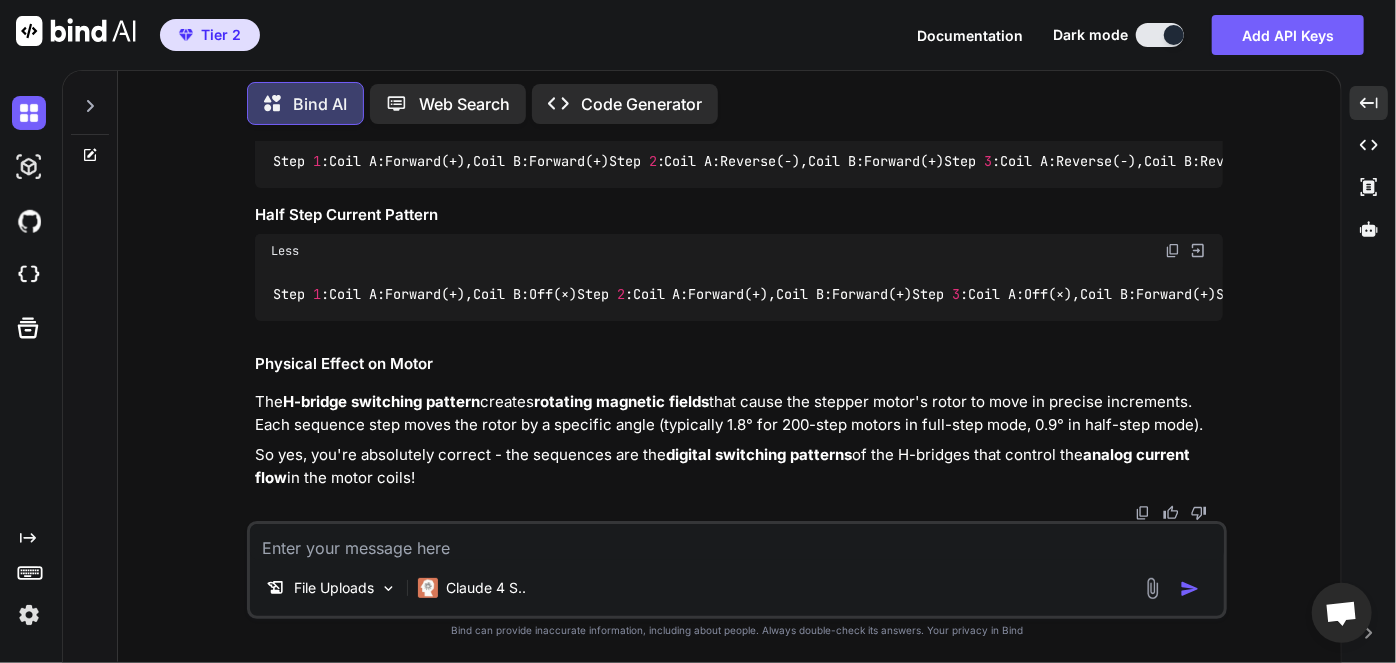 scroll, scrollTop: 10144, scrollLeft: 0, axis: vertical 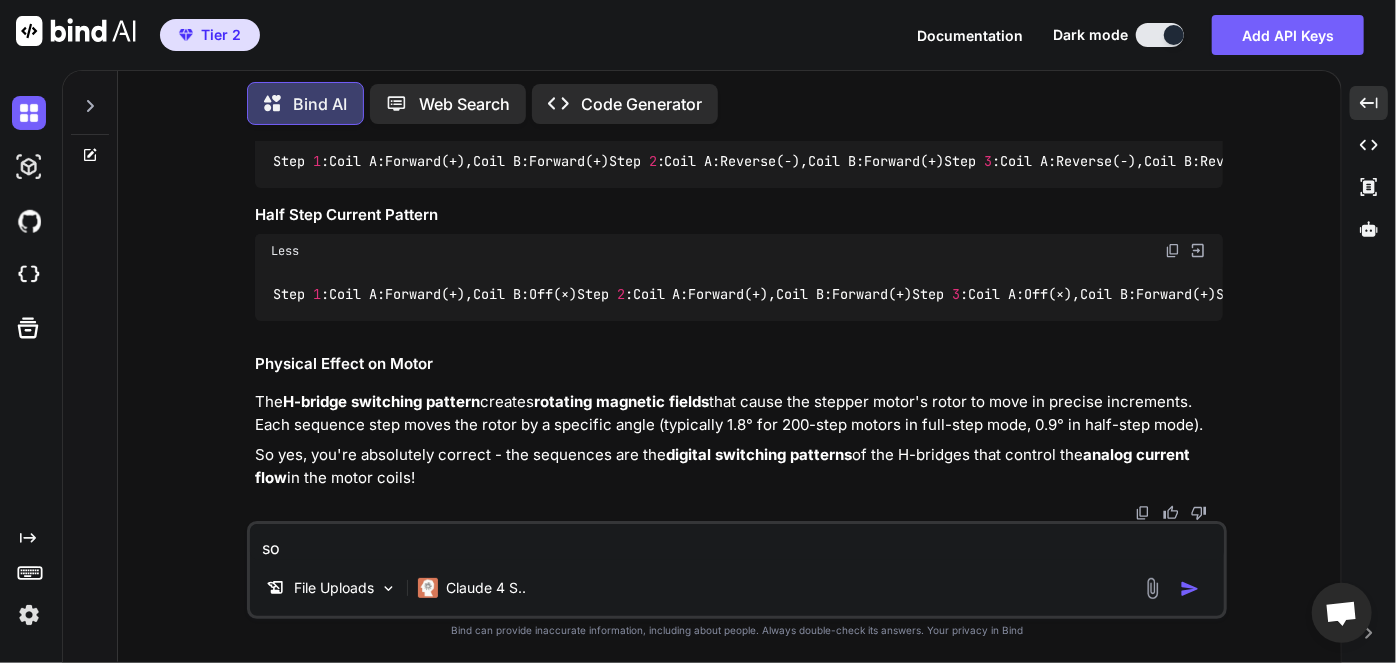 type on "s" 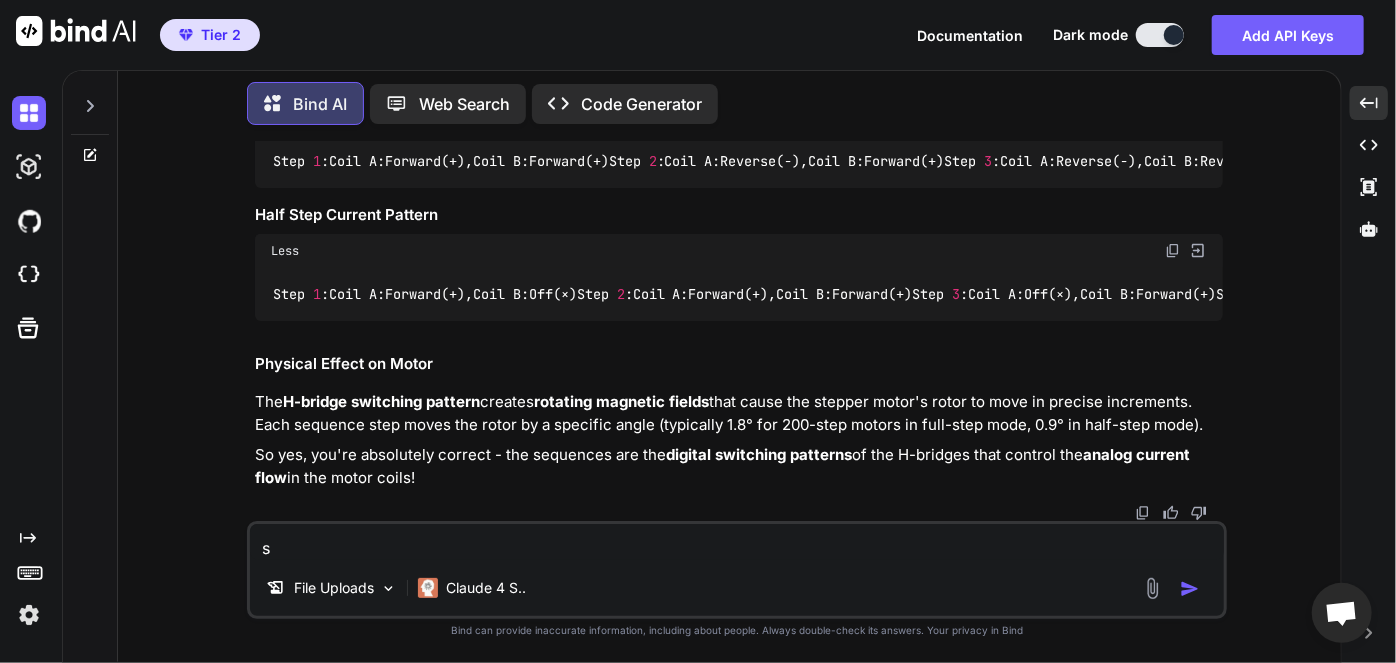 type 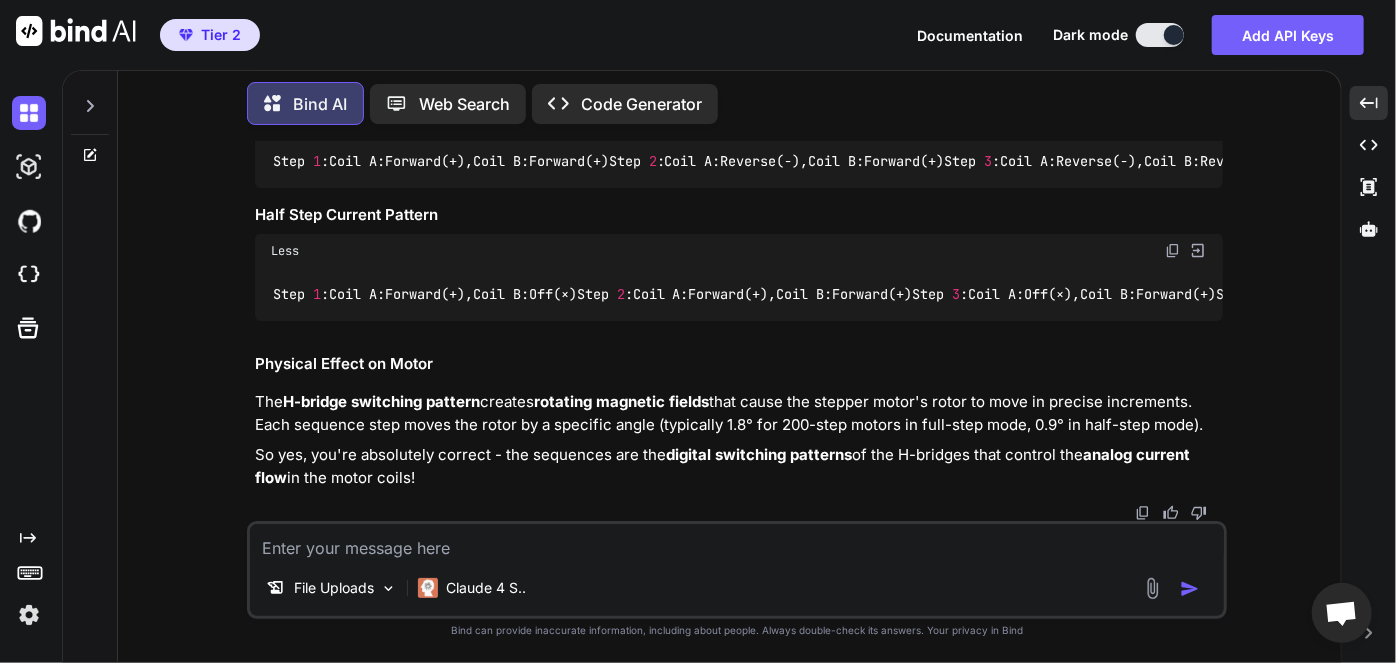 click on "Step   1 :  Coil   A :  Forward   (+),  Coil   B :  Off      (×)
Step   2 :  Coil   A :  Forward   (+),  Coil   B :  Forward  (+)
Step   3 :  Coil   A :  Off       (×),  Coil   B :  Forward  (+)
Step   4 :  Coil   A :  Reverse   (-),  Coil   B :  Forward  (+)
Step   5 :  Coil   A :  Reverse   (-),  Coil   B :  Off      (×)
Step   6 :  Coil   A :  Reverse   (-),  Coil   B :  Reverse  (-)
Step   7 :  Coil   A :  Off       (×),  Coil   B :  Reverse  (-)
Step   8 :  Coil   A :  Forward   (+),  Coil   B :  Reverse  (-)" at bounding box center (739, 294) 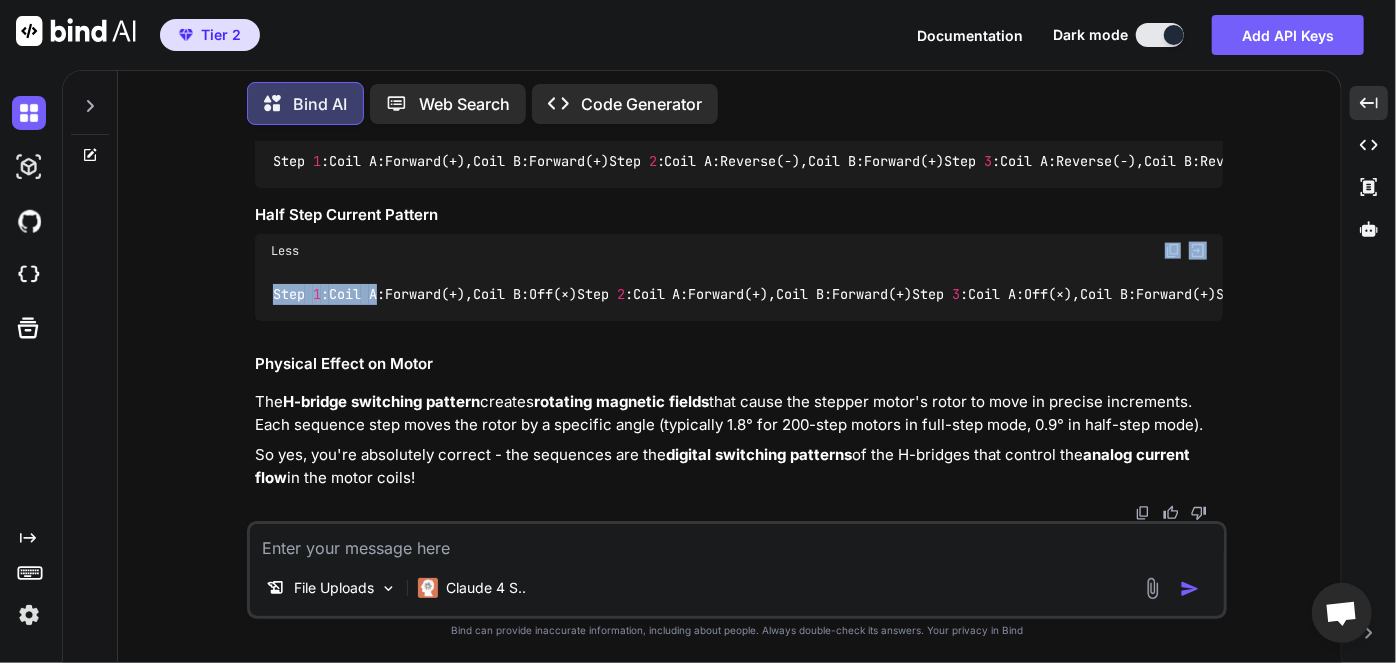 scroll, scrollTop: 10099, scrollLeft: 0, axis: vertical 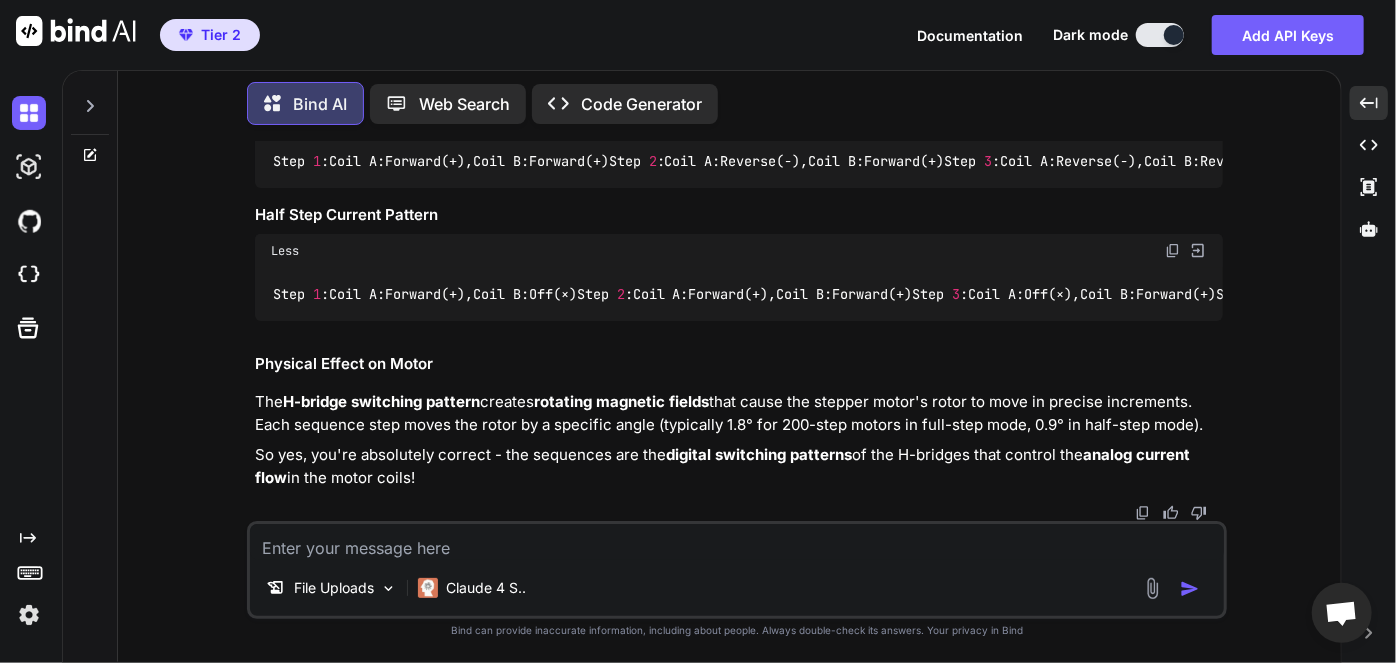 drag, startPoint x: 786, startPoint y: 433, endPoint x: 1199, endPoint y: 427, distance: 413.04358 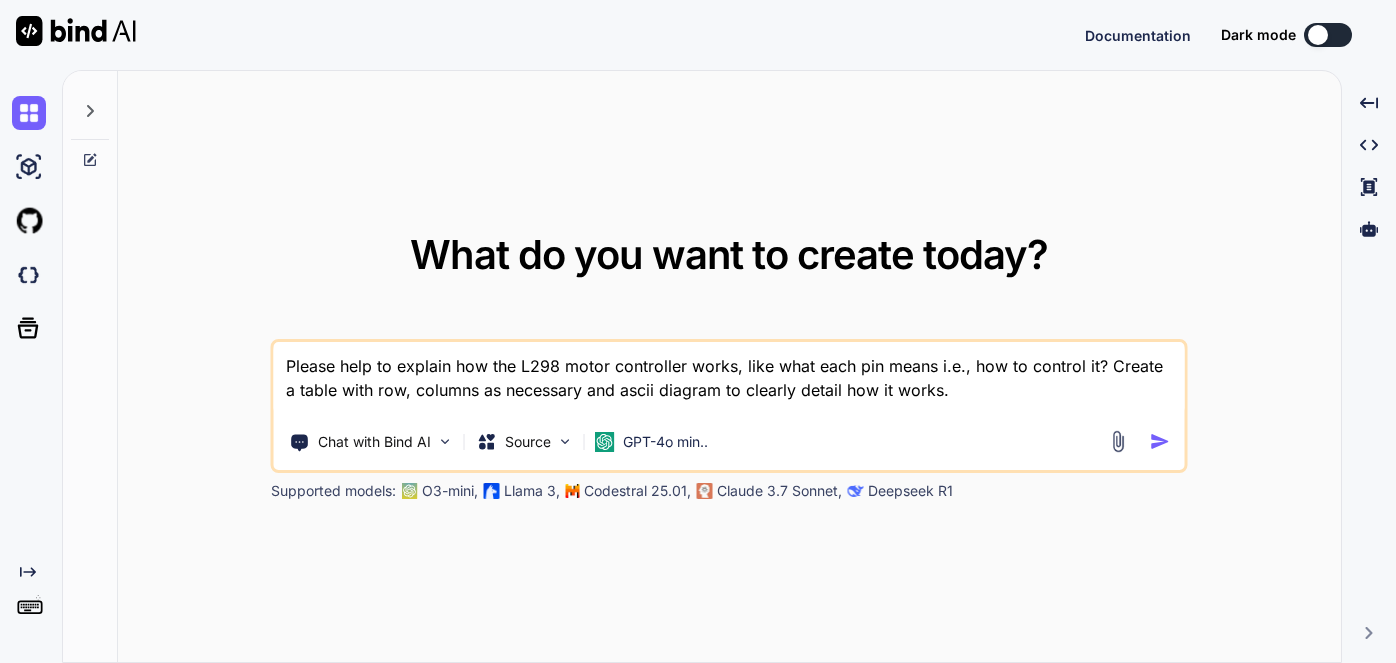 scroll, scrollTop: 0, scrollLeft: 0, axis: both 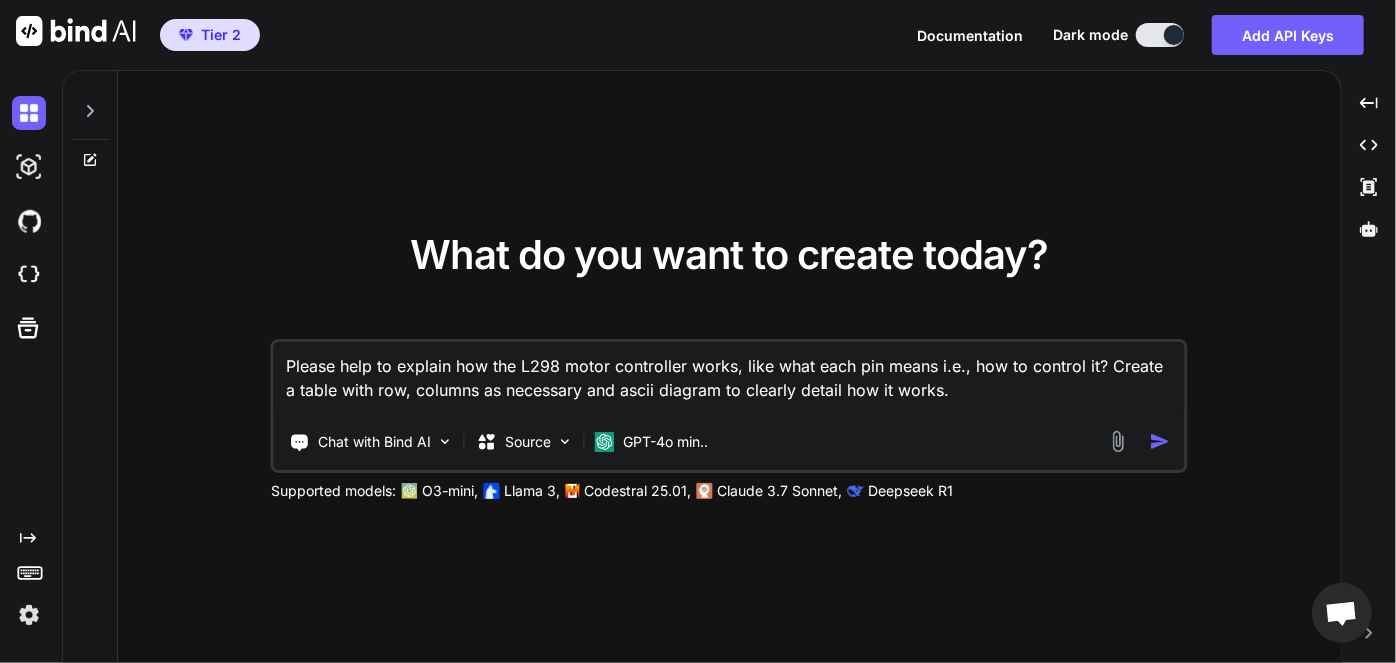 click 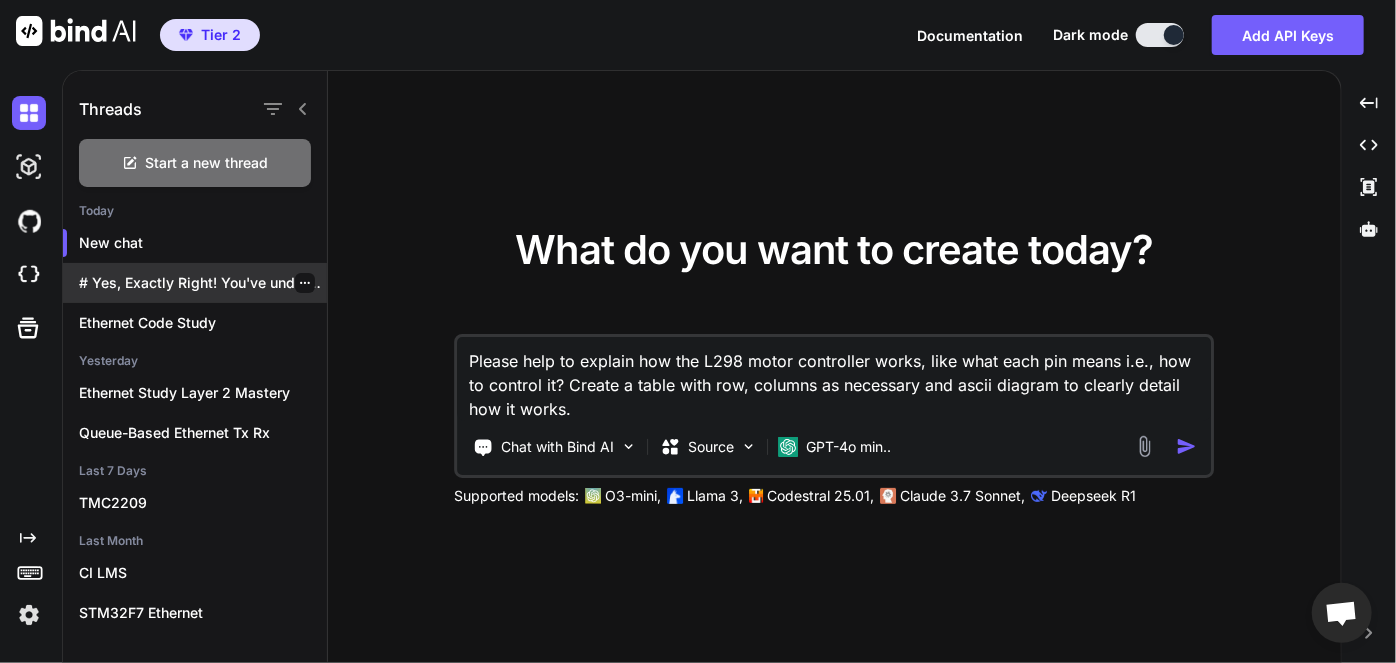 click on "# Yes, Exactly Right! You've understood it..." at bounding box center (203, 283) 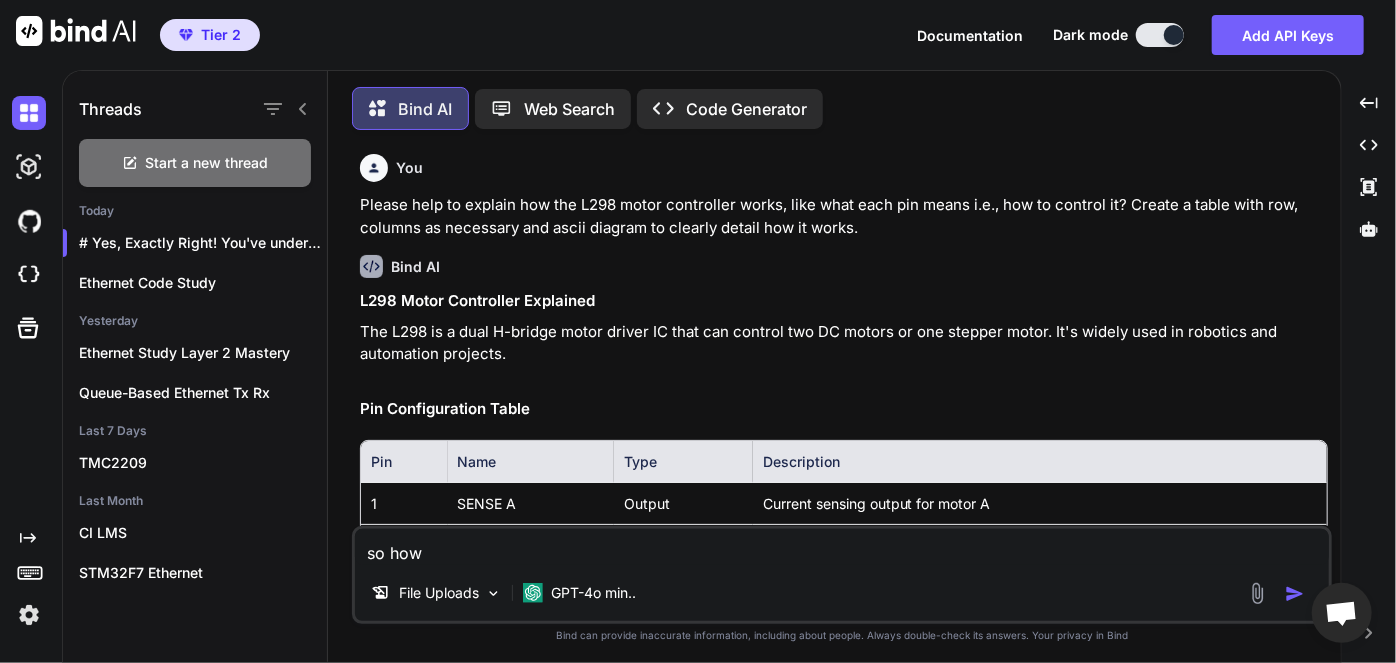 scroll, scrollTop: 437, scrollLeft: 0, axis: vertical 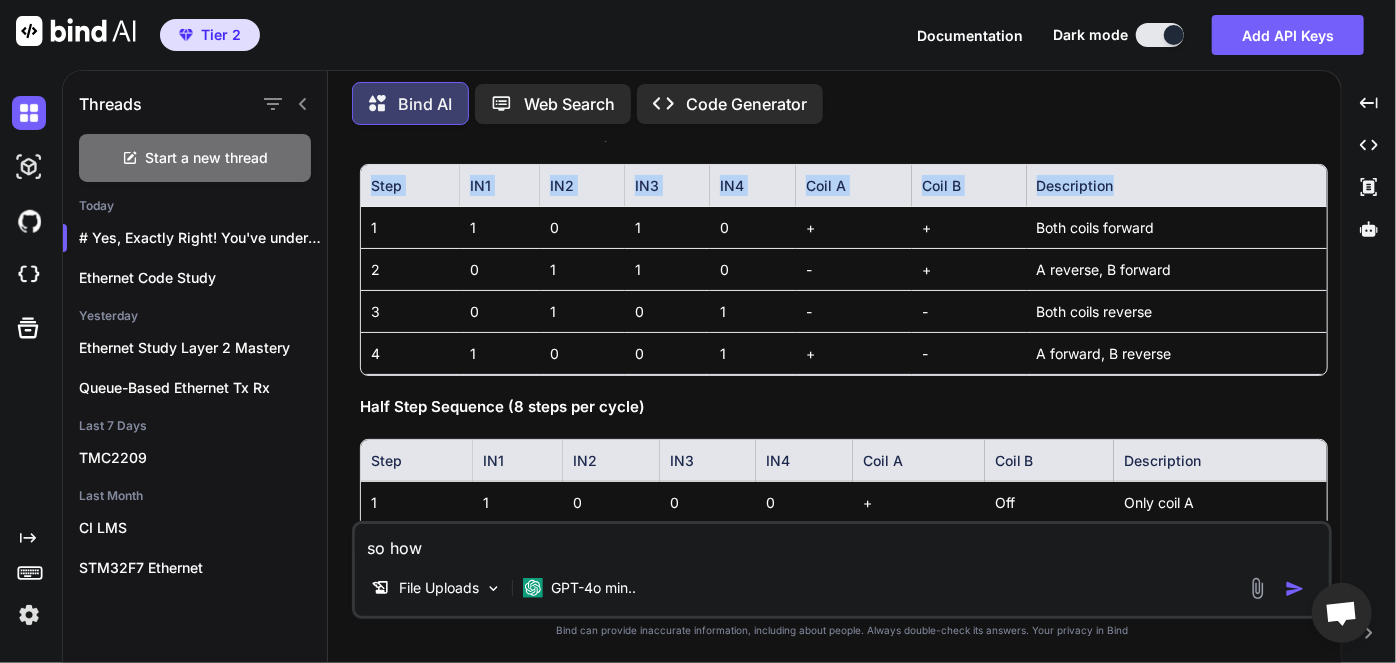 drag, startPoint x: 369, startPoint y: 278, endPoint x: 1135, endPoint y: 278, distance: 766 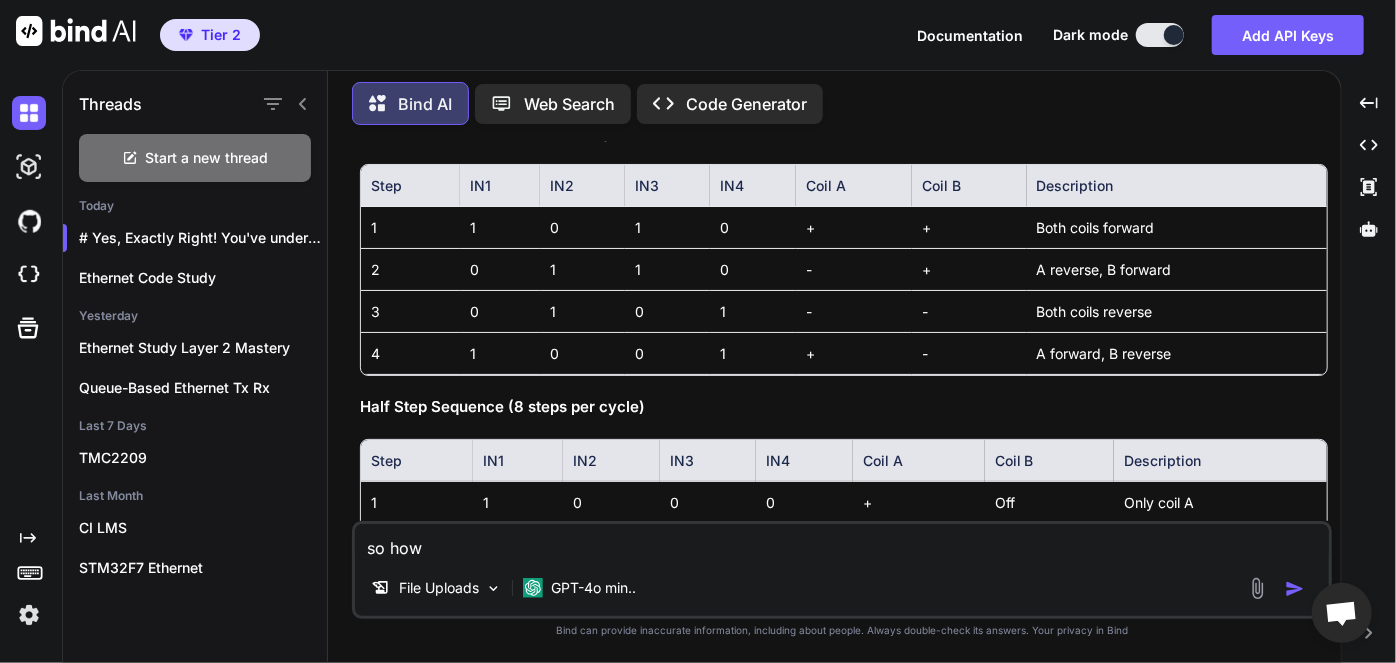 click on "so how" at bounding box center (842, 542) 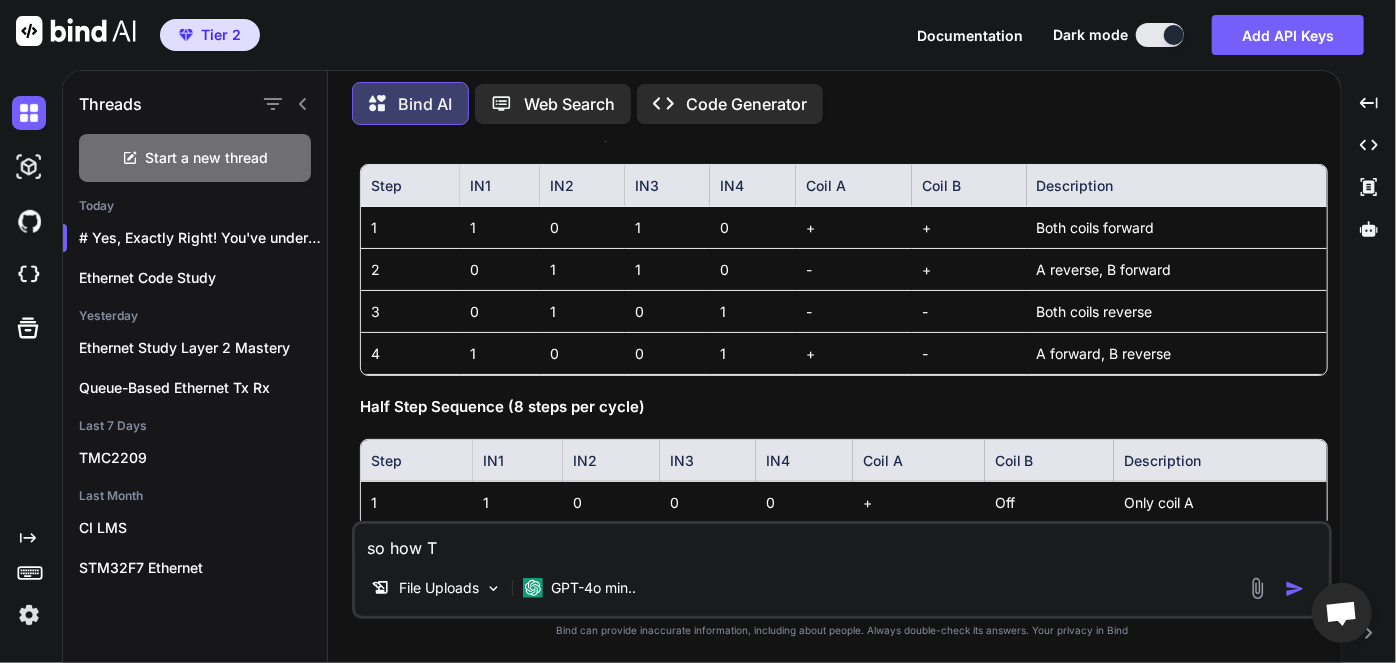 type on "x" 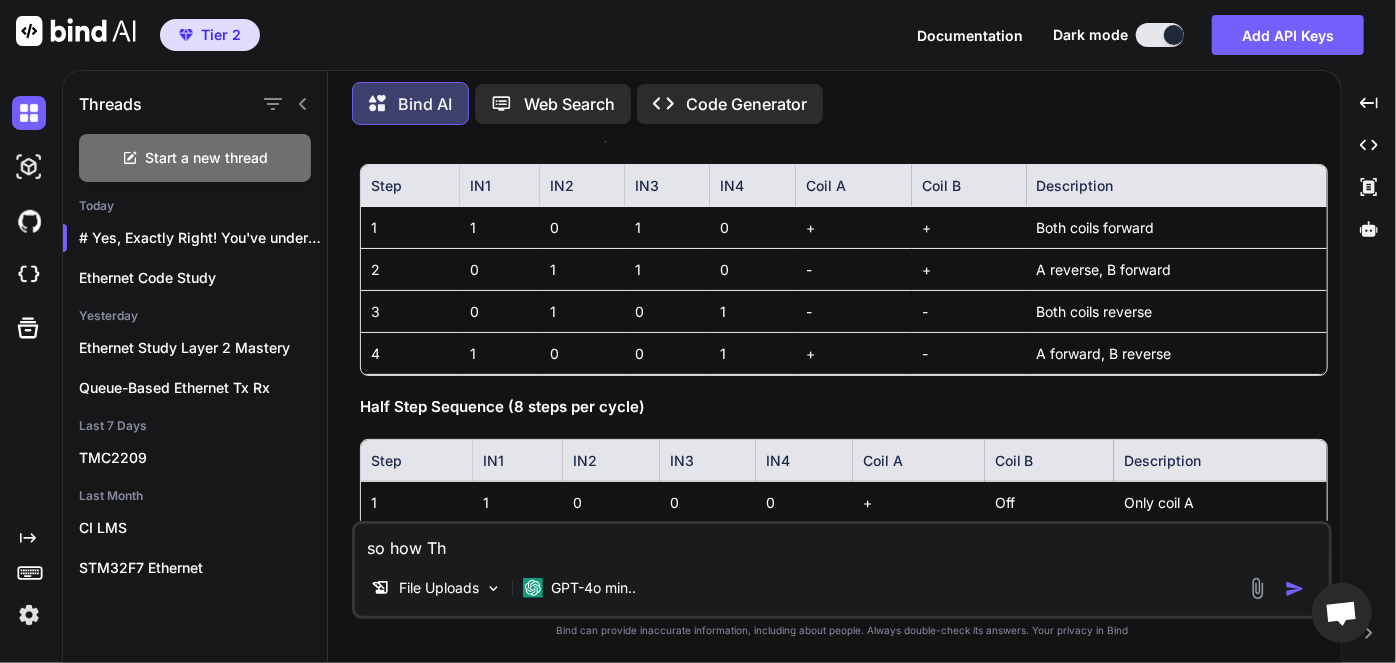 type on "x" 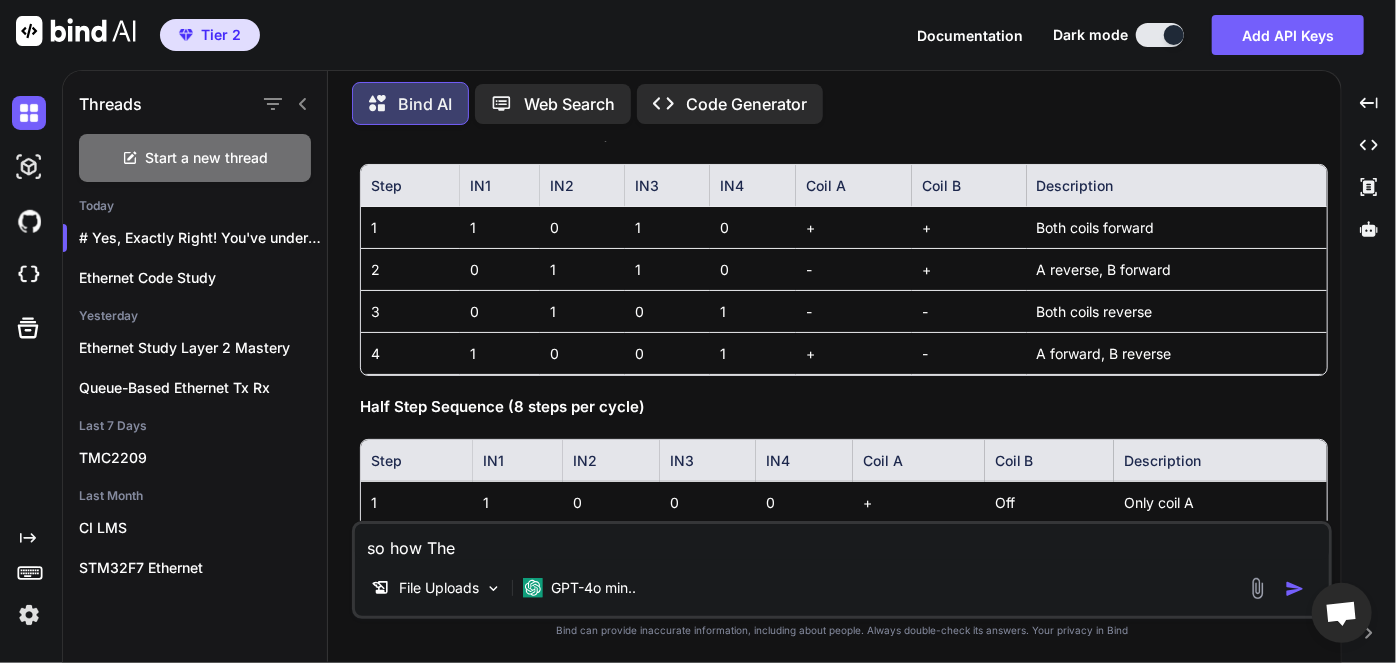 type on "x" 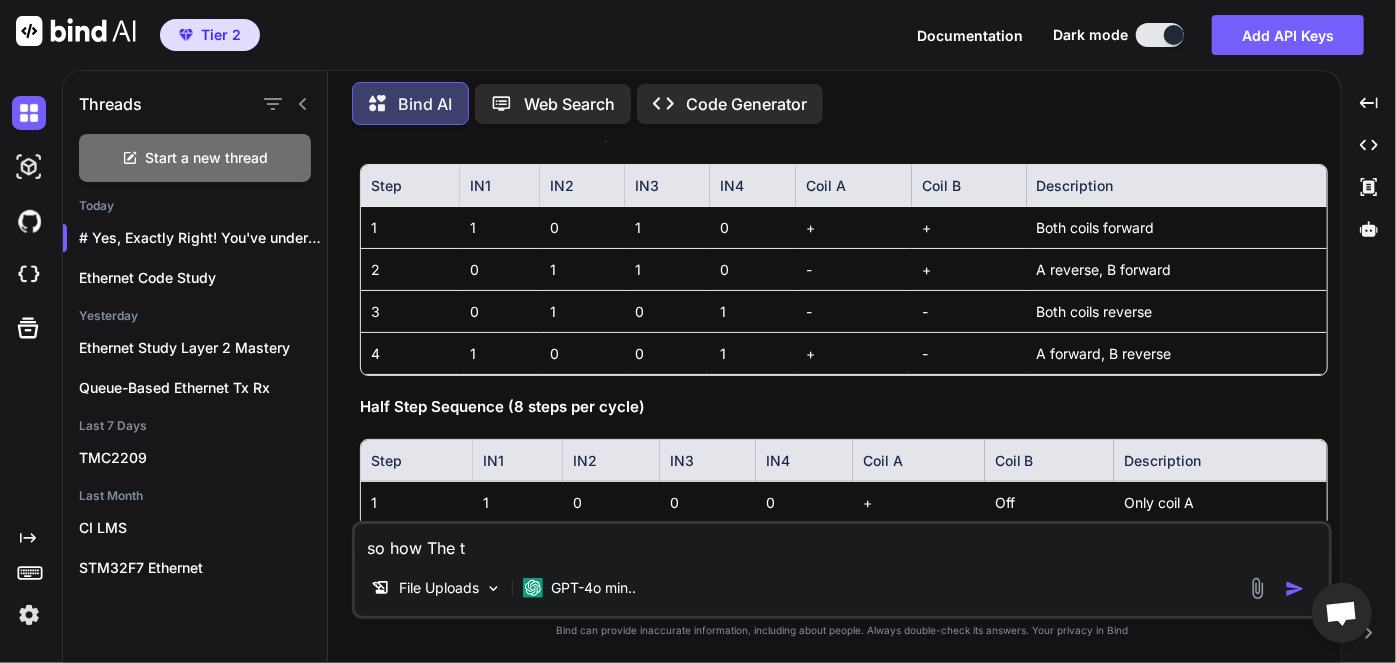 type on "x" 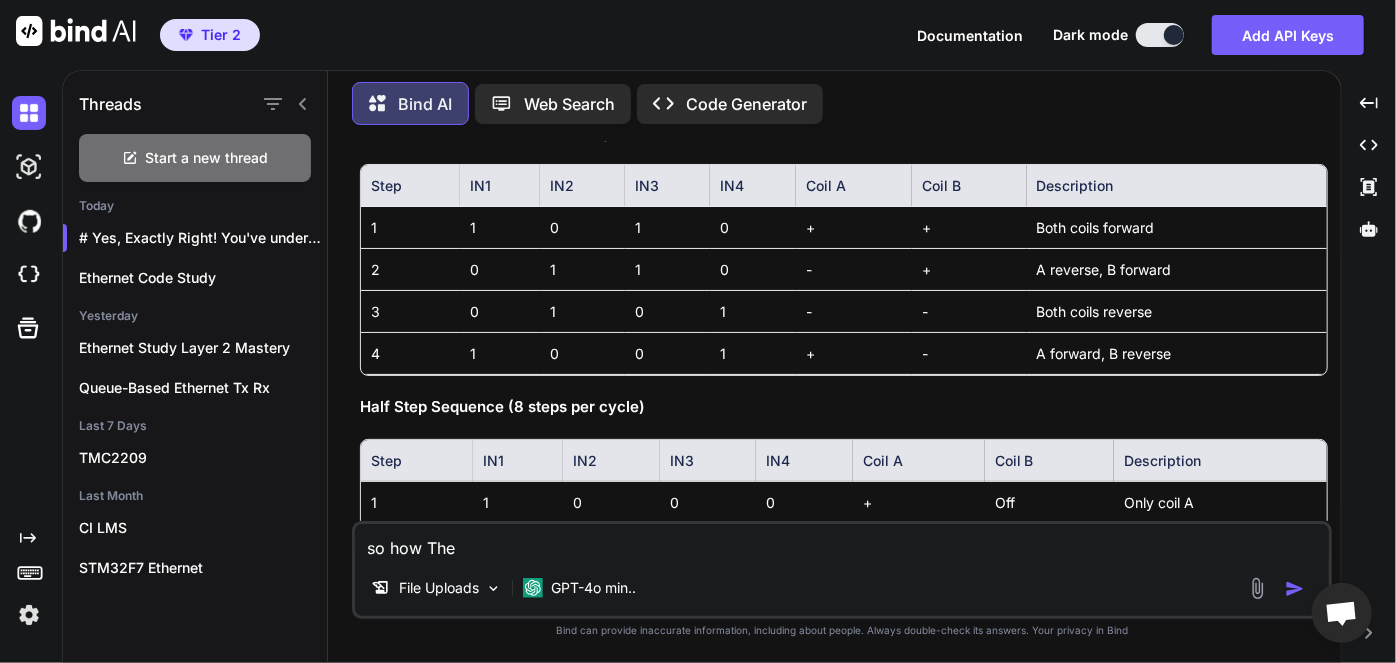 type on "x" 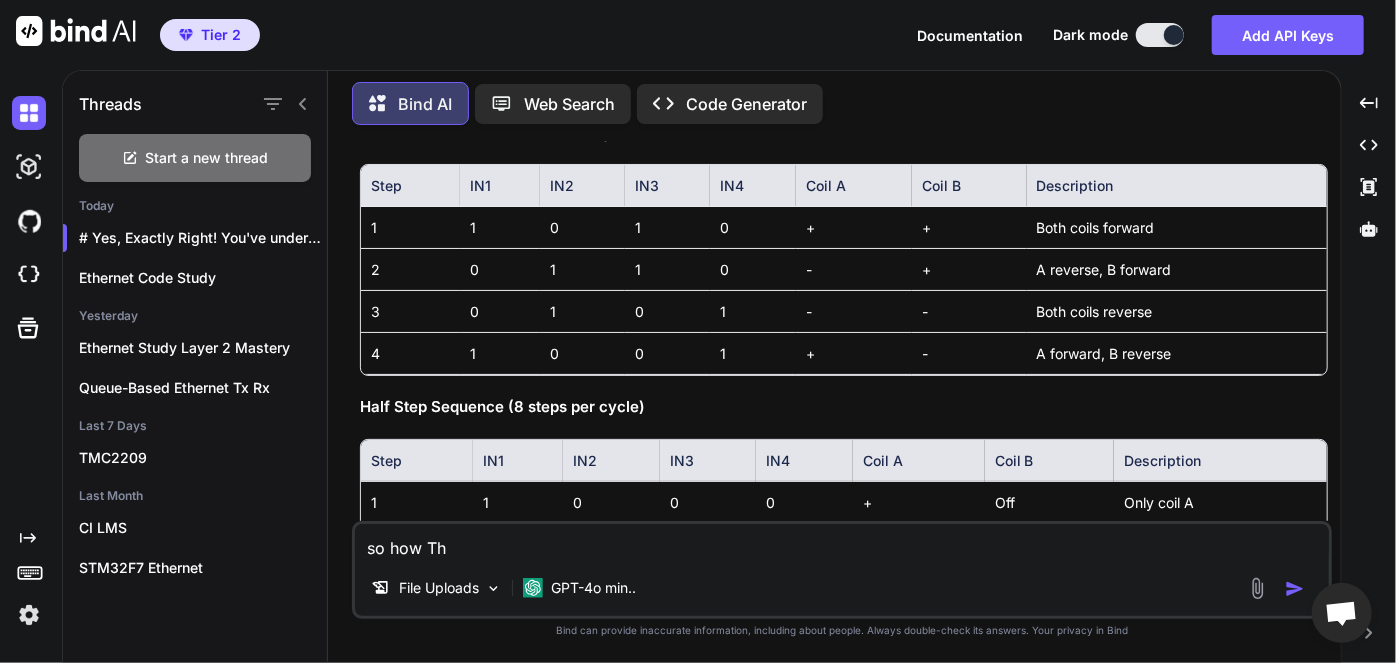 type on "x" 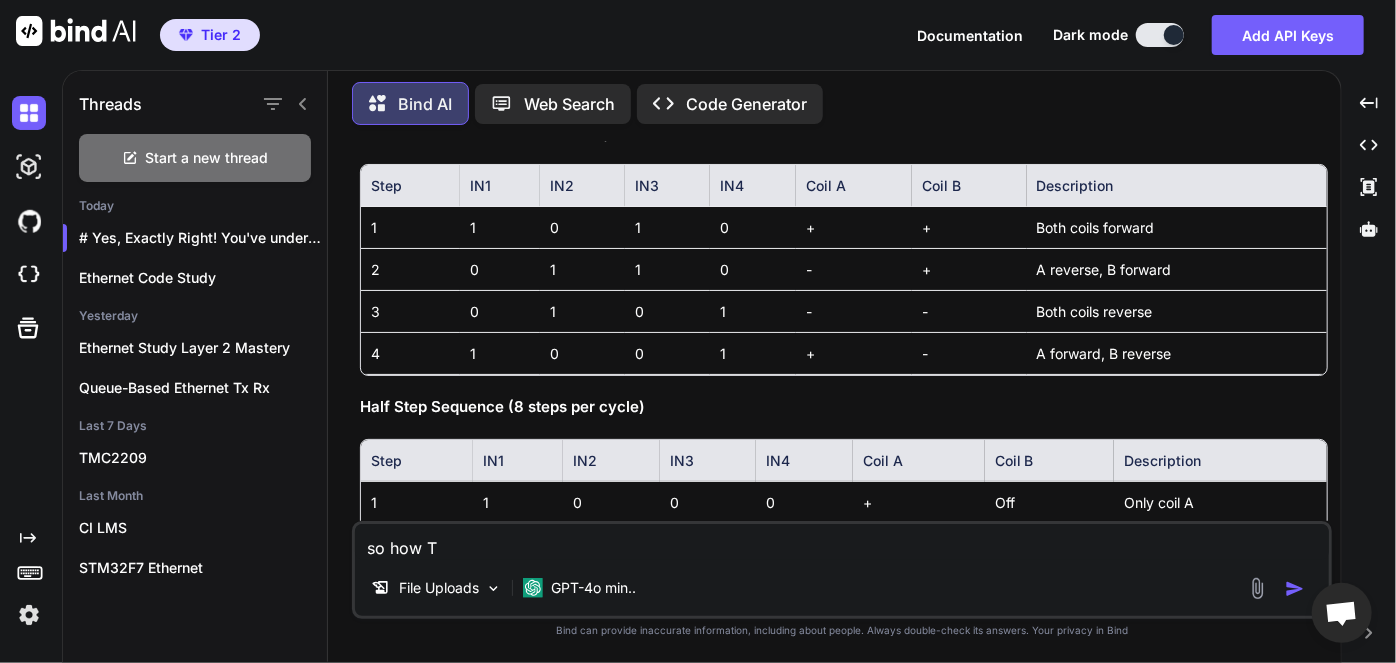 type on "x" 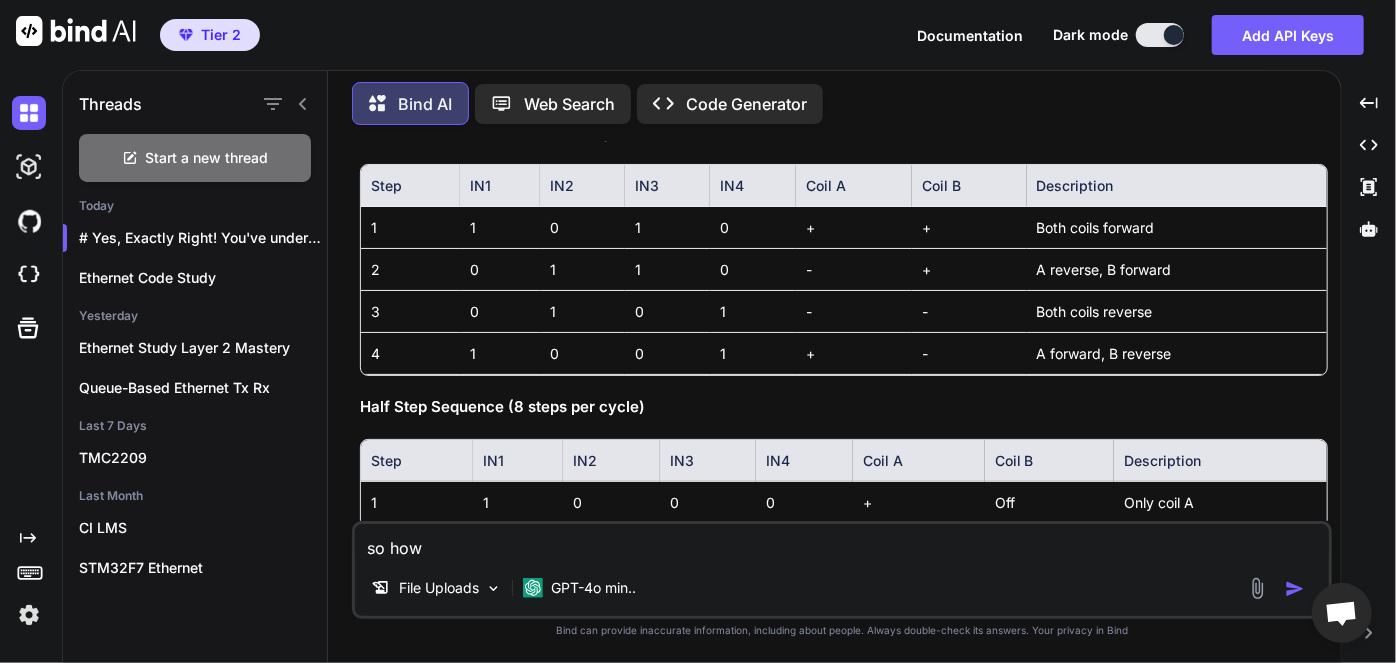 type on "x" 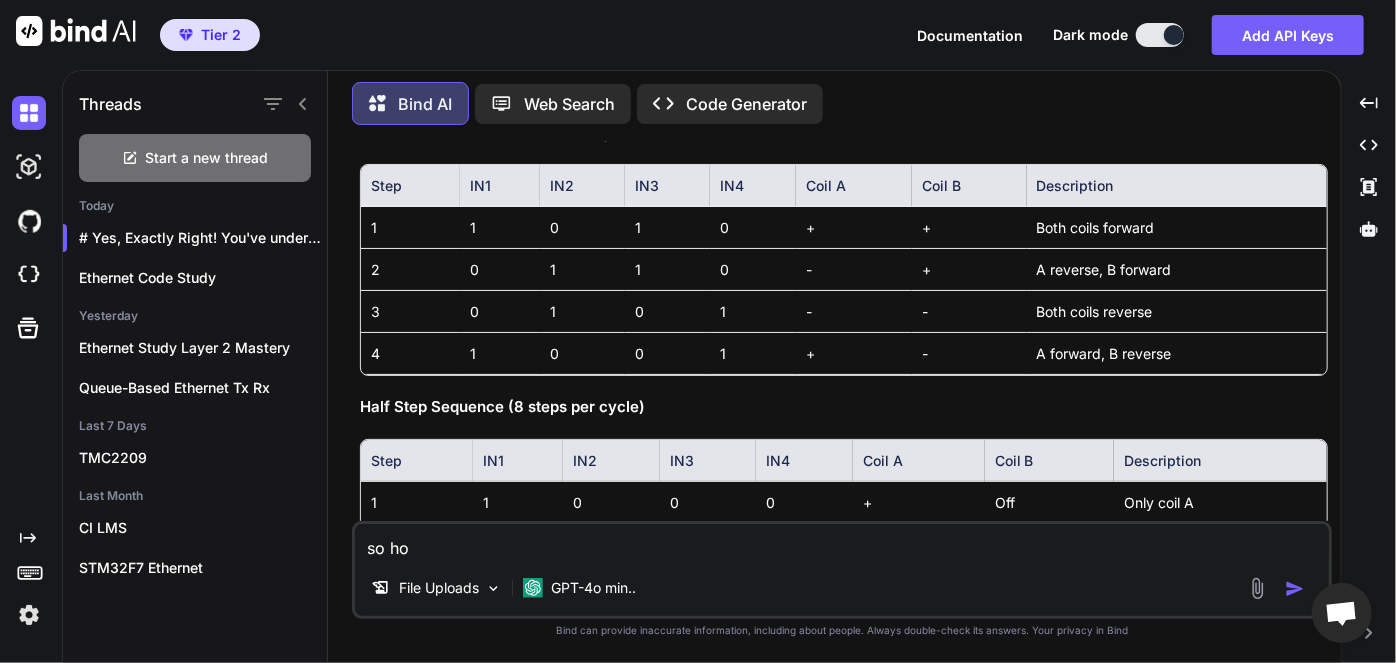 type on "x" 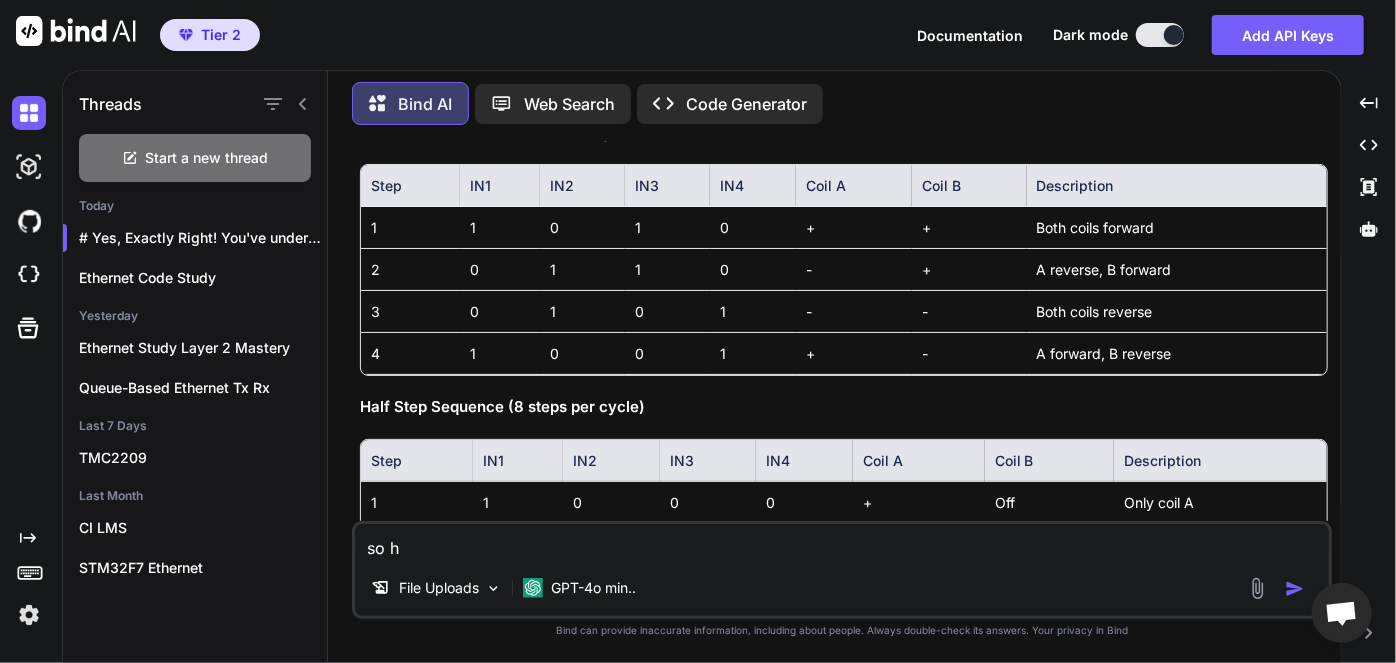 type on "x" 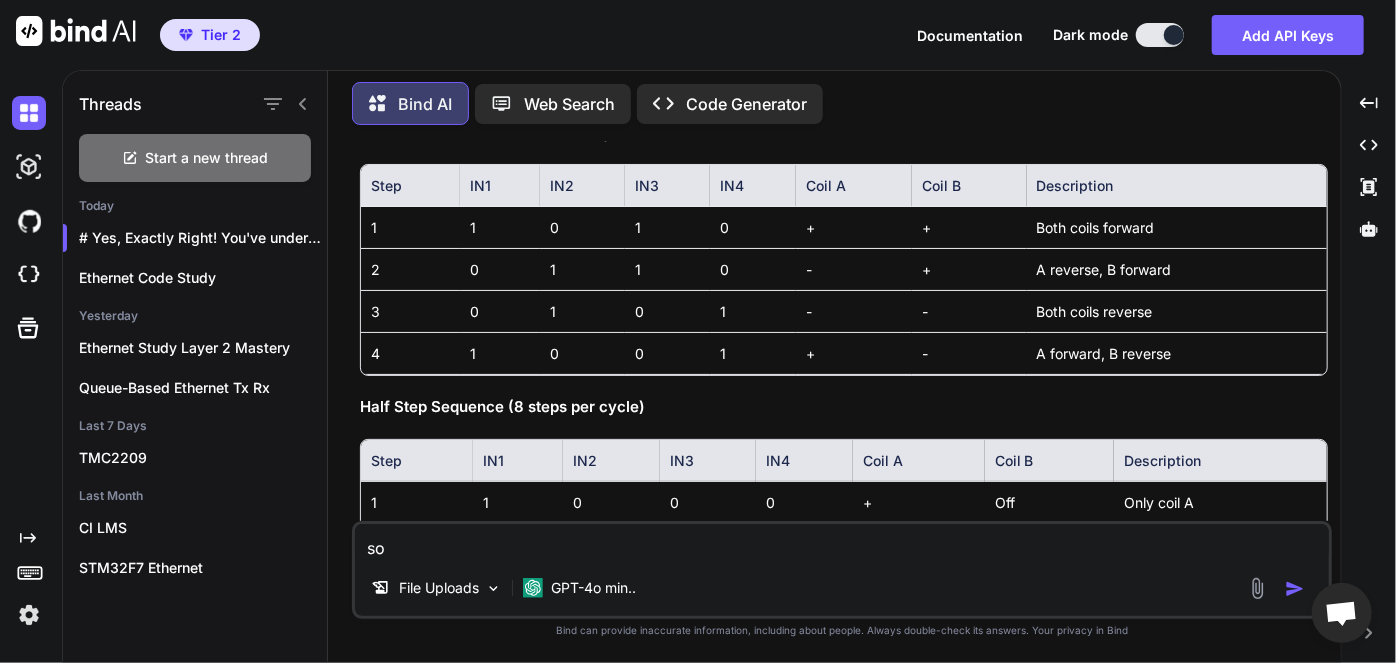 type on "x" 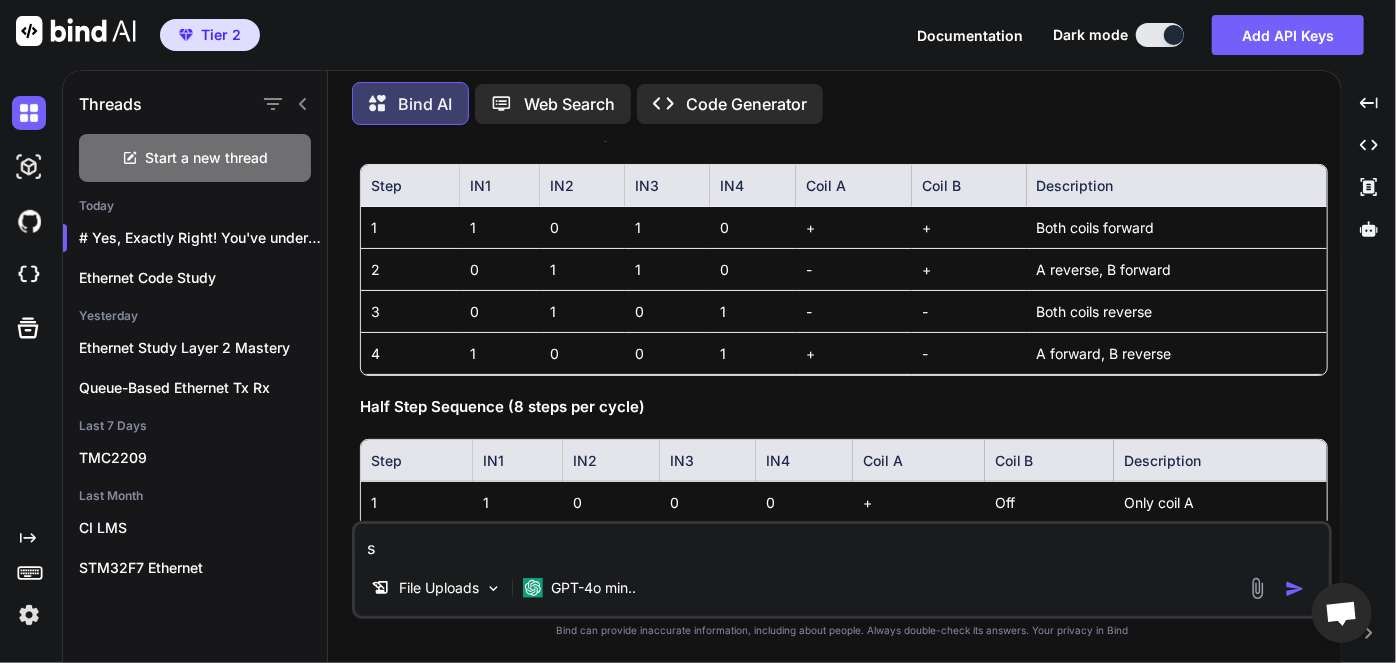 type on "x" 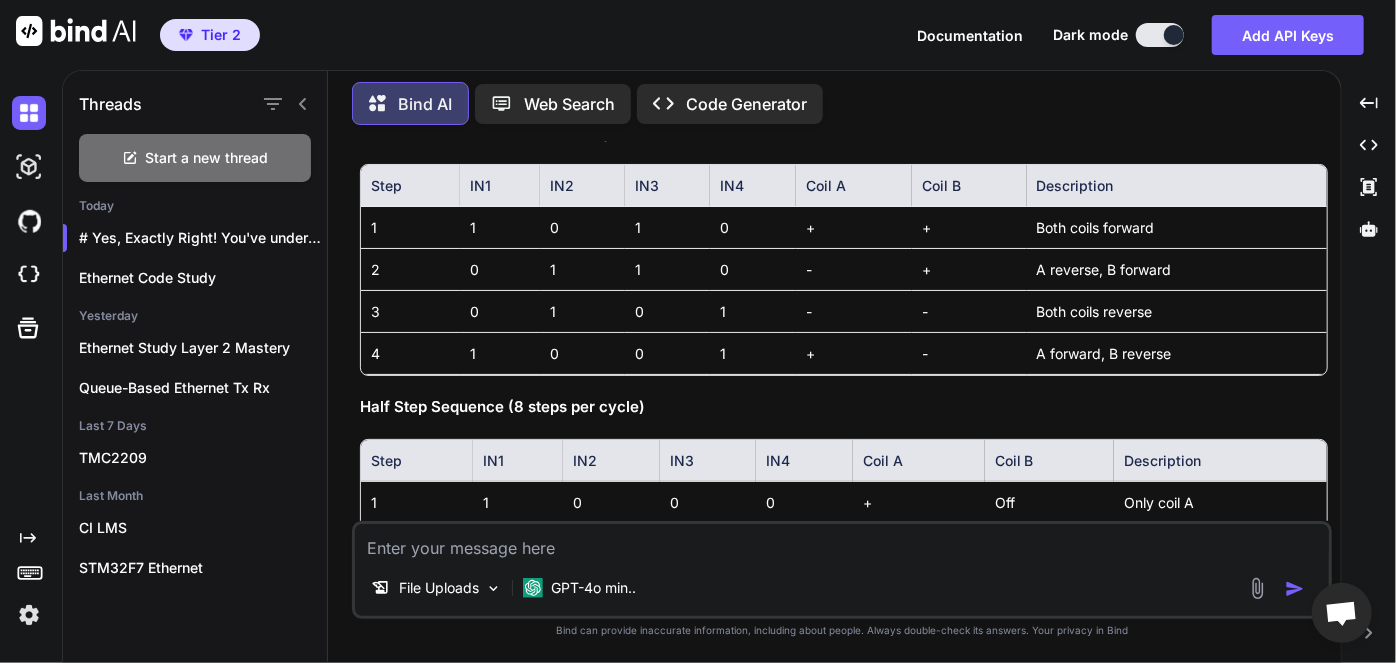 type on "x" 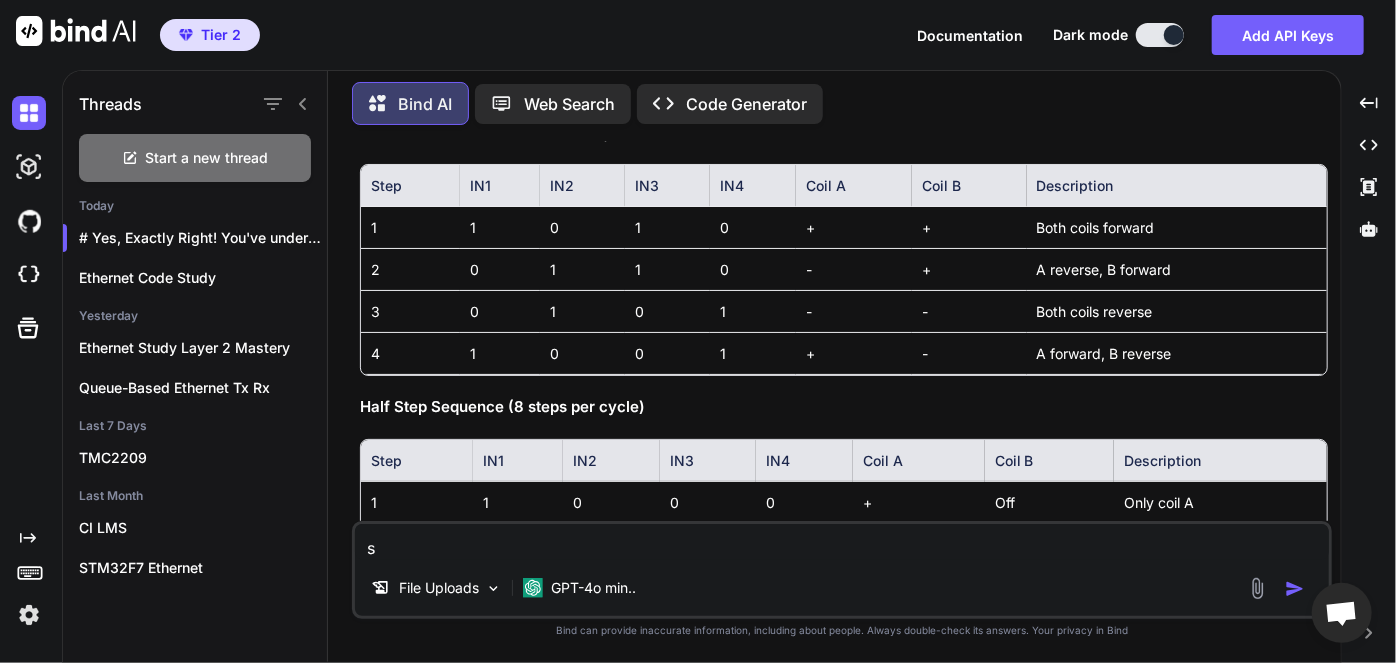 type on "x" 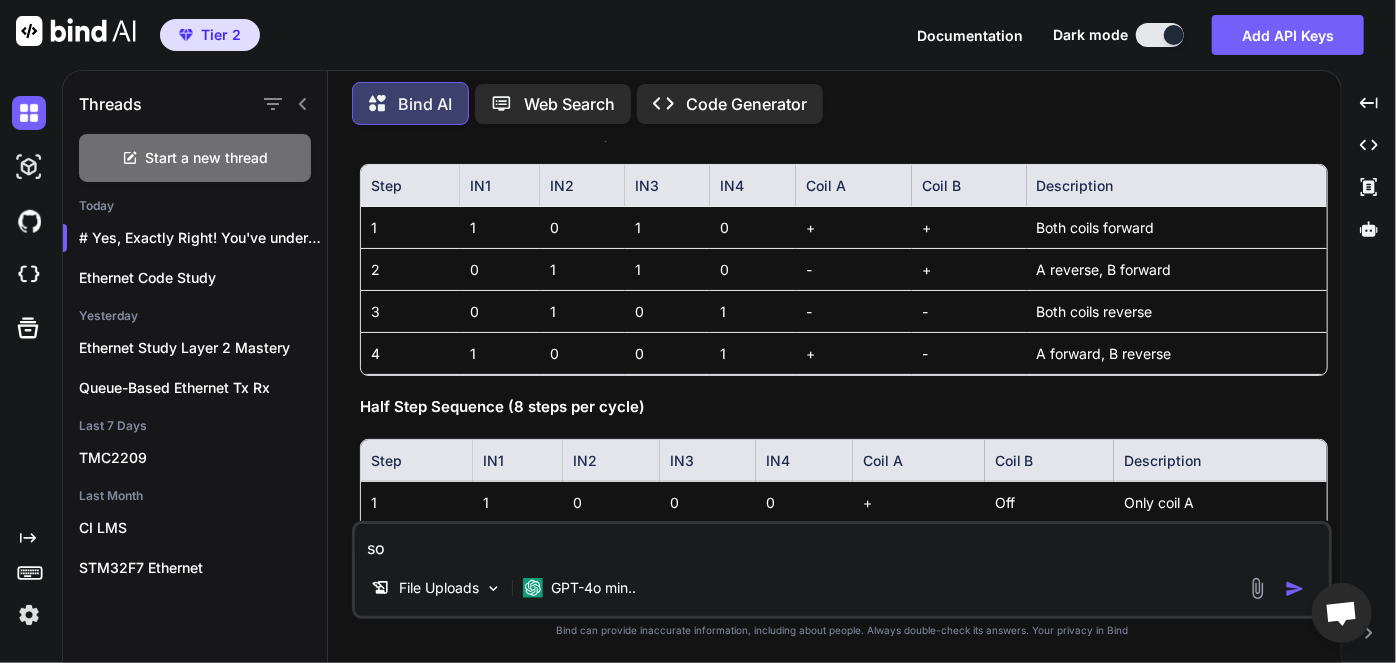 type on "x" 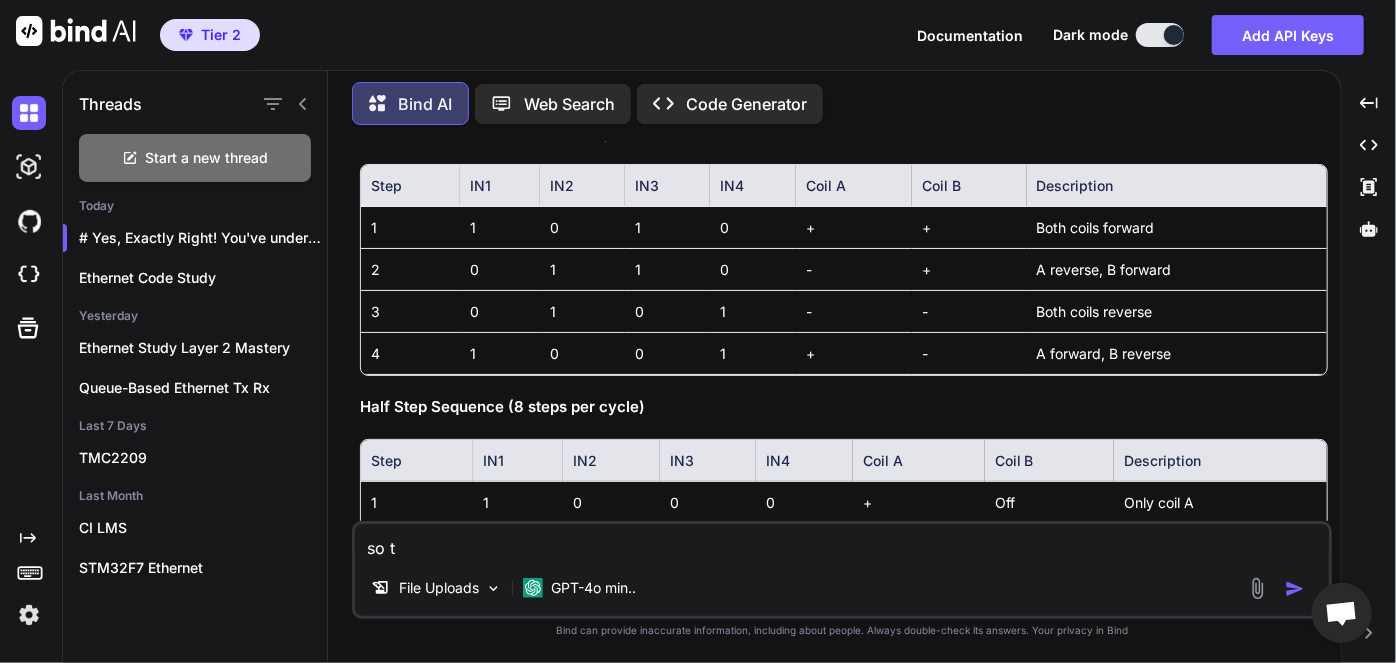 type on "x" 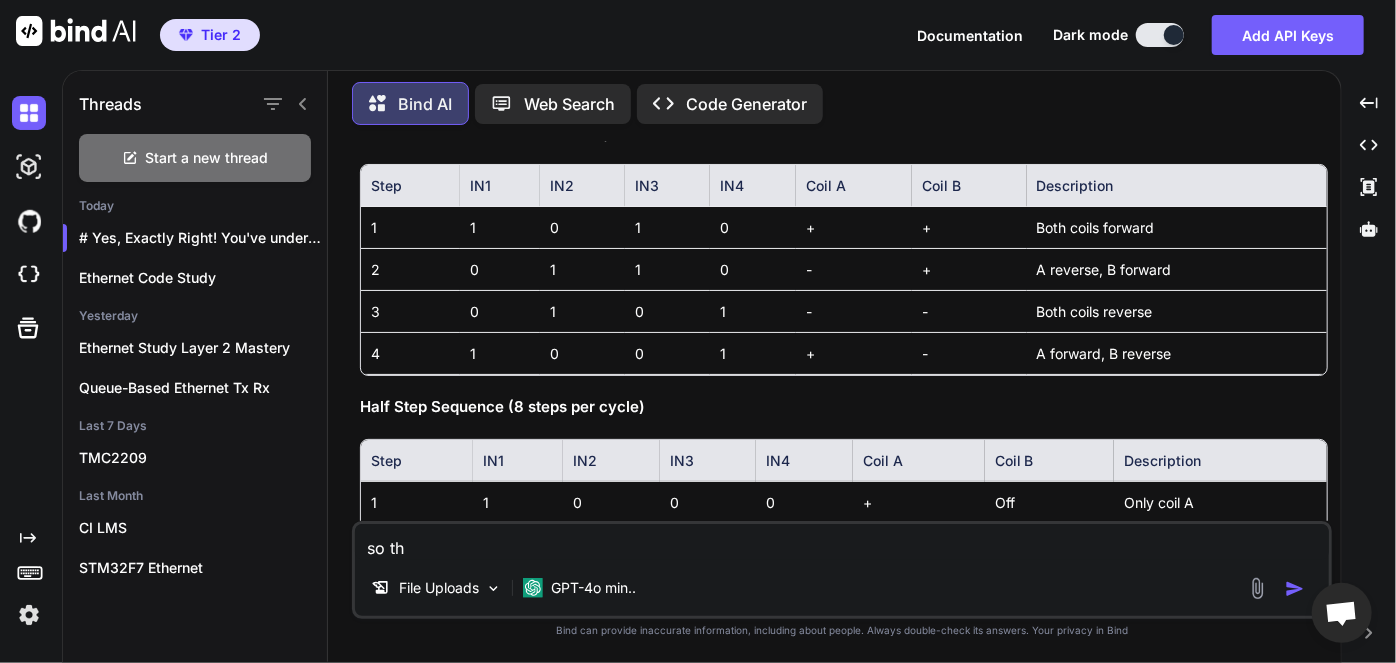type on "x" 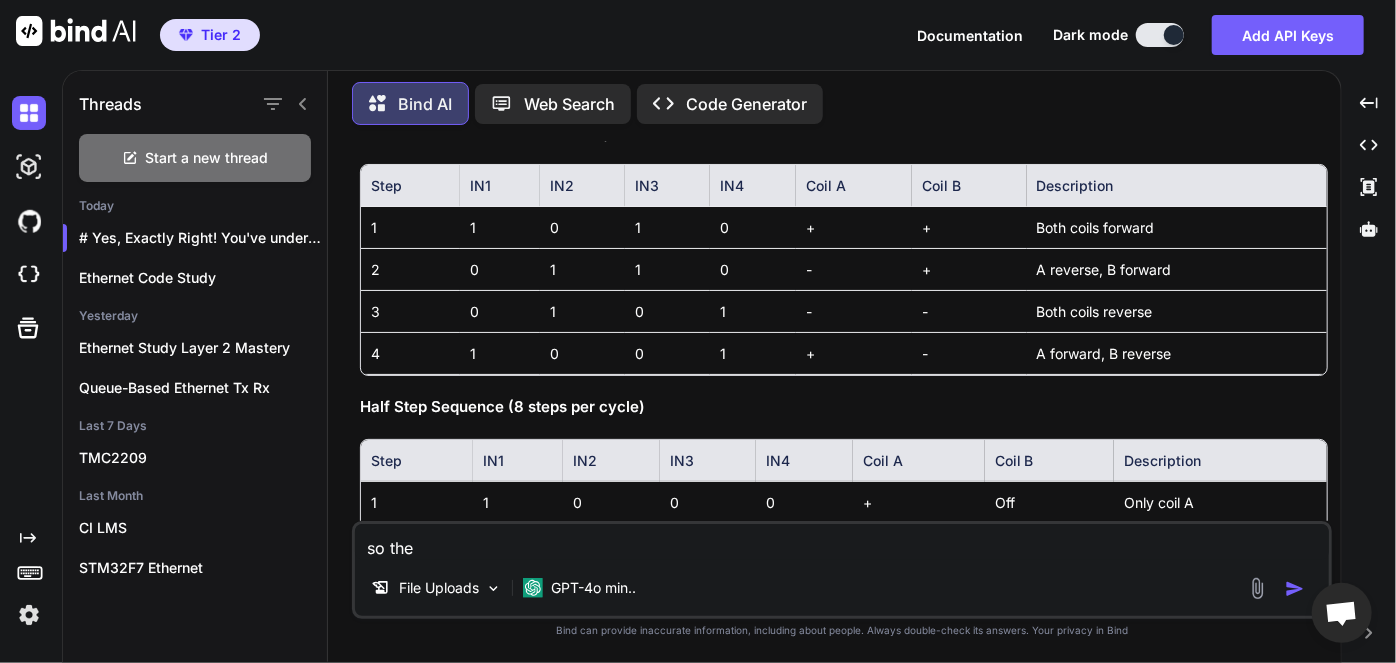 type on "so the" 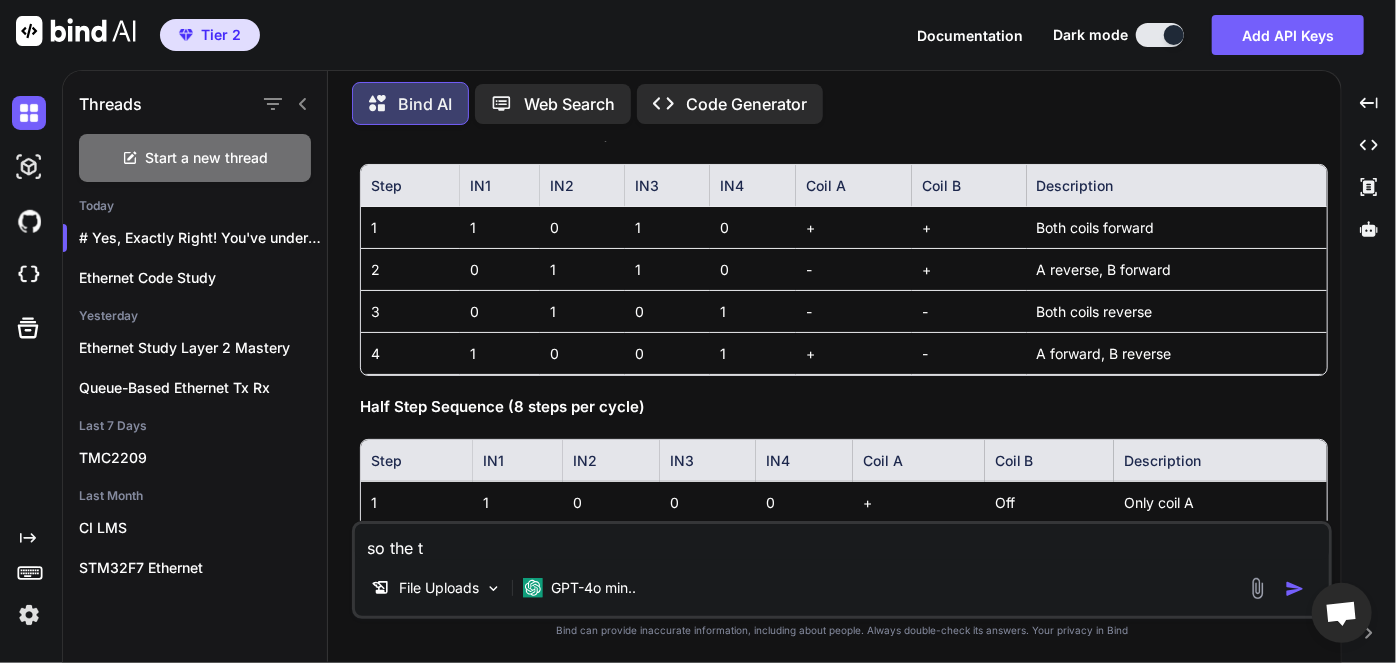 type on "x" 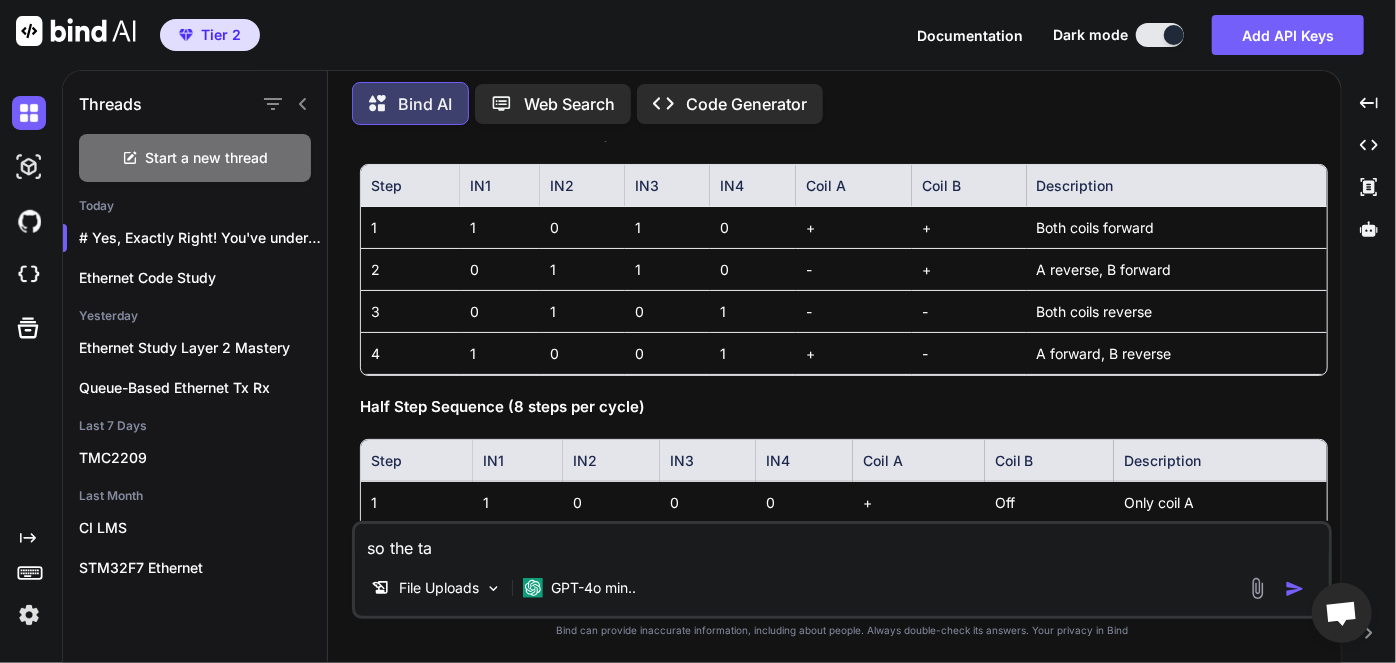 type on "x" 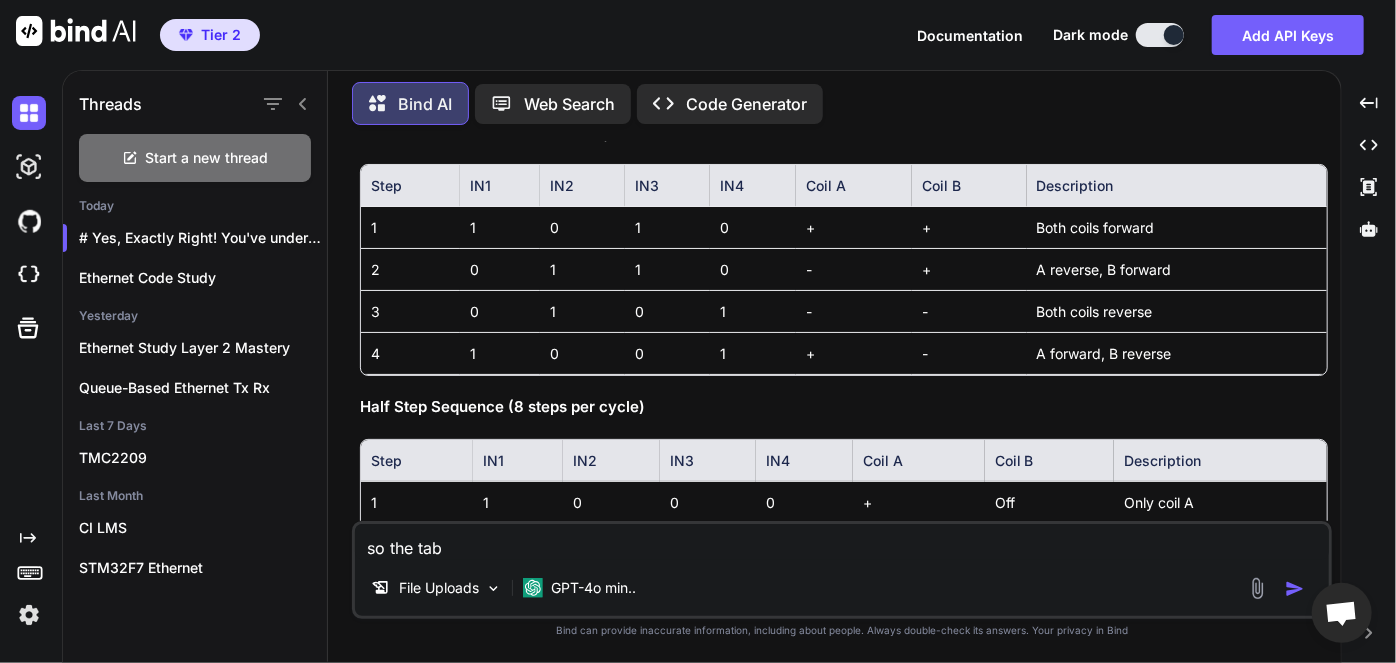 type on "x" 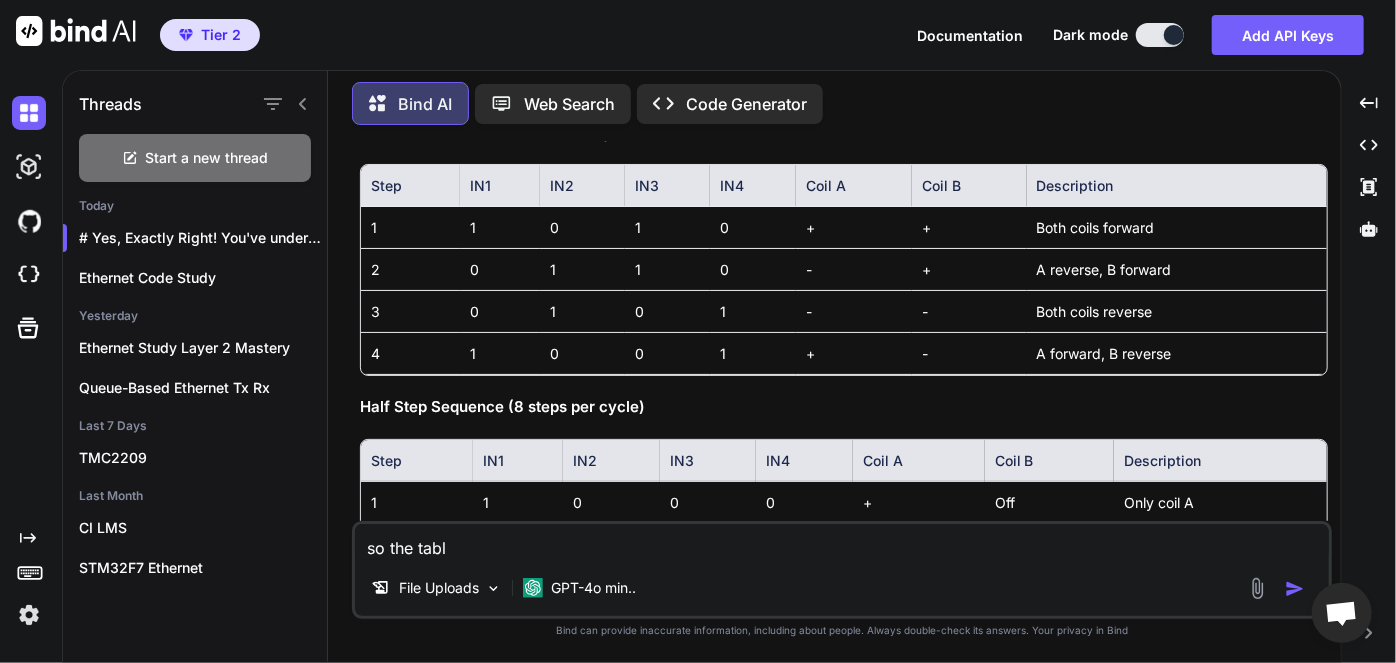 type on "x" 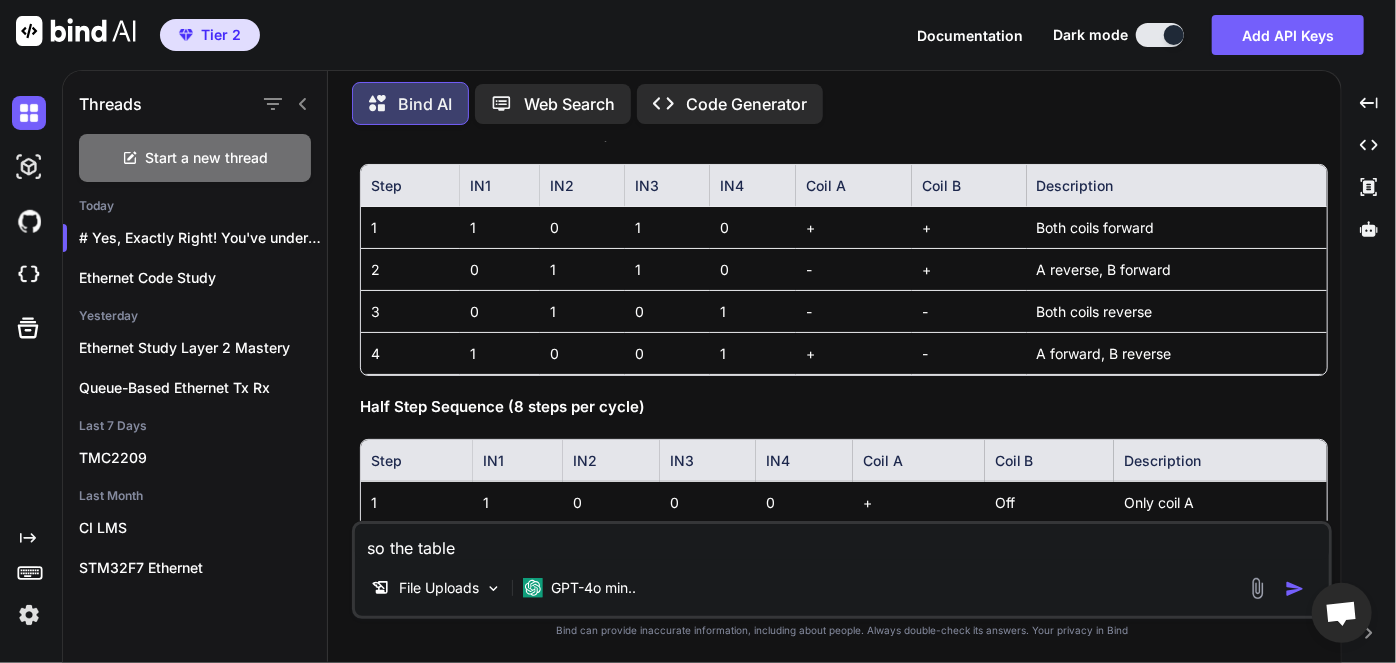 type on "so the table" 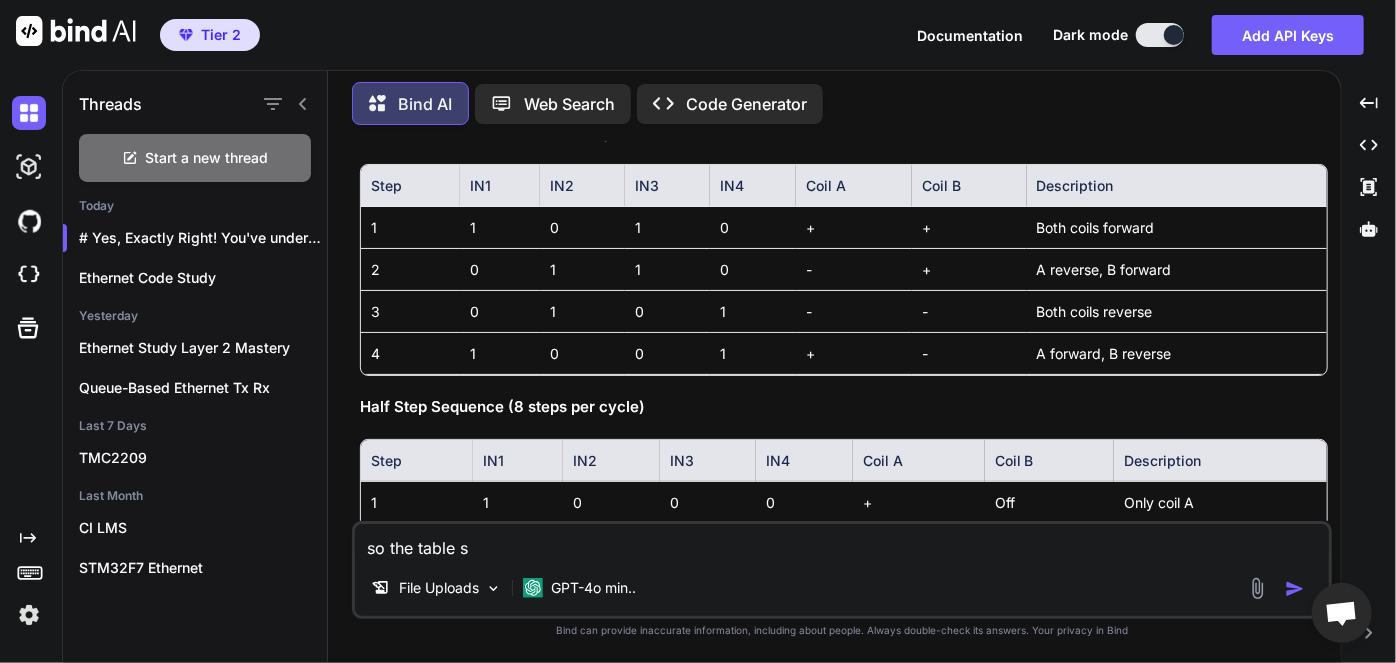 type on "x" 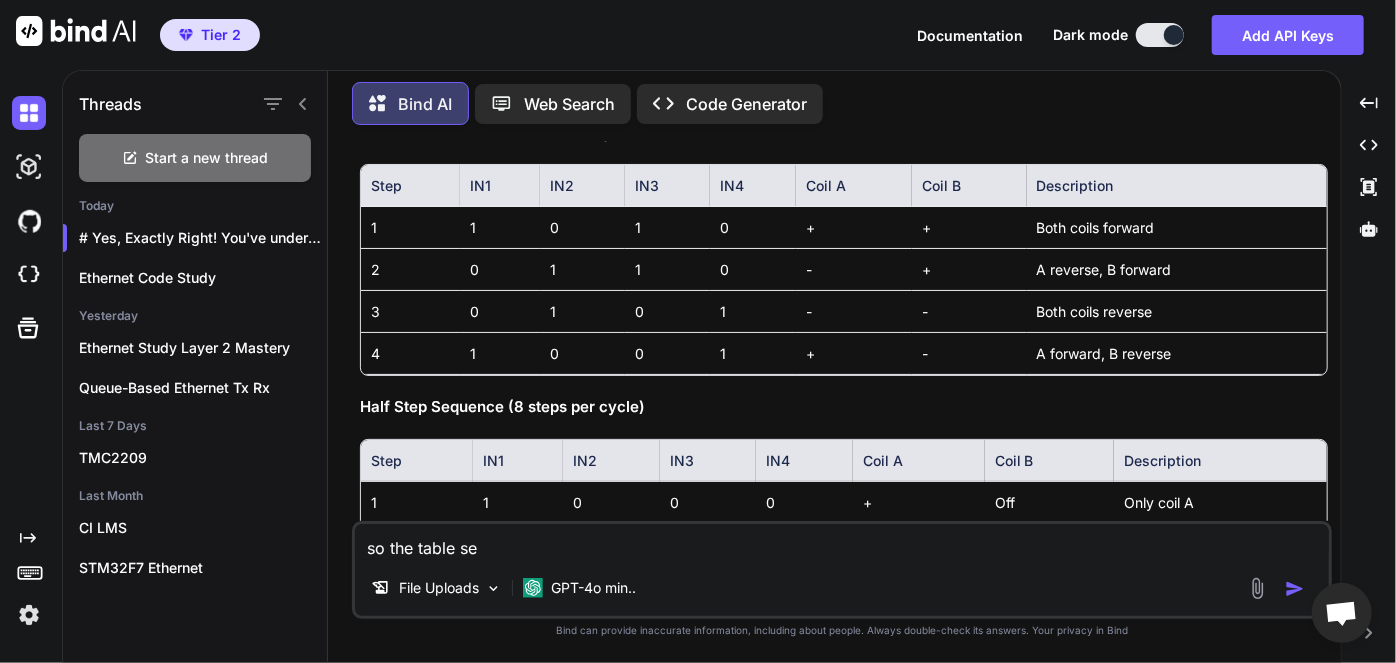 type on "x" 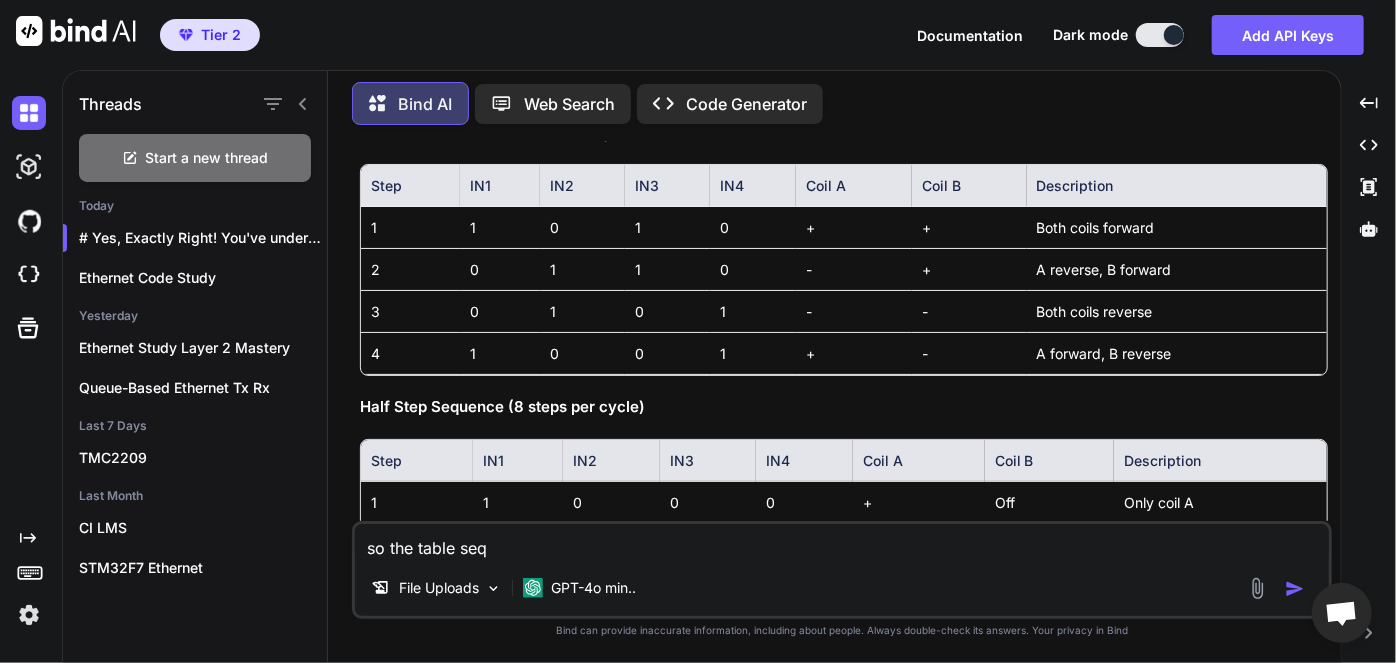 type on "x" 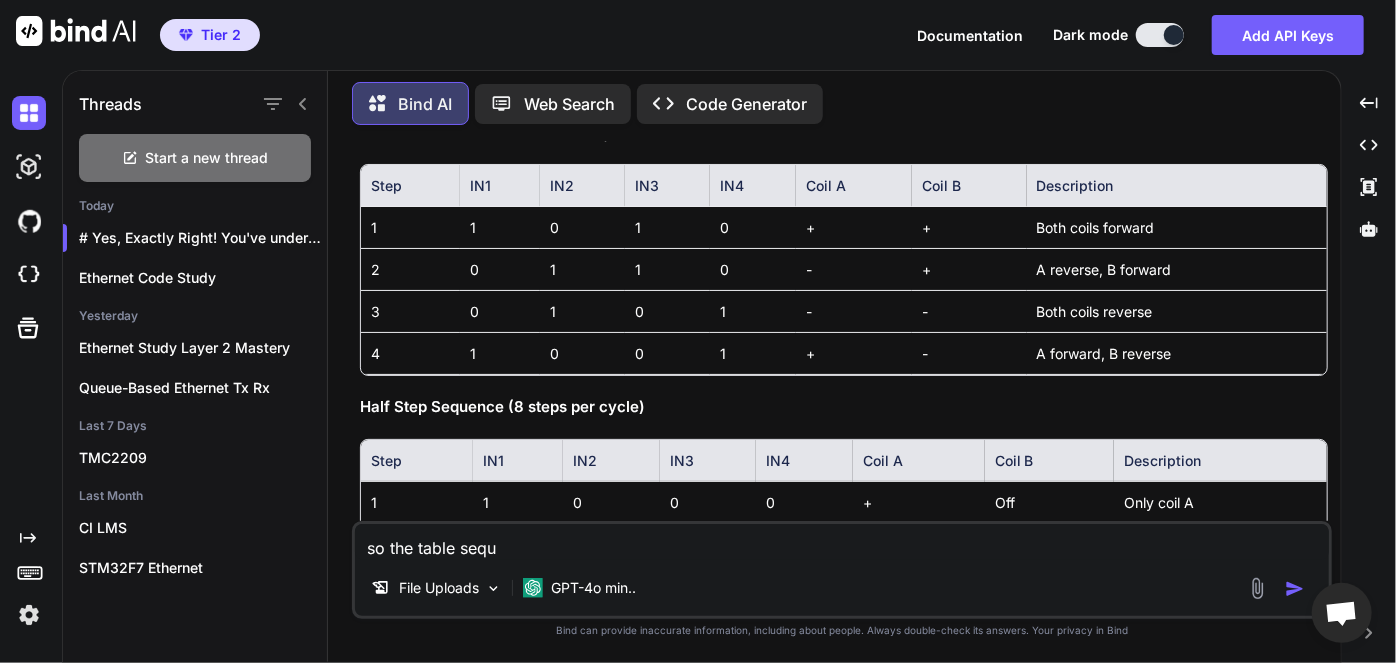 type on "x" 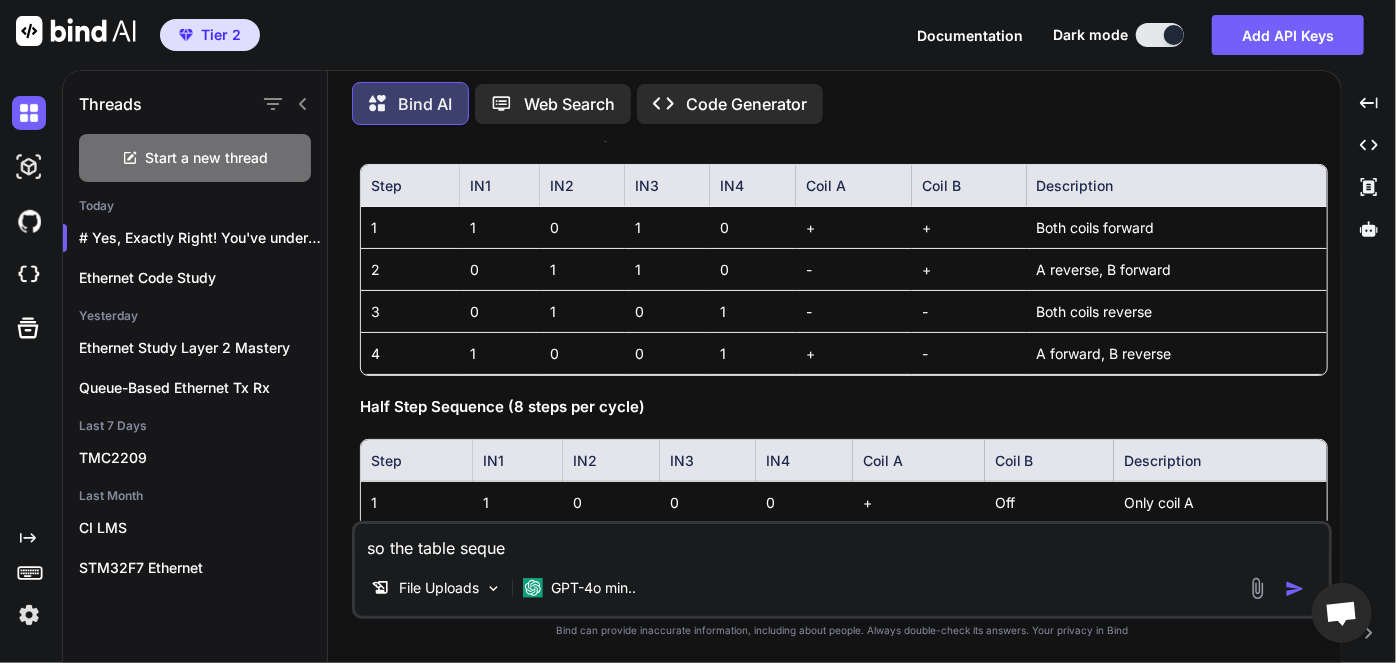 type on "x" 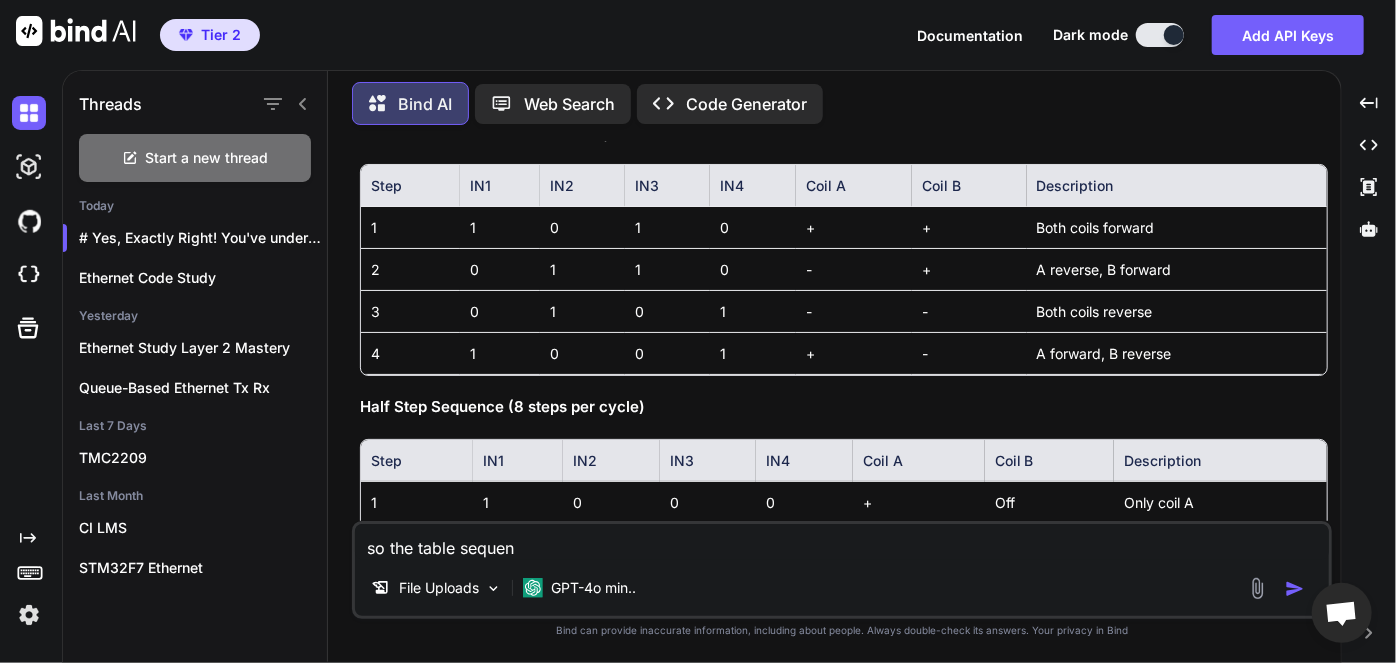 type on "x" 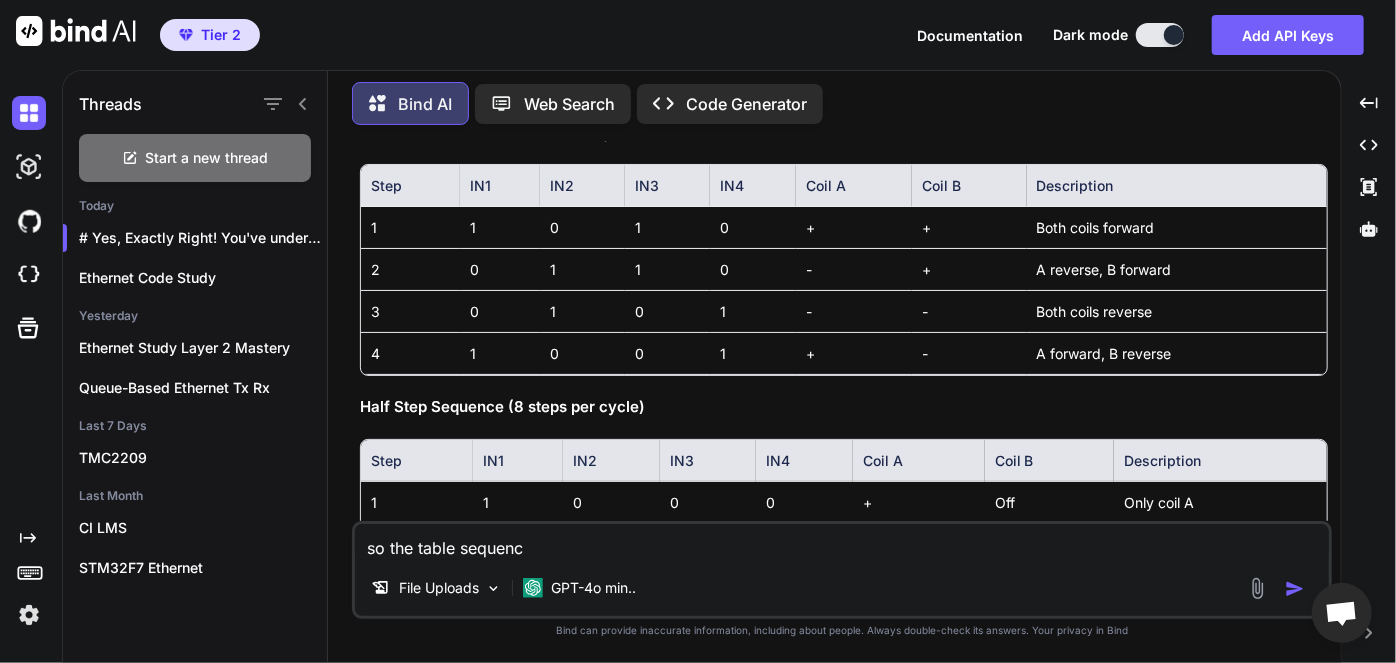 type on "x" 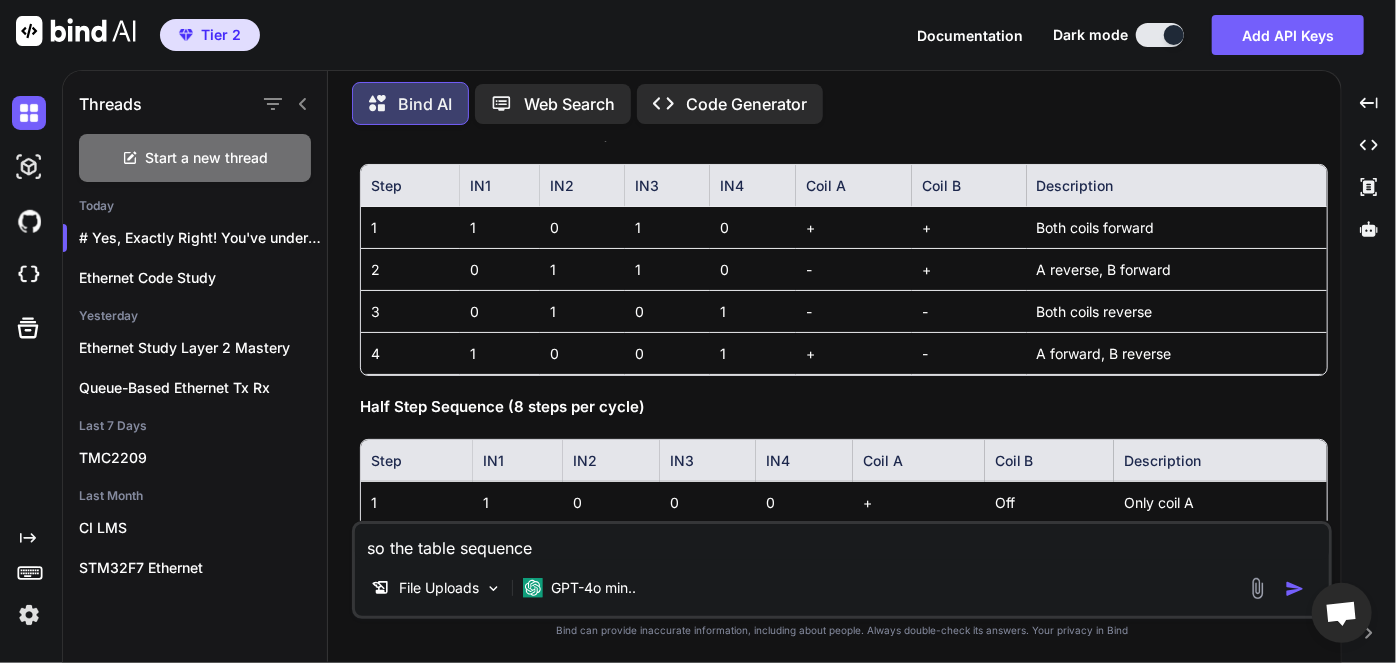 type on "x" 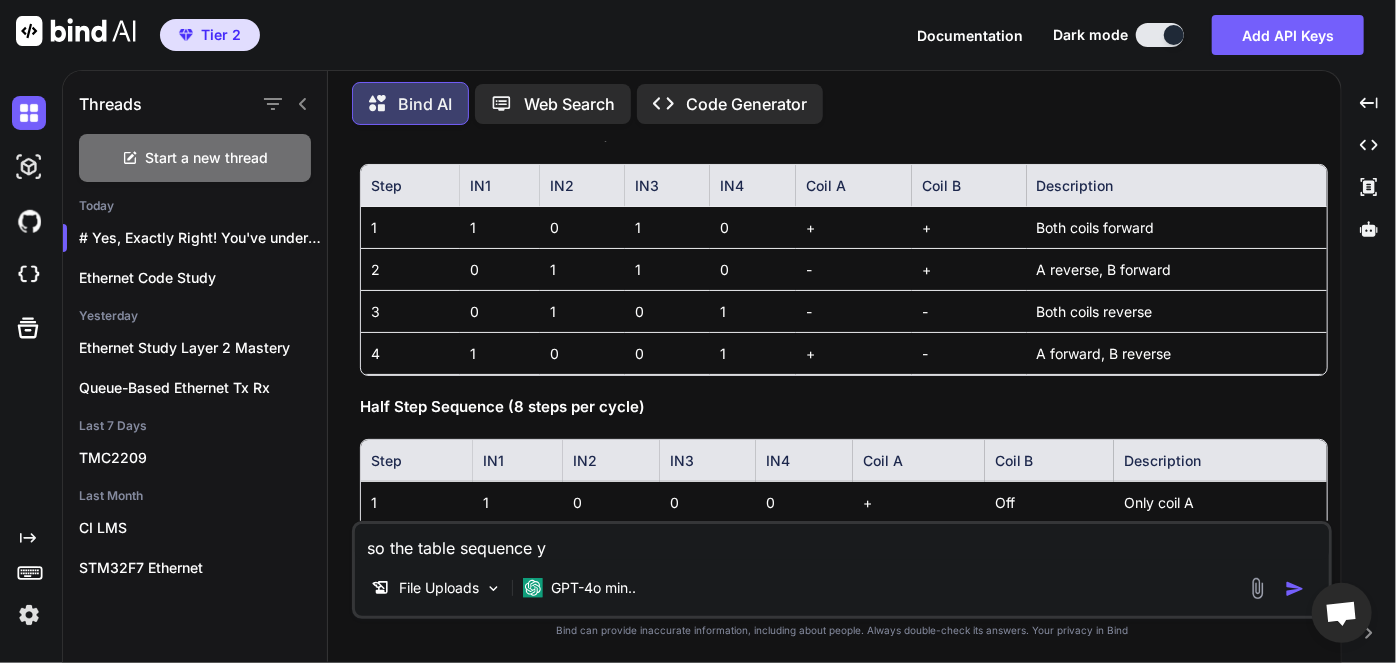 type on "x" 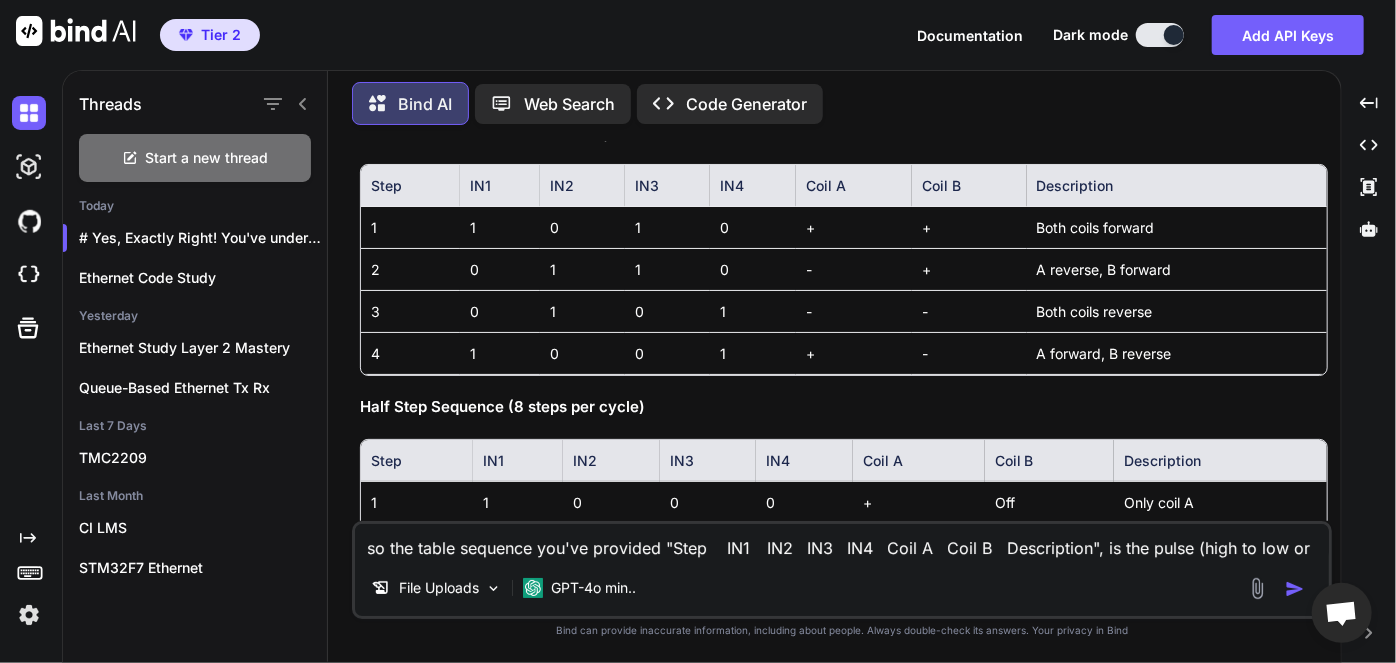 type on "x" 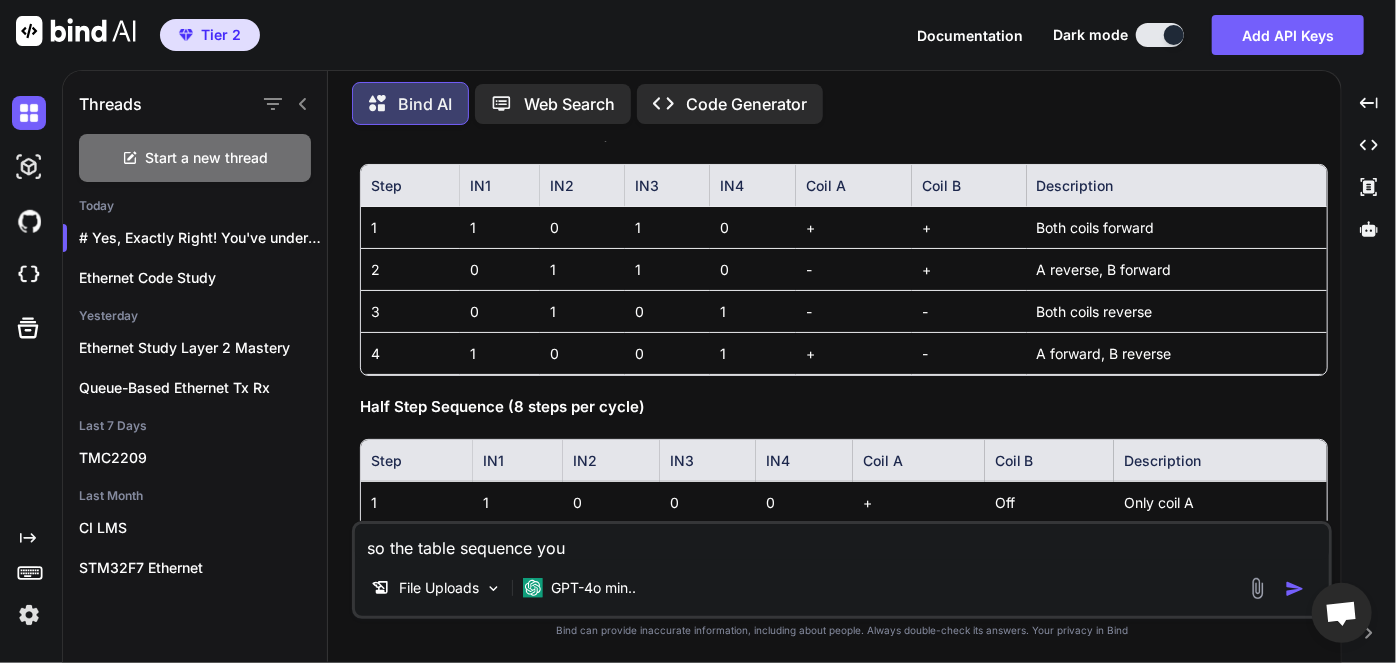 type on "x" 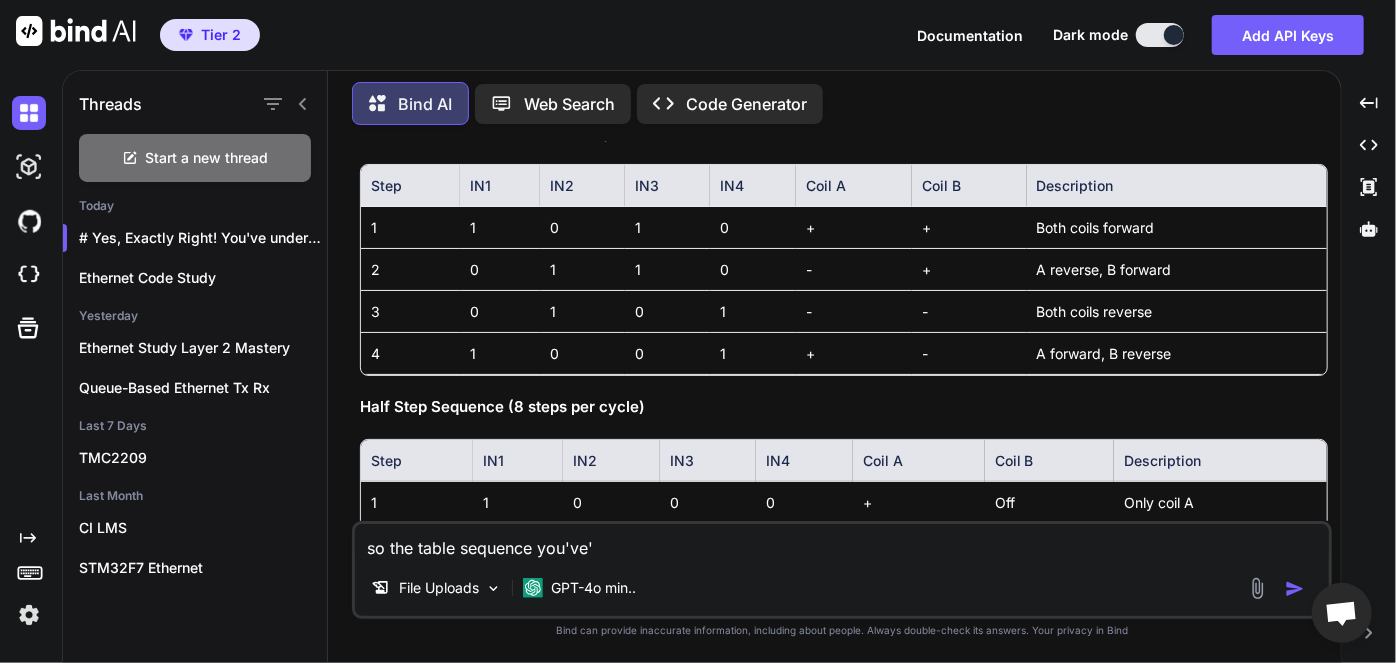 type on "x" 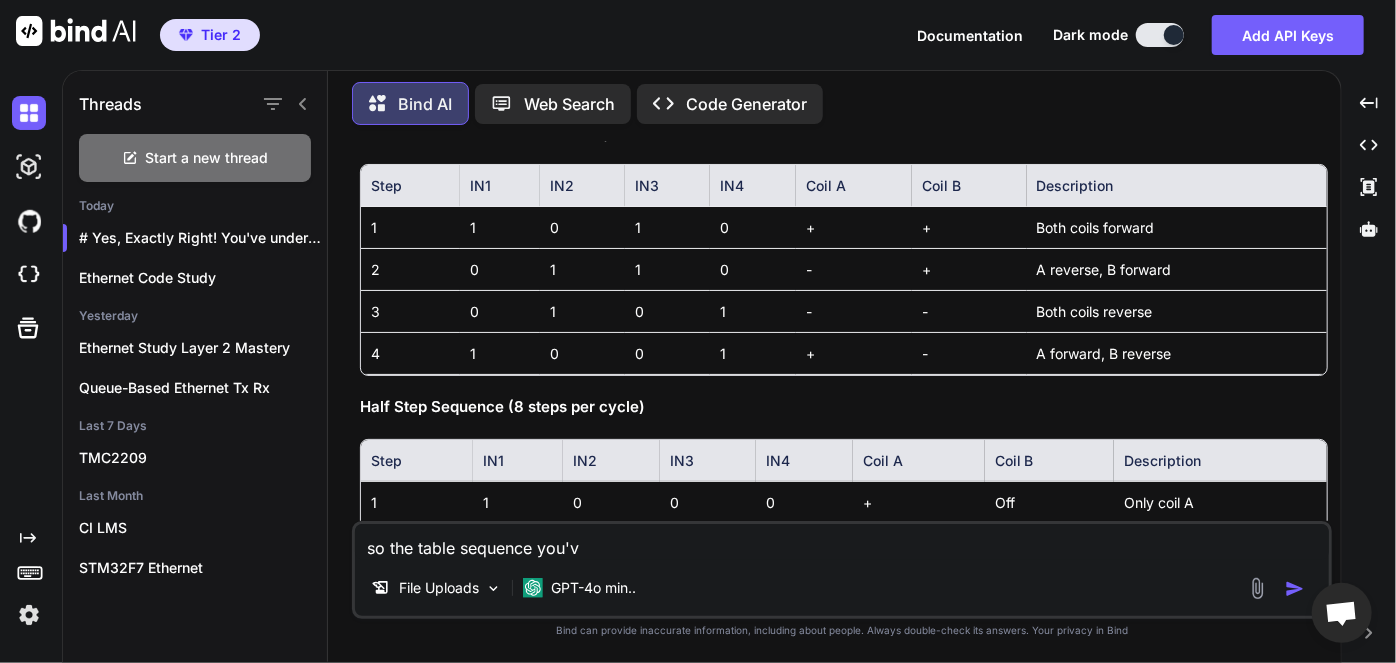 type on "x" 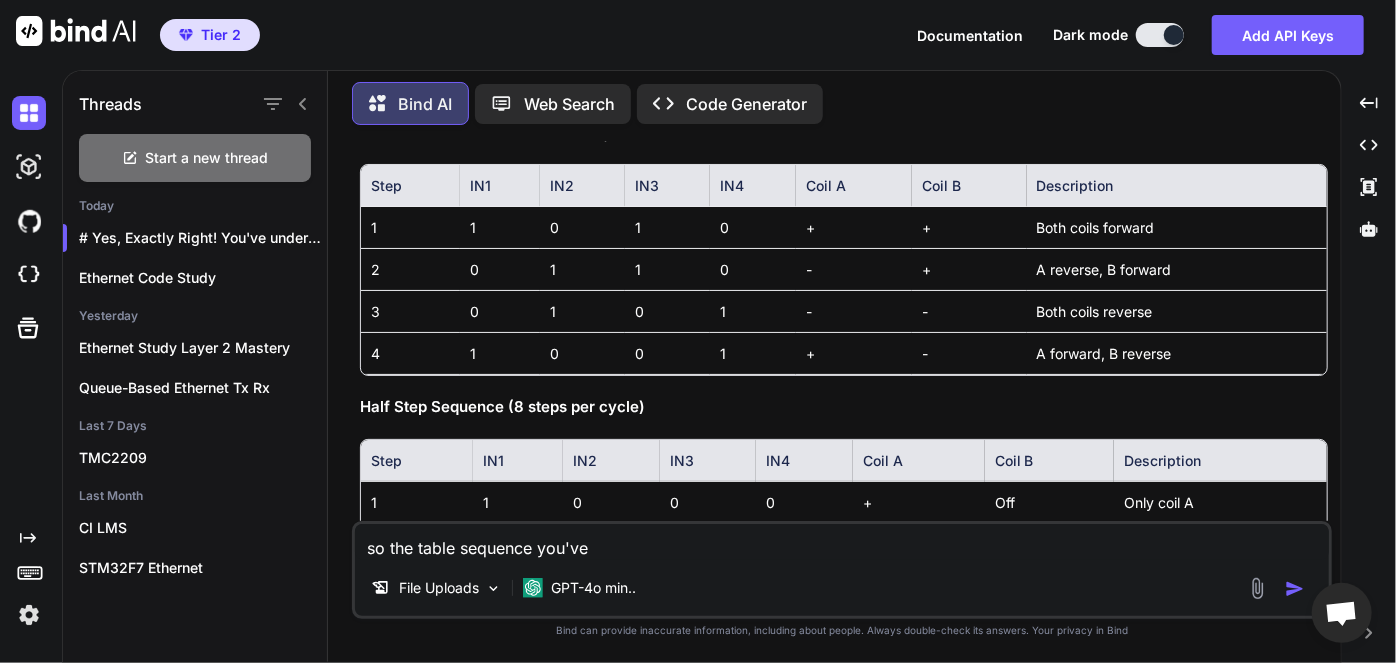 type on "x" 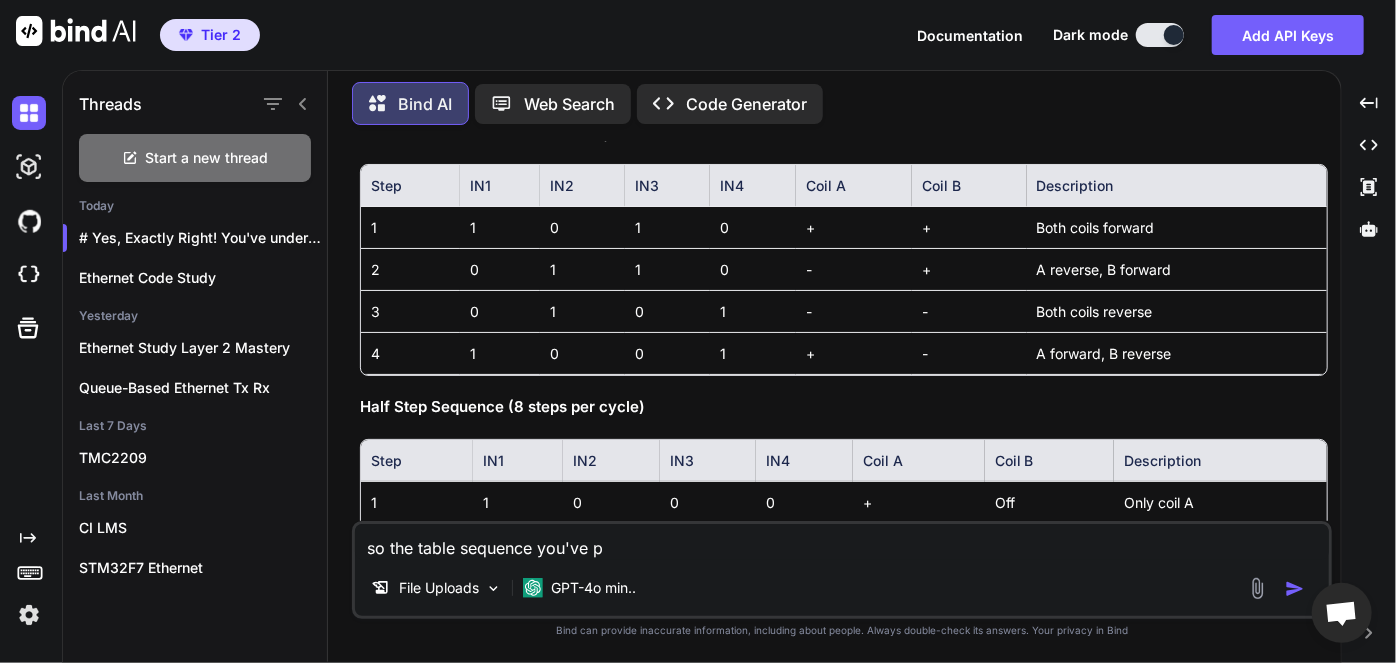 type on "x" 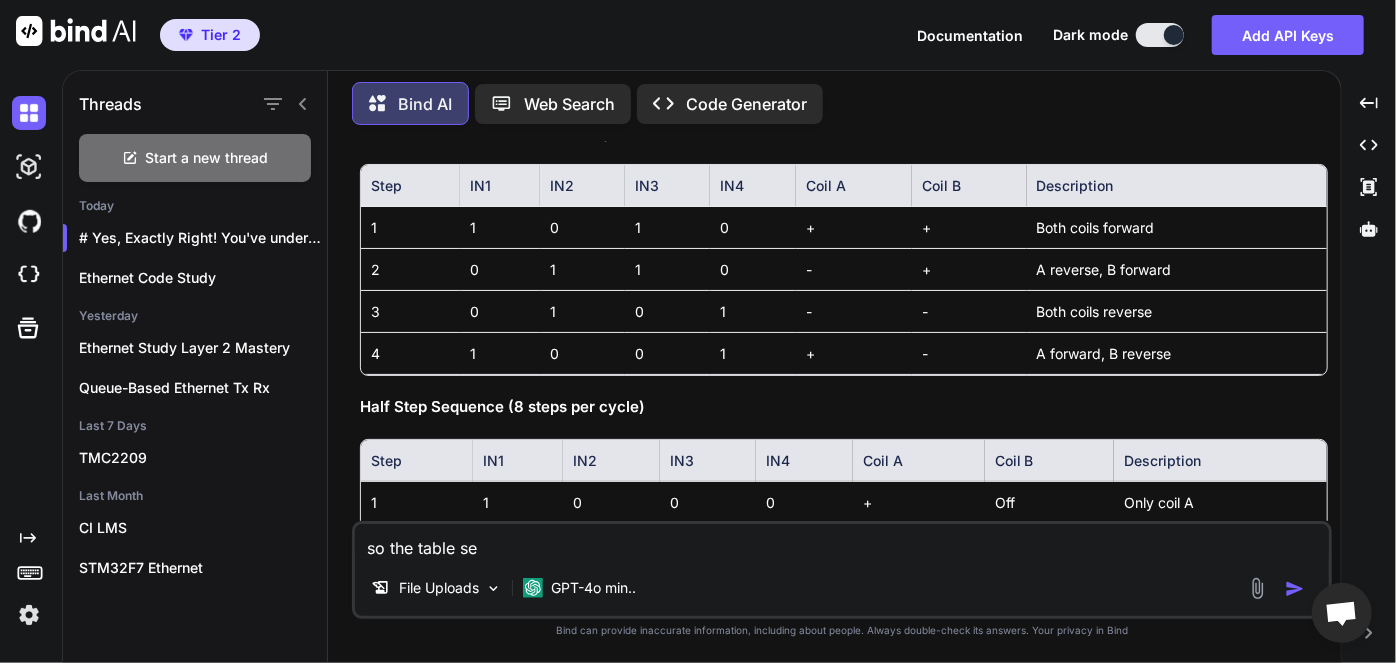 type on "x" 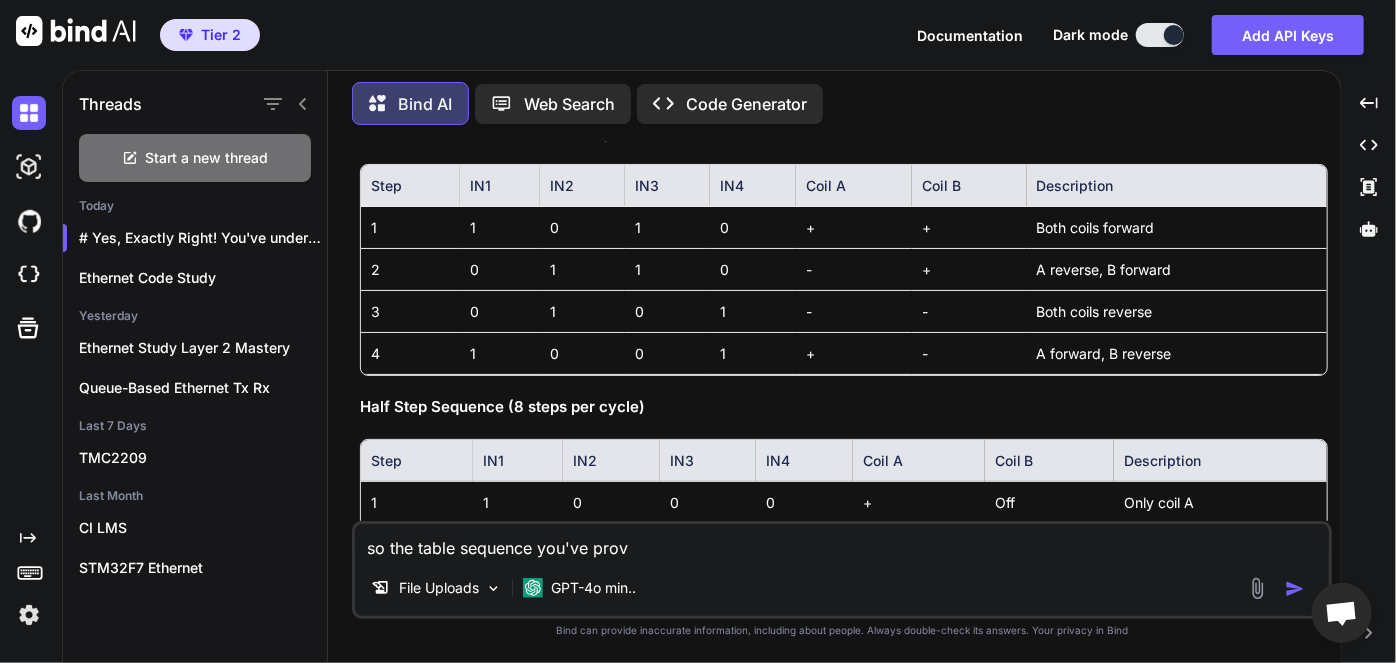 type on "x" 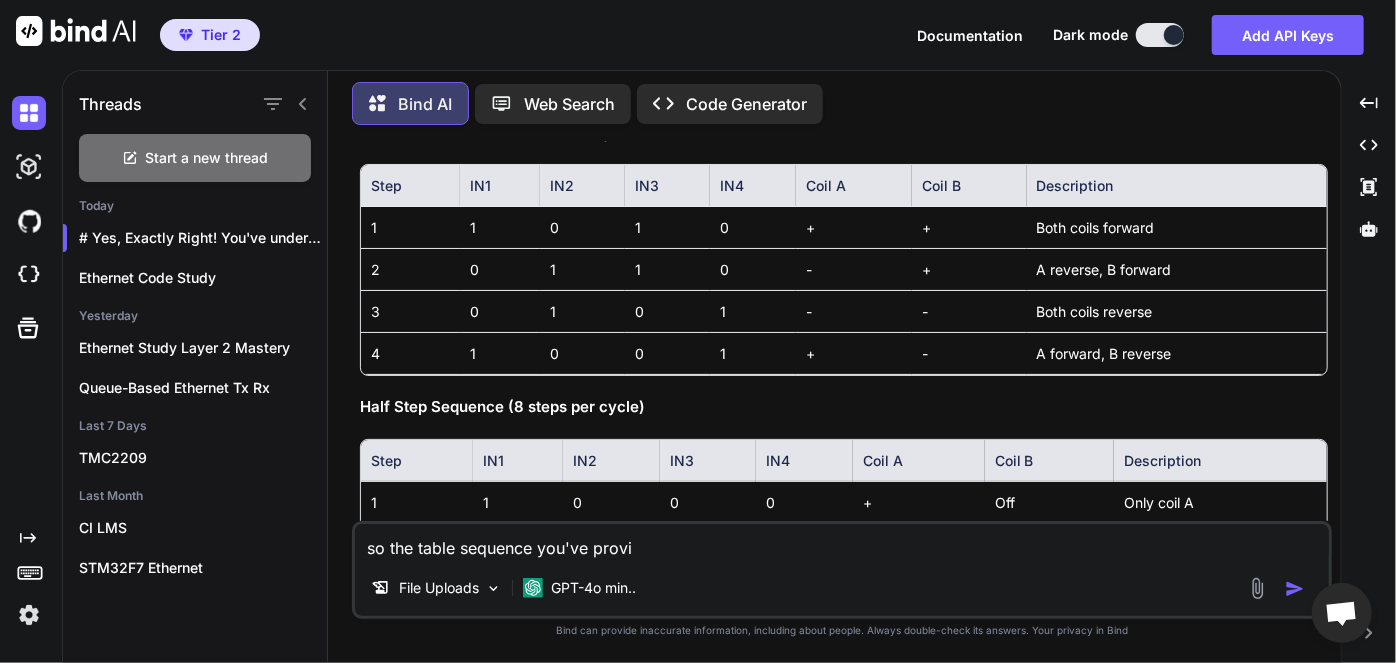 type on "x" 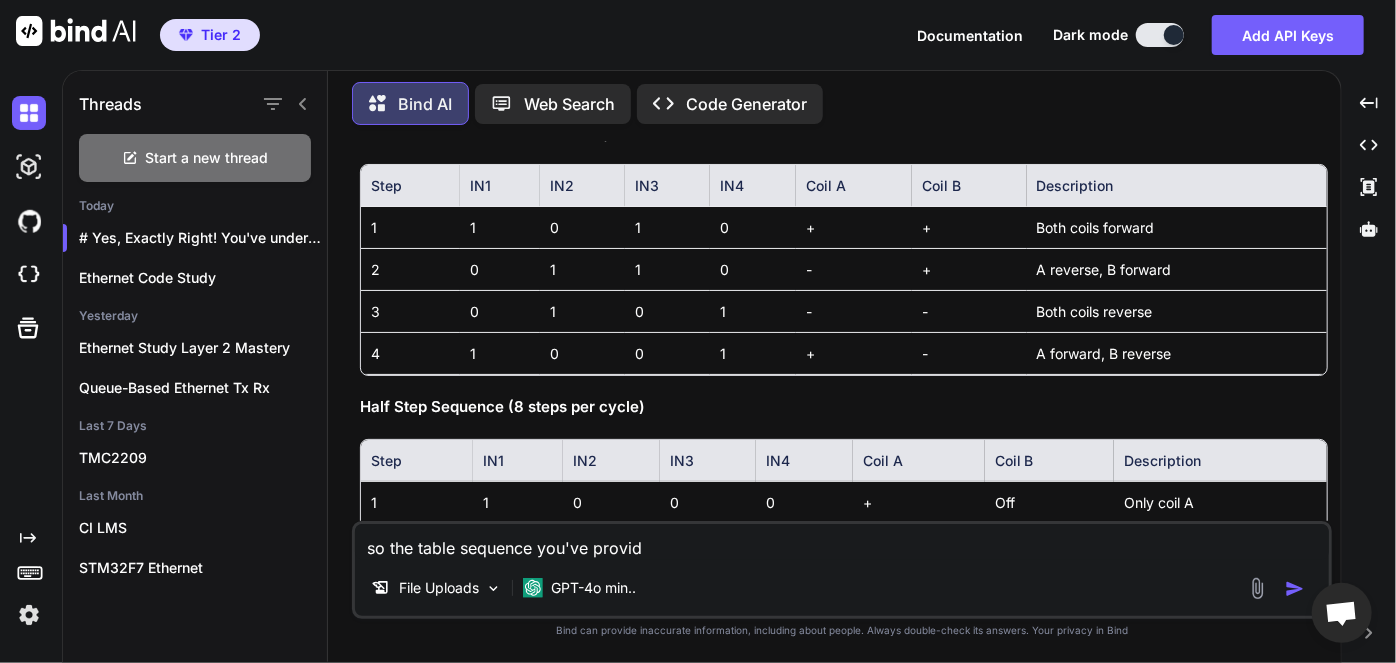 type on "x" 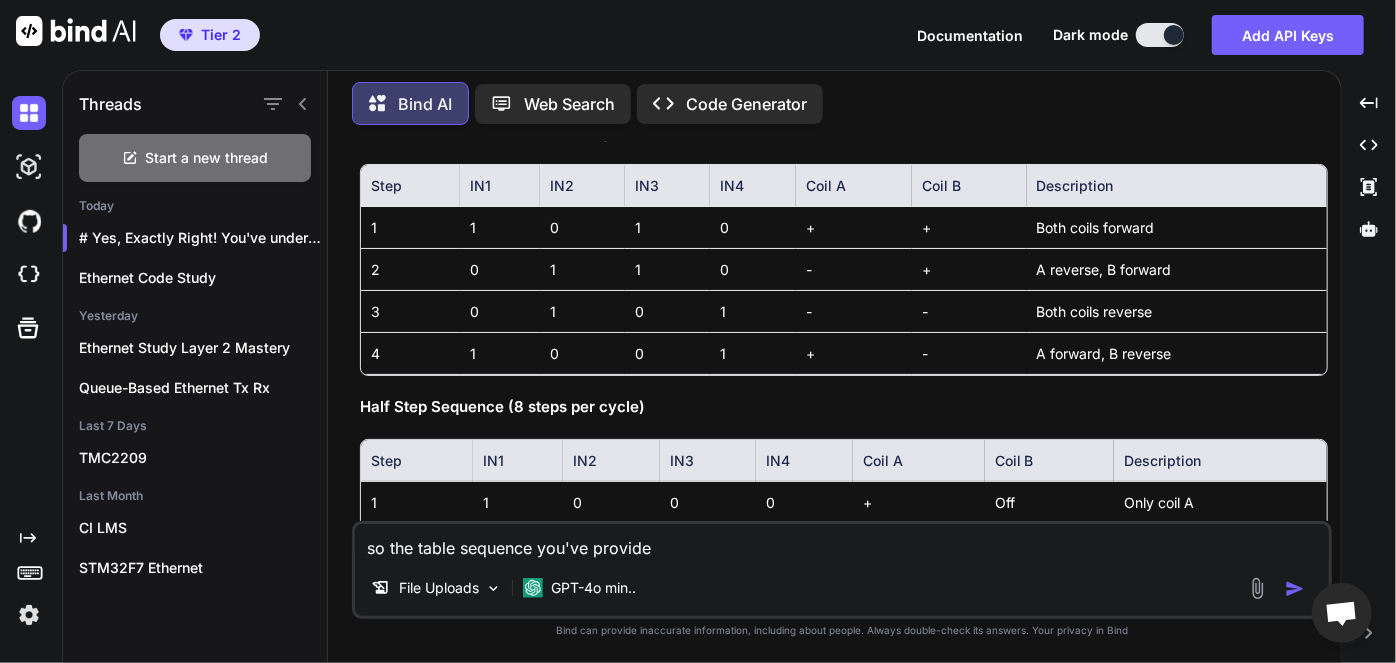 type on "x" 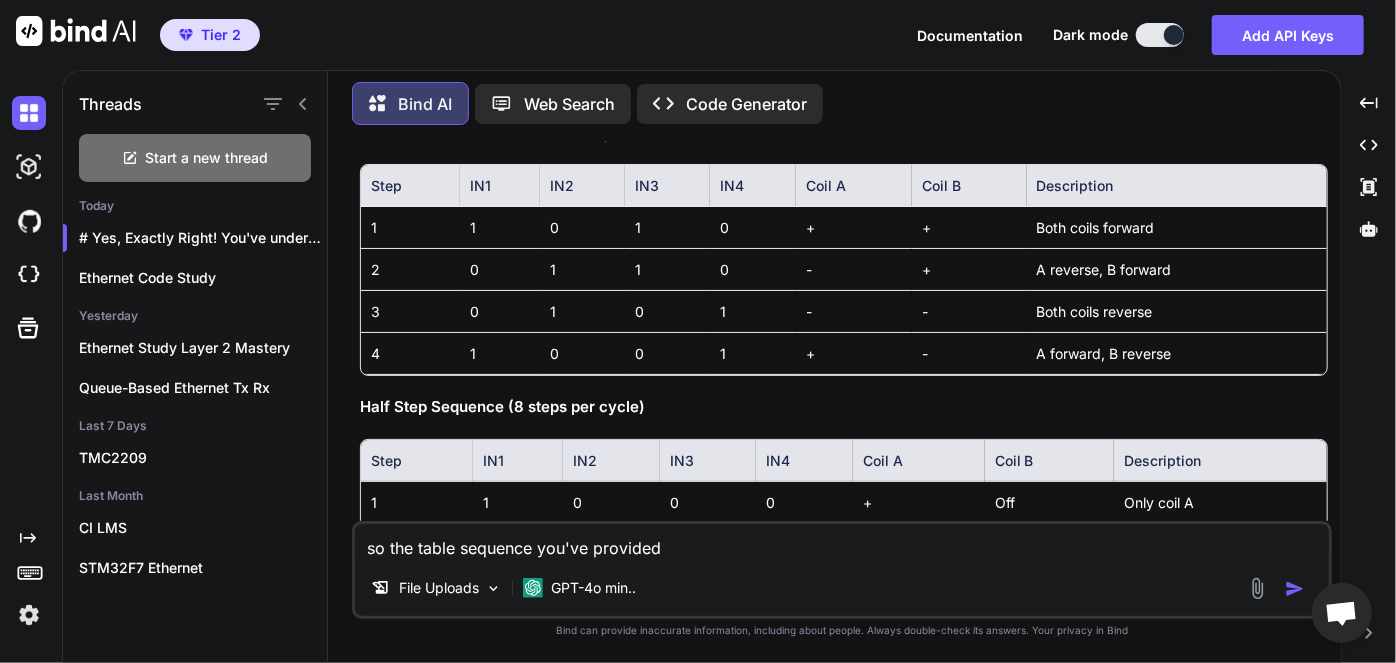 type on "x" 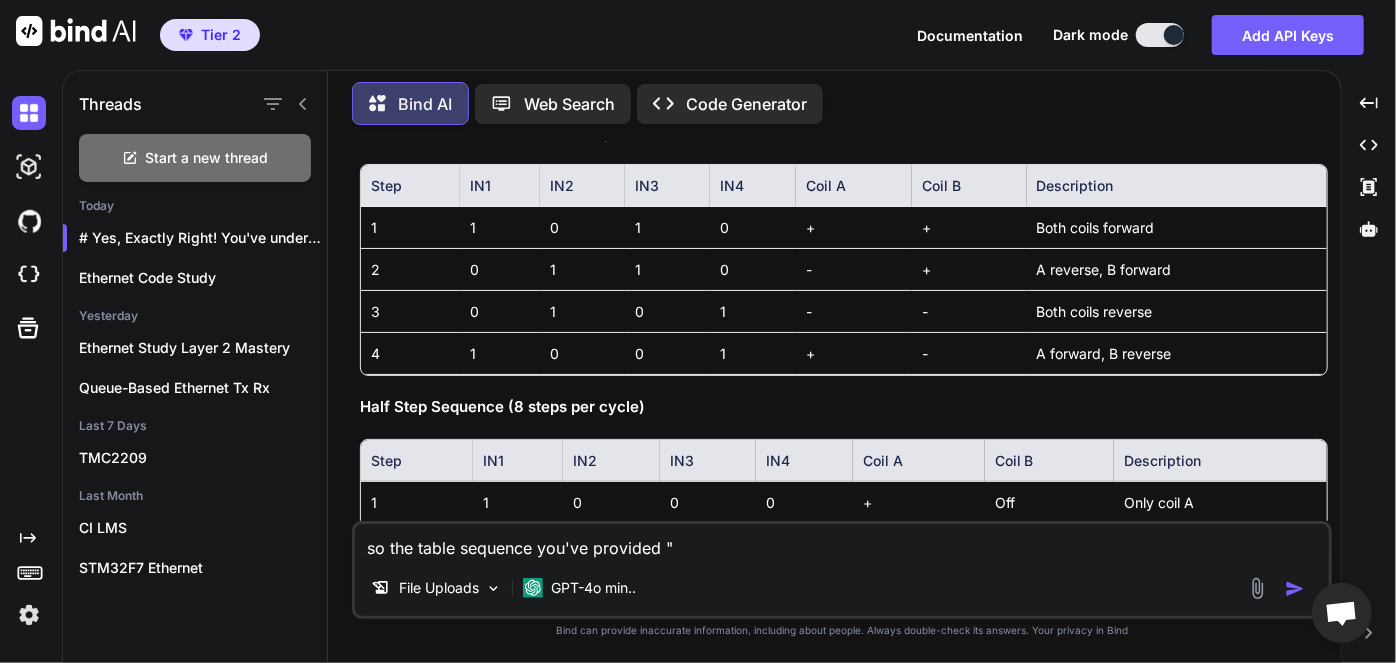 paste on "Step	IN1	IN2	IN3	IN4	Coil A	Coil B	Description" 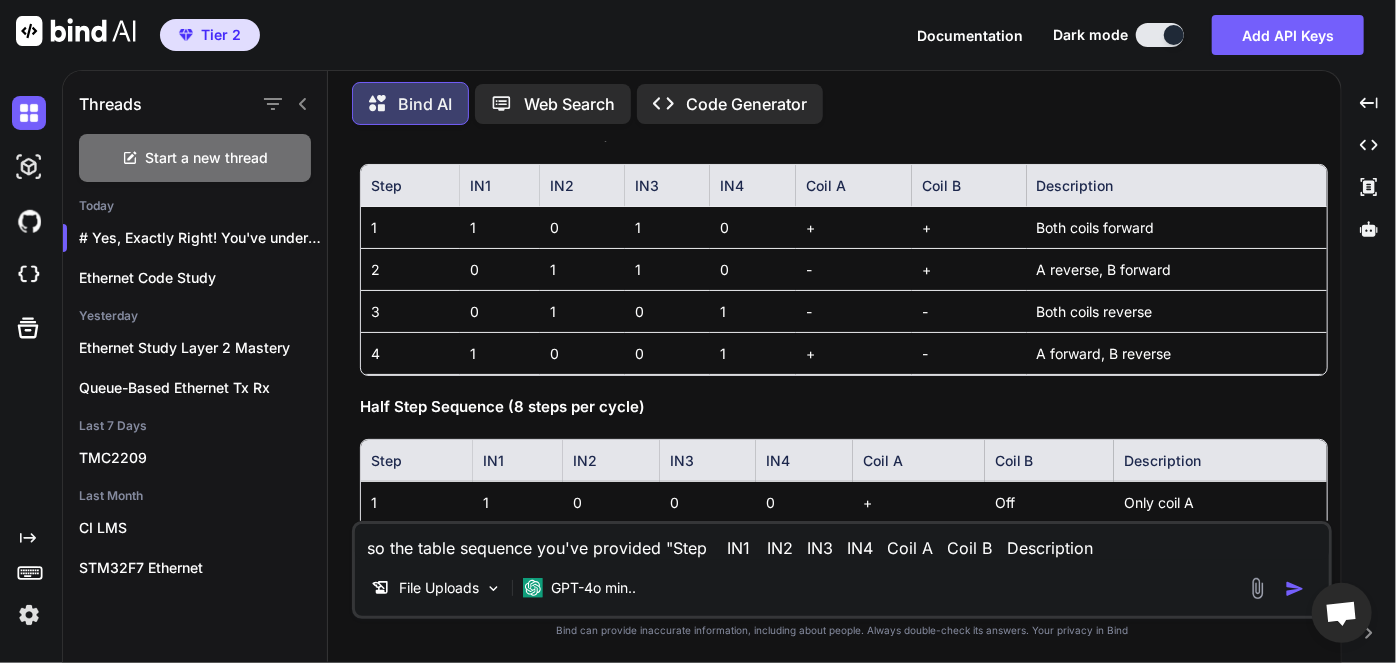 type on "x" 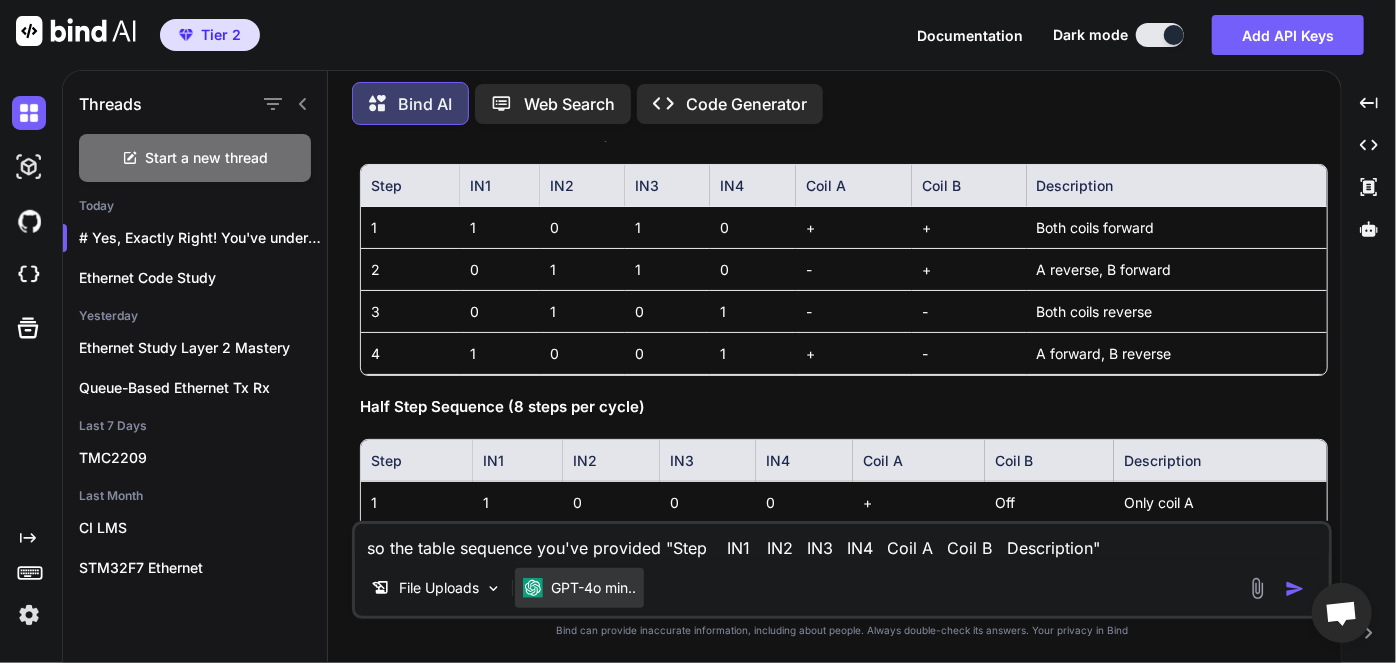 type on "so the table sequence you've provided "Step	IN1	IN2	IN3	IN4	Coil A	Coil B	Description"" 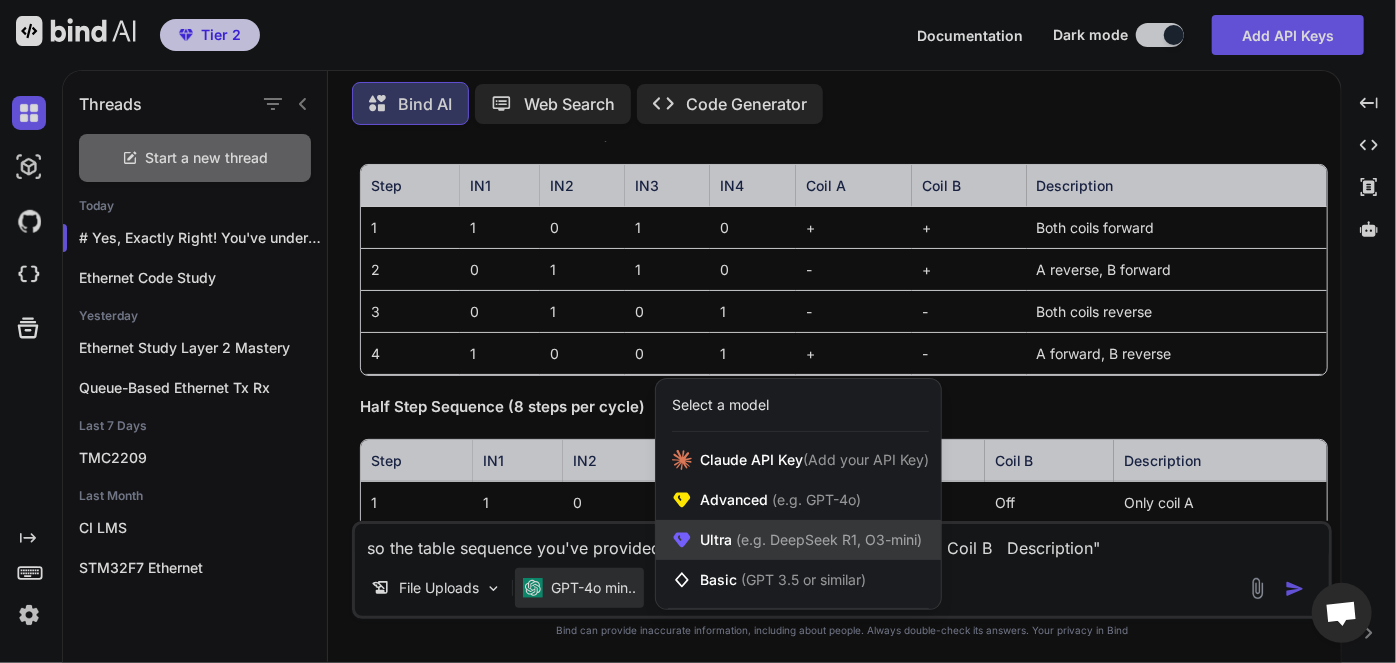 click on "(e.g. DeepSeek R1, O3-mini)" at bounding box center [827, 539] 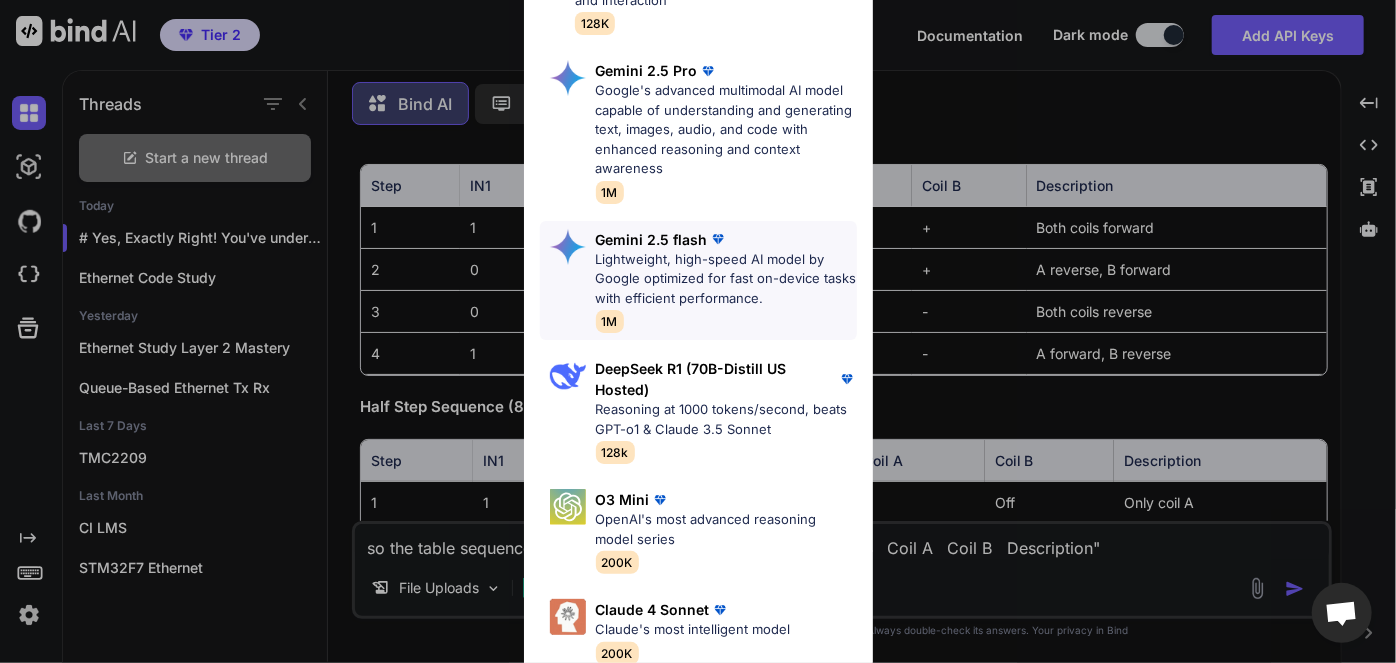 scroll, scrollTop: 261, scrollLeft: 0, axis: vertical 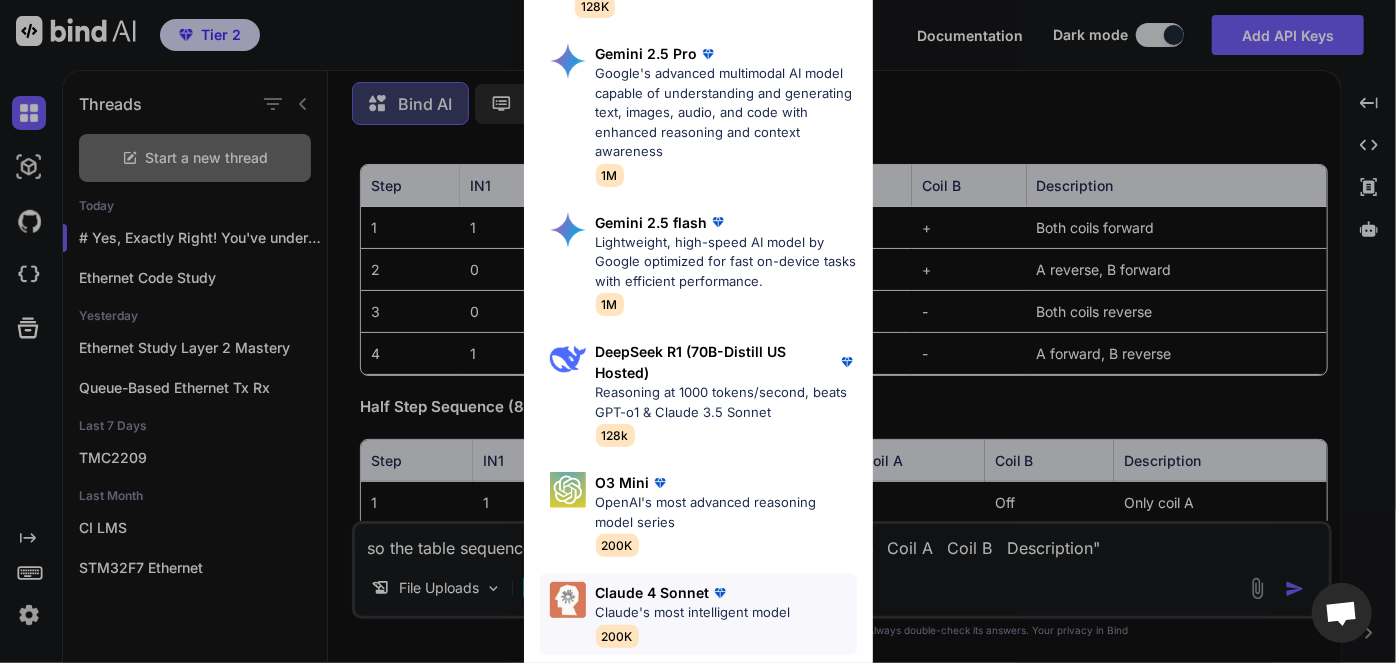 click on "Claude 4 Sonnet" at bounding box center [653, 592] 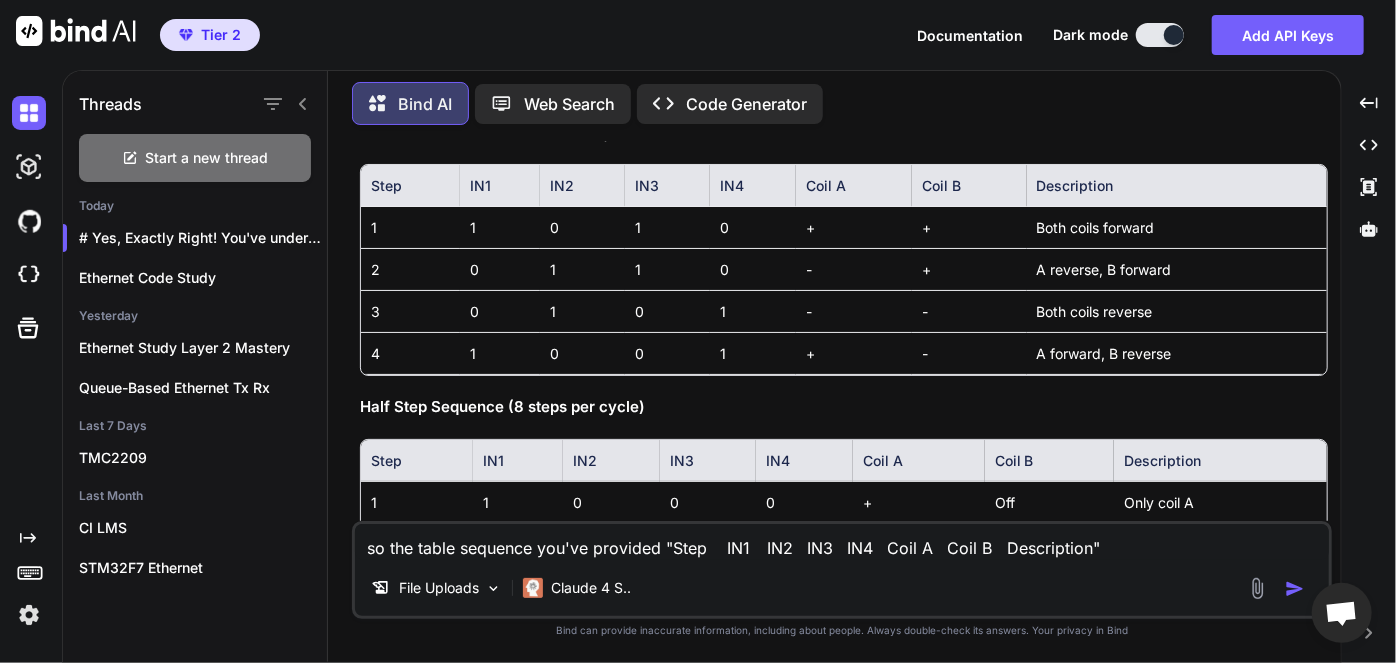 click on "so the table sequence you've provided "Step	IN1	IN2	IN3	IN4	Coil A	Coil B	Description"" at bounding box center (842, 542) 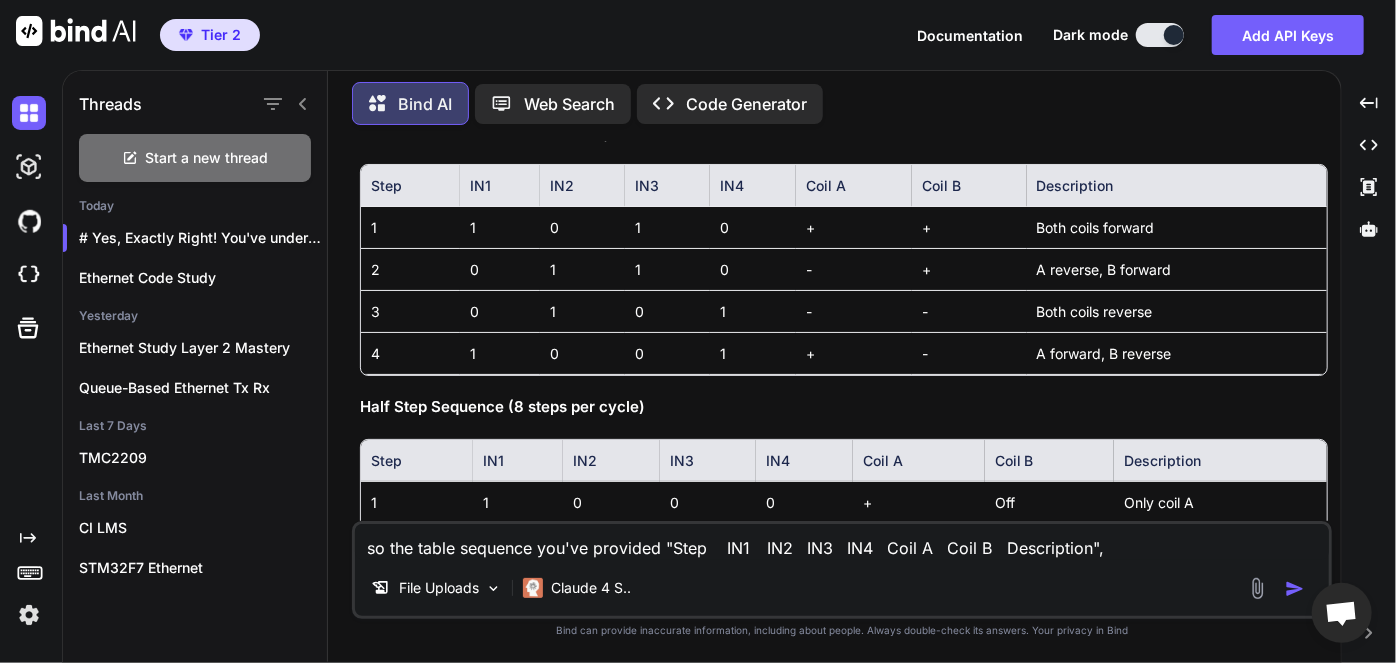 type on "so the table sequence you've provided "Step	IN1	IN2	IN3	IN4	Coil A	Coil B	Description"," 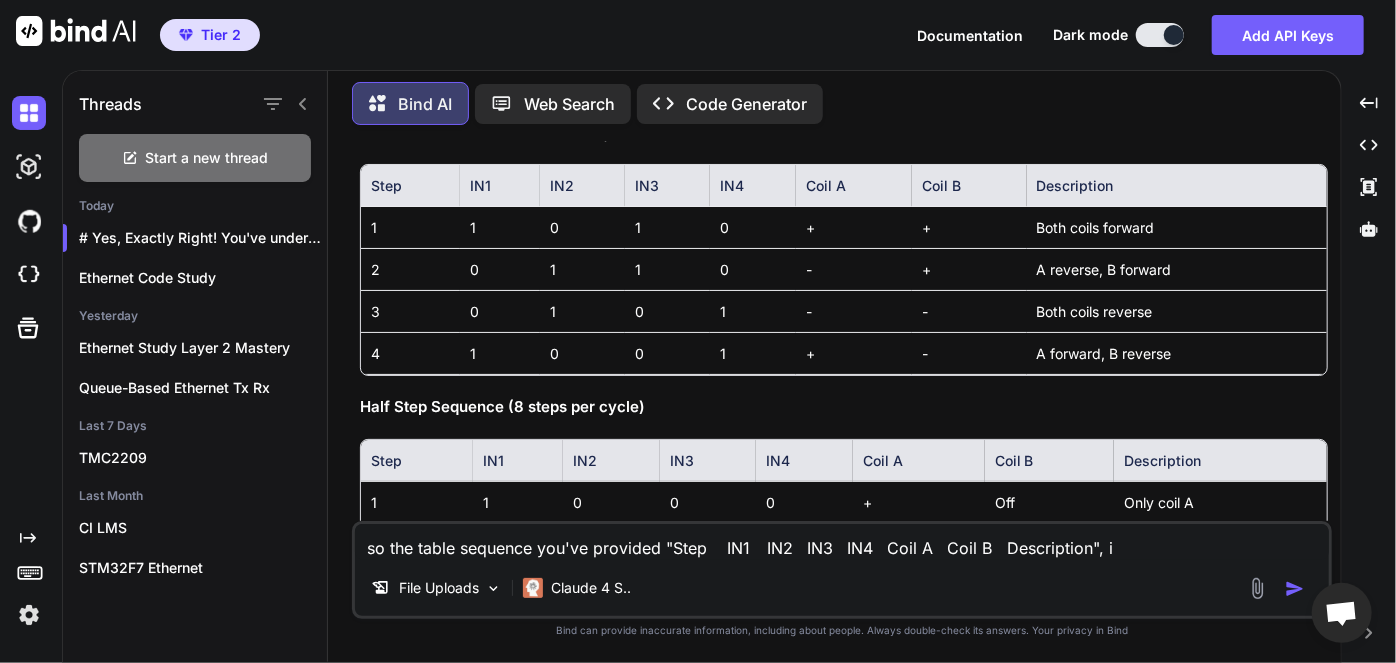 type on "x" 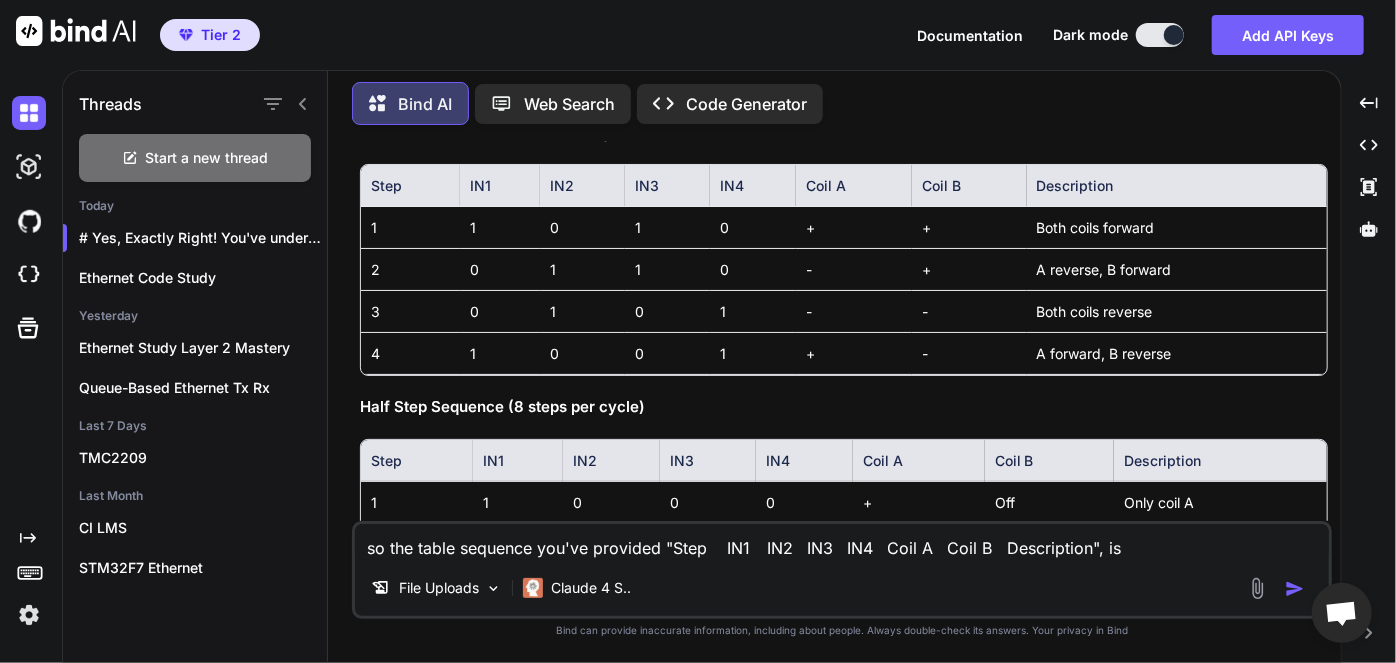 type on "x" 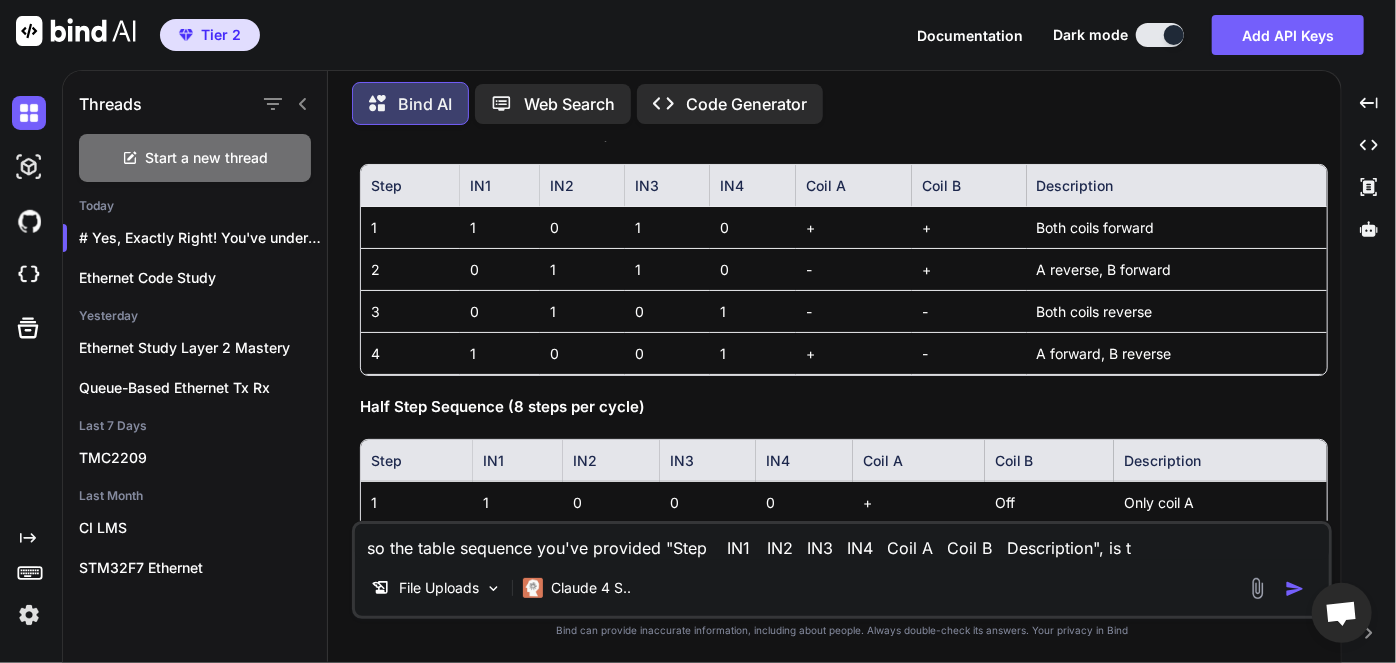 type on "x" 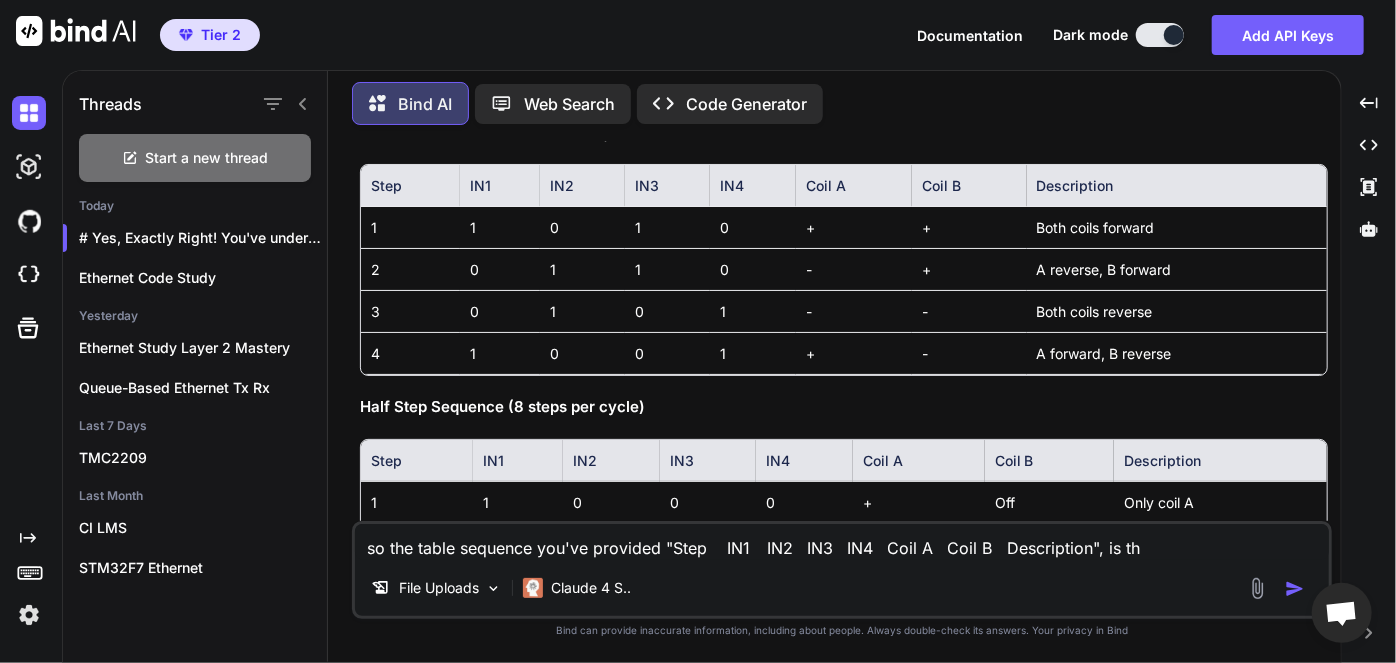 type on "x" 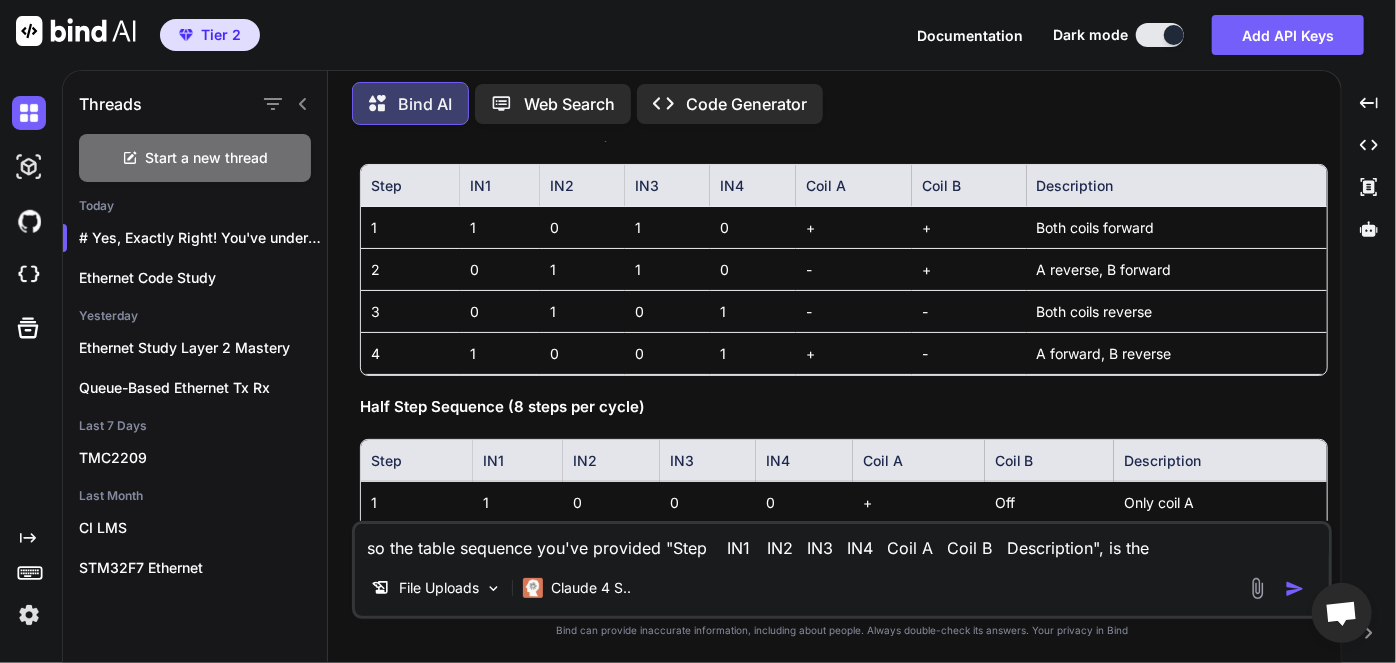 type on "x" 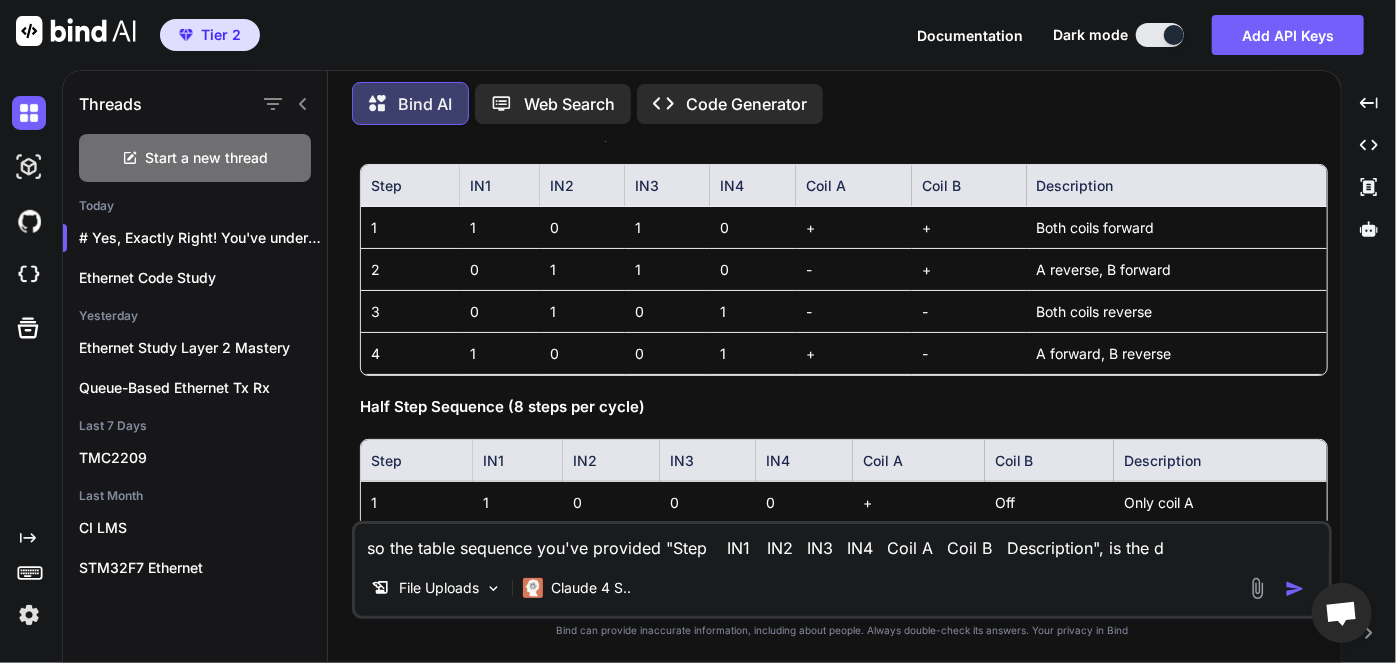 type on "x" 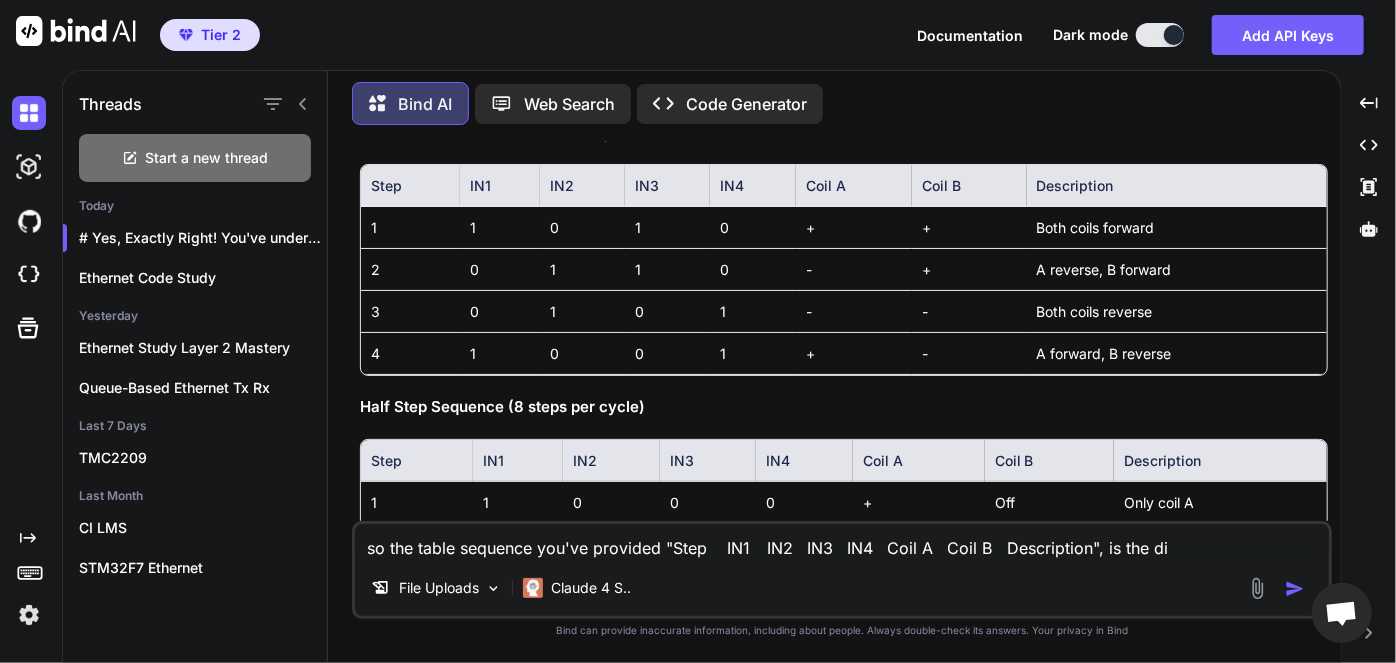 type on "x" 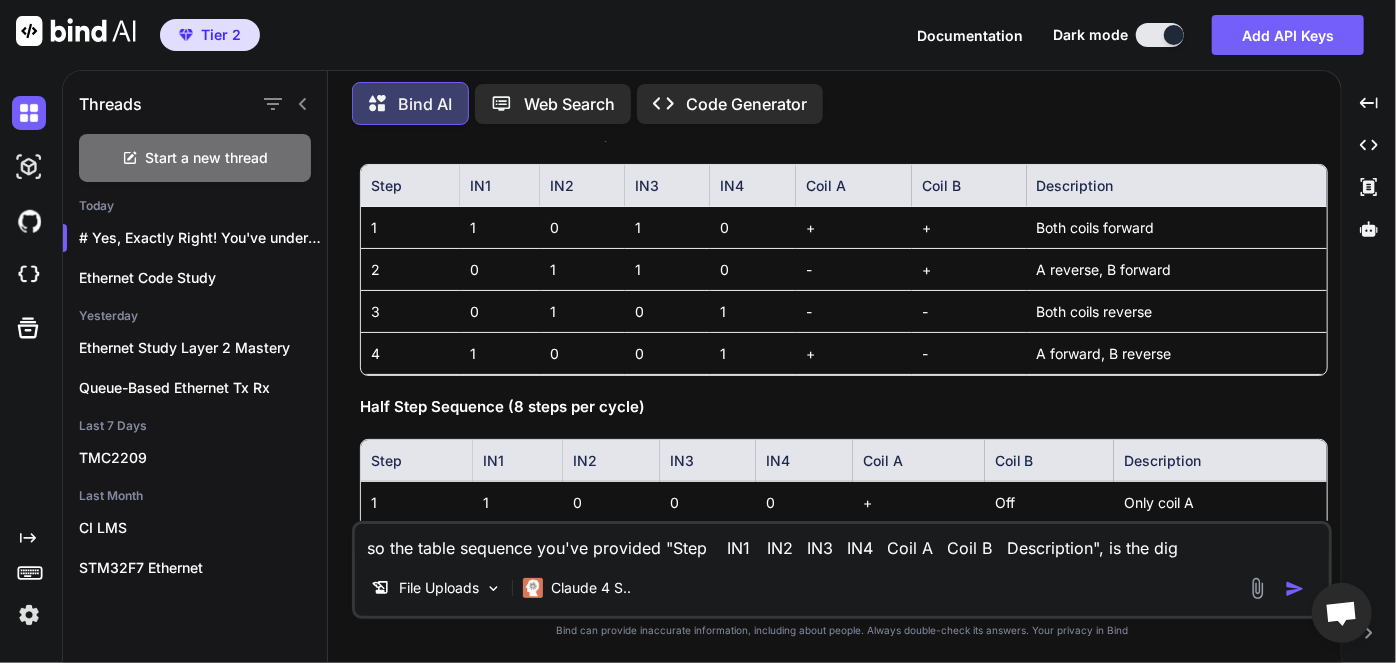 type on "x" 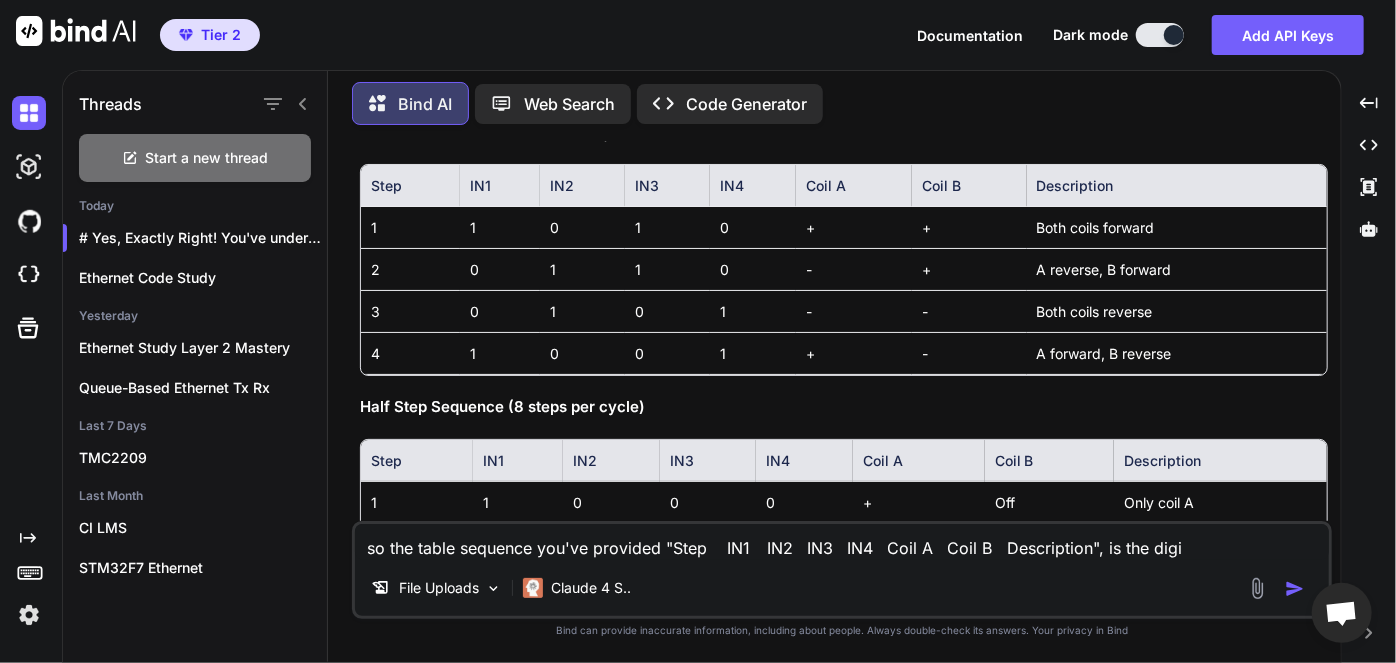 type on "x" 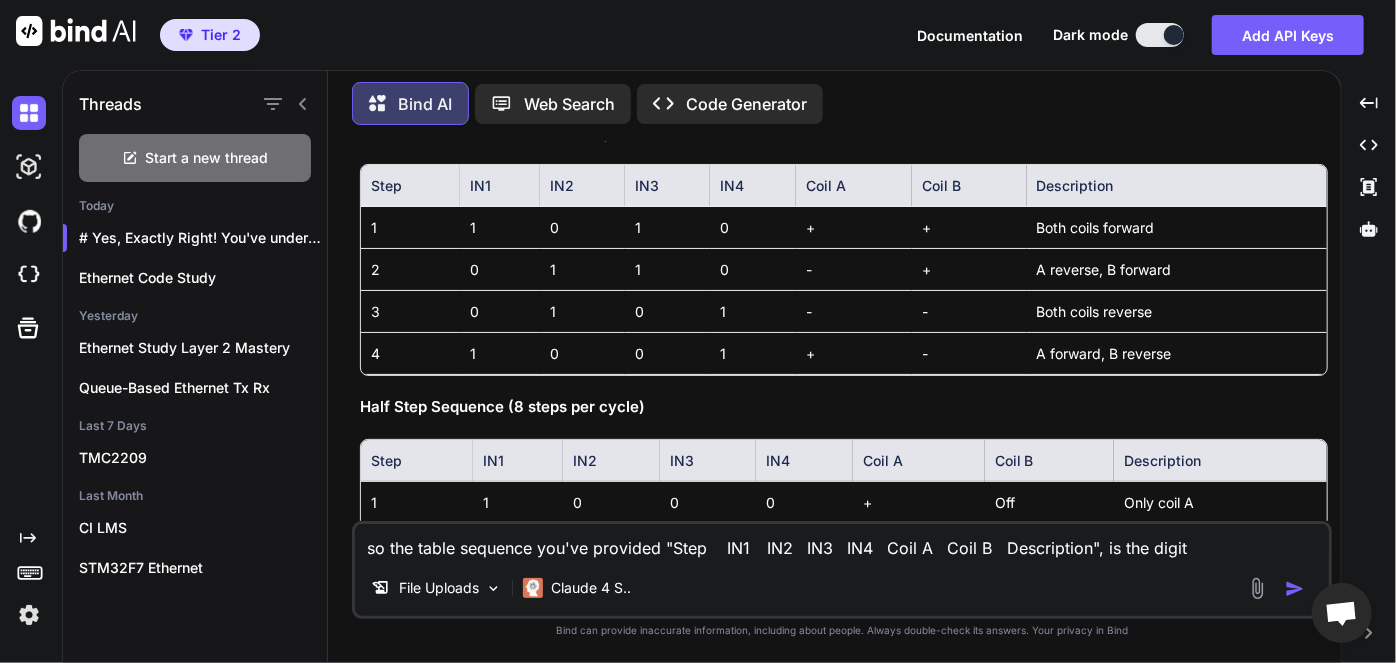 type on "x" 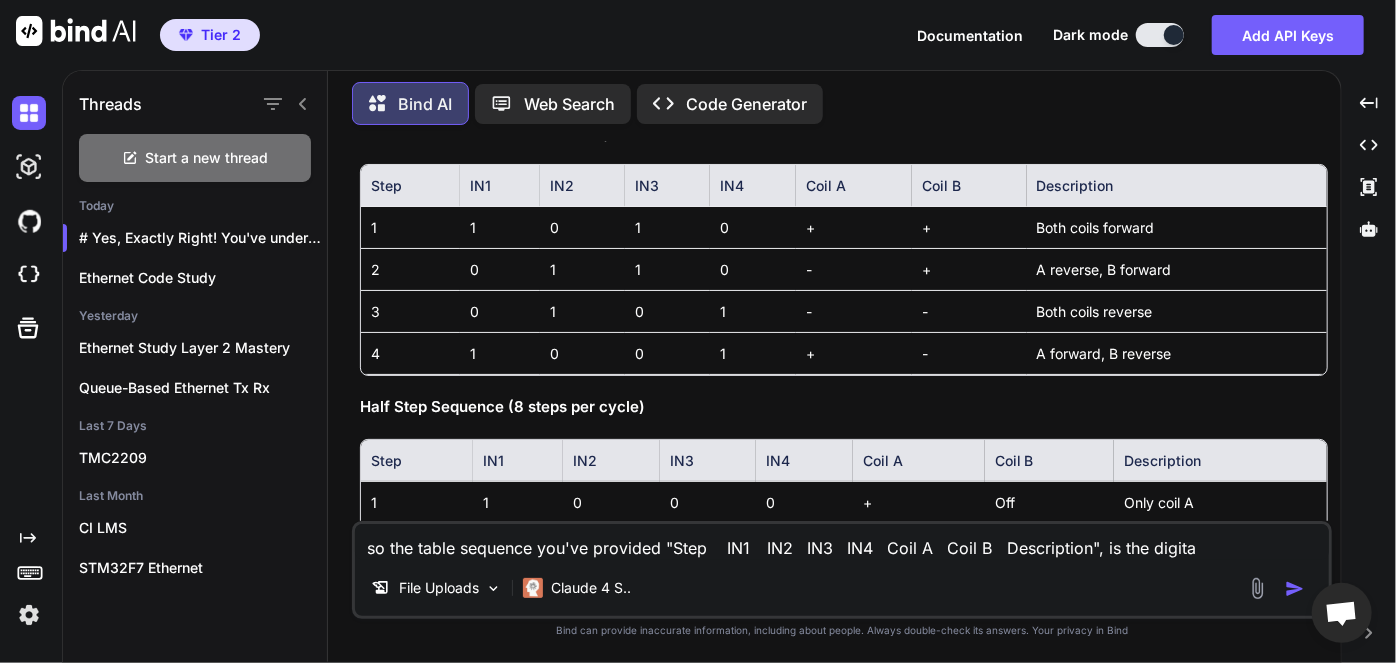 type on "x" 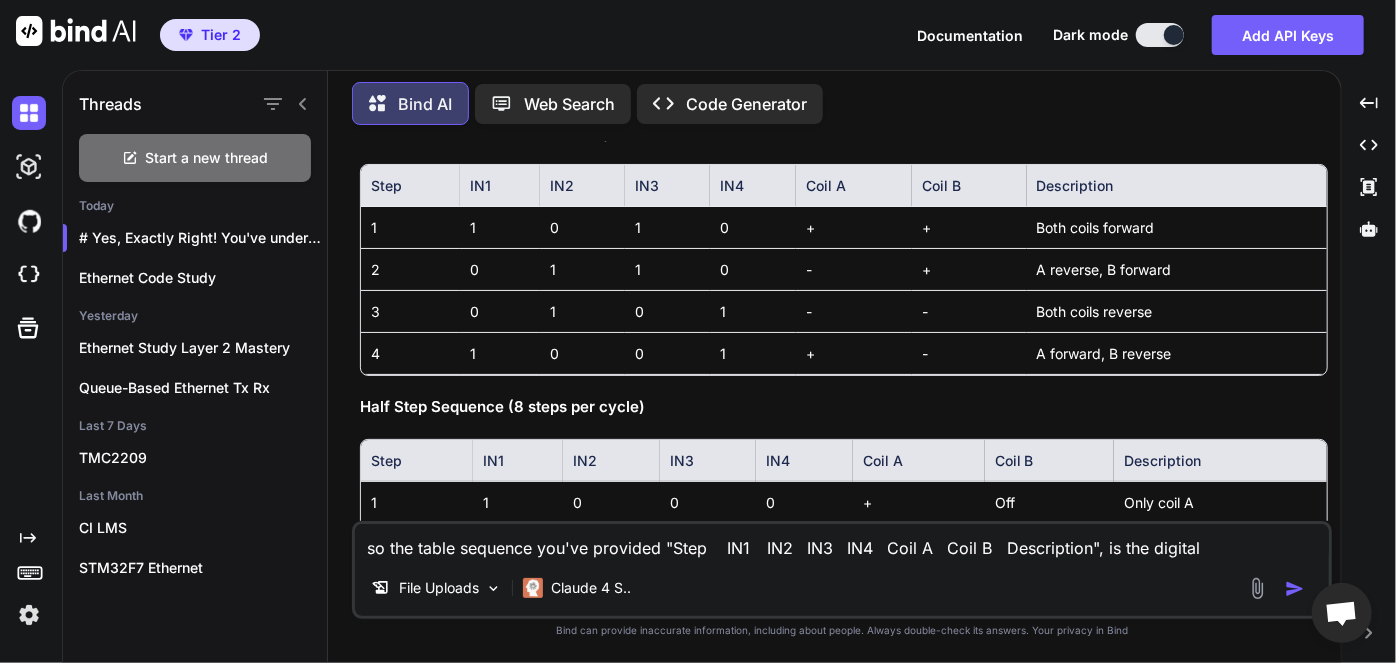type on "x" 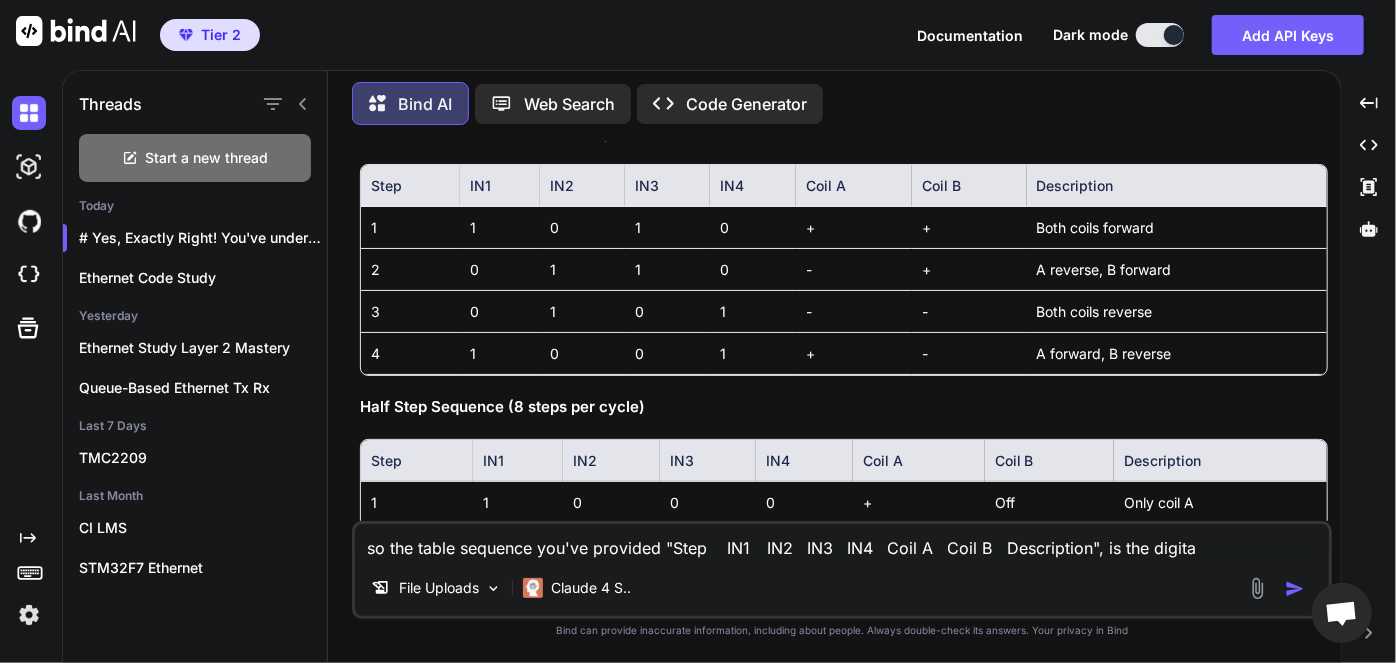 type on "x" 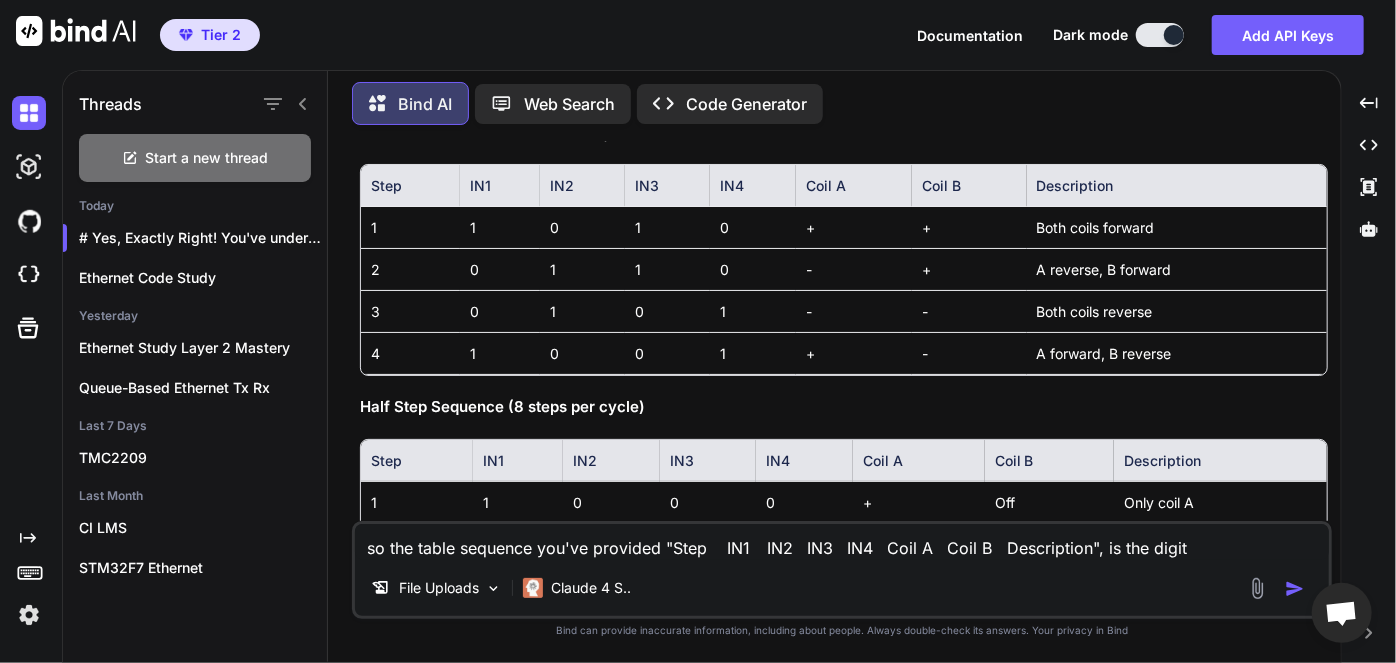 type on "x" 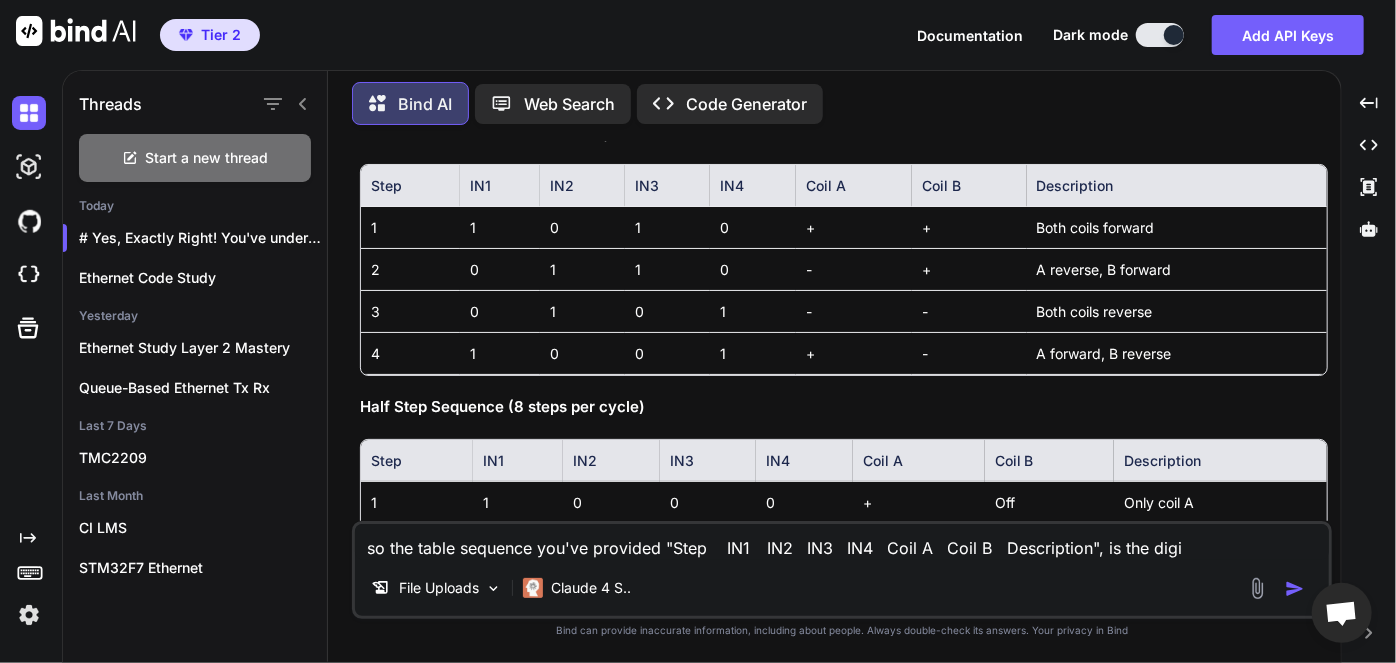 type on "x" 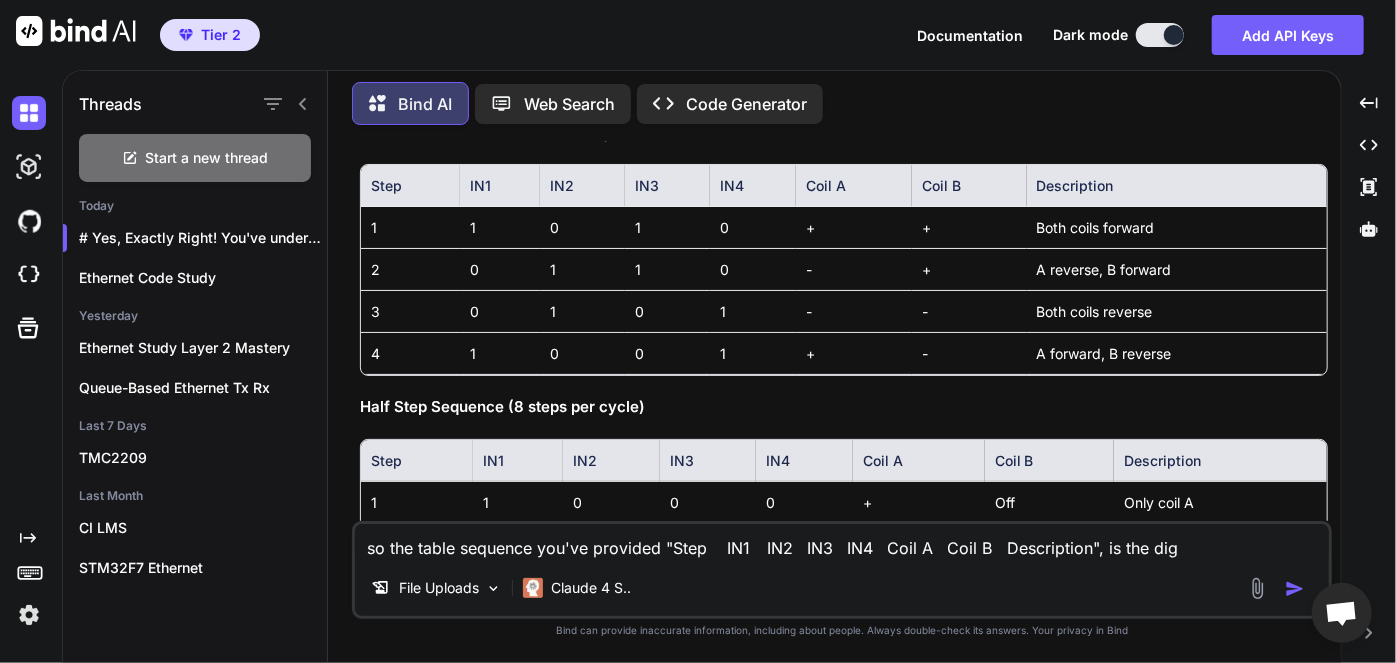 type on "x" 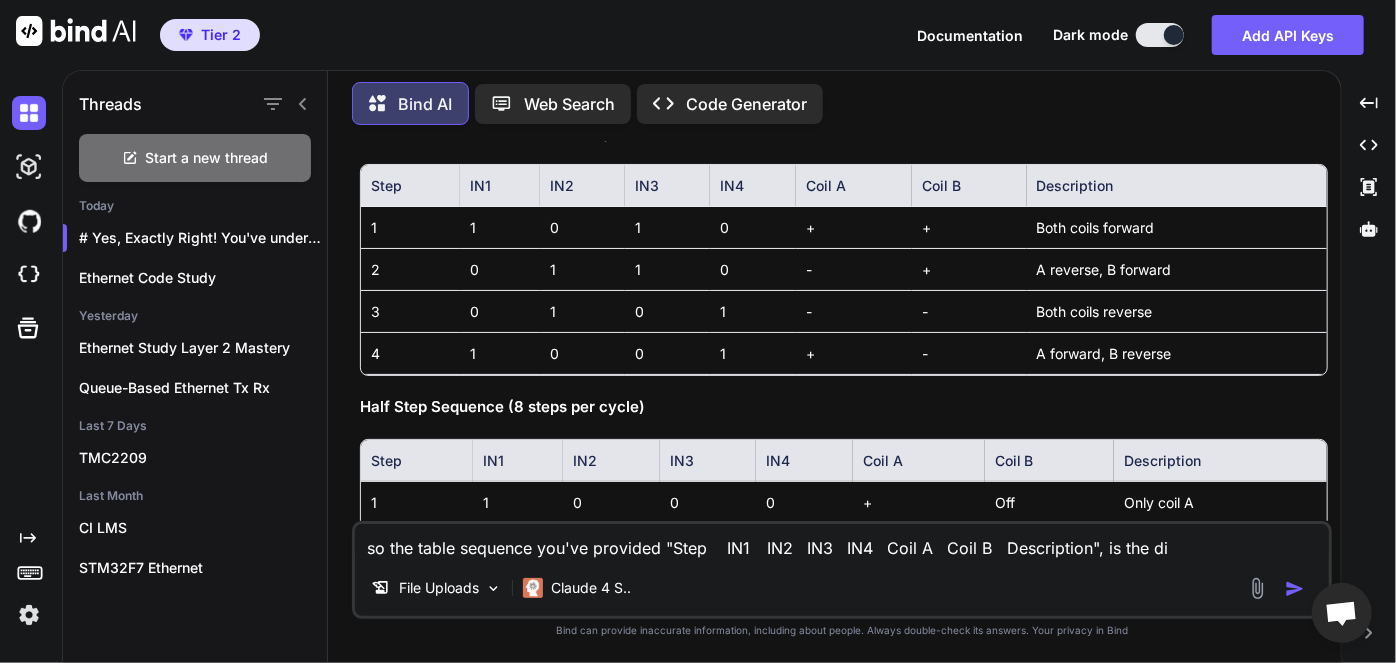 type on "x" 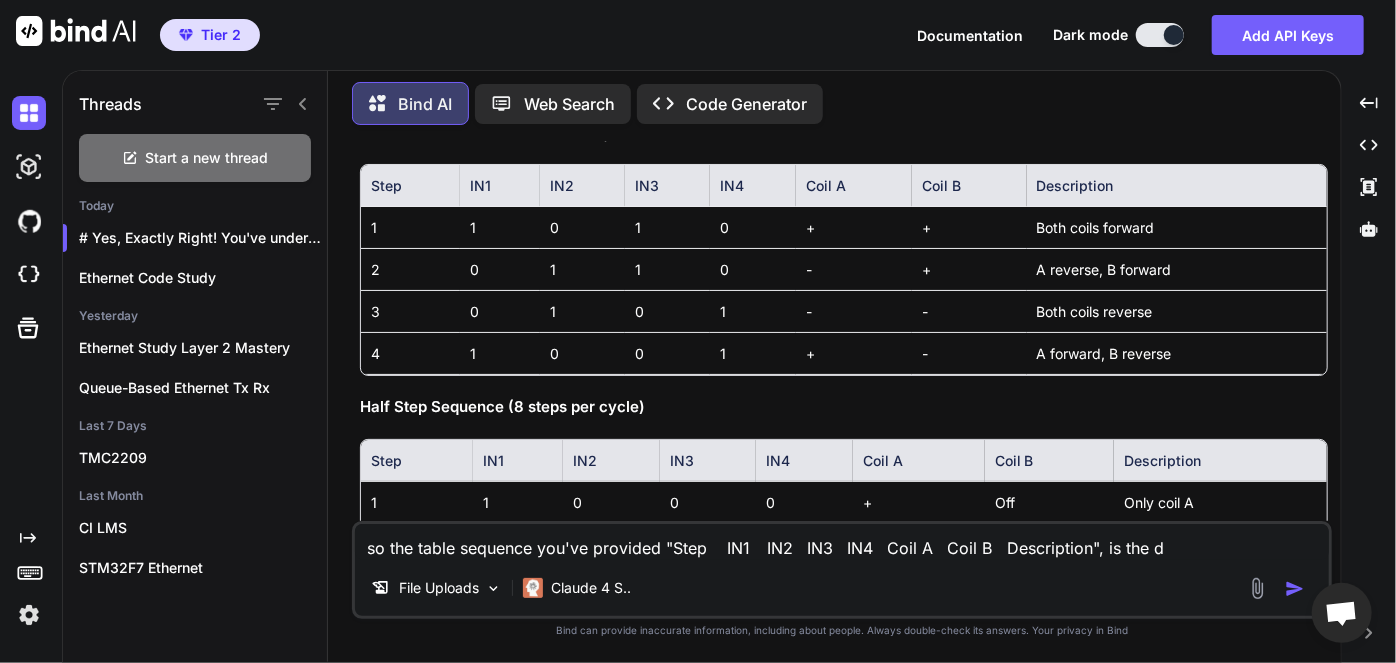 type on "x" 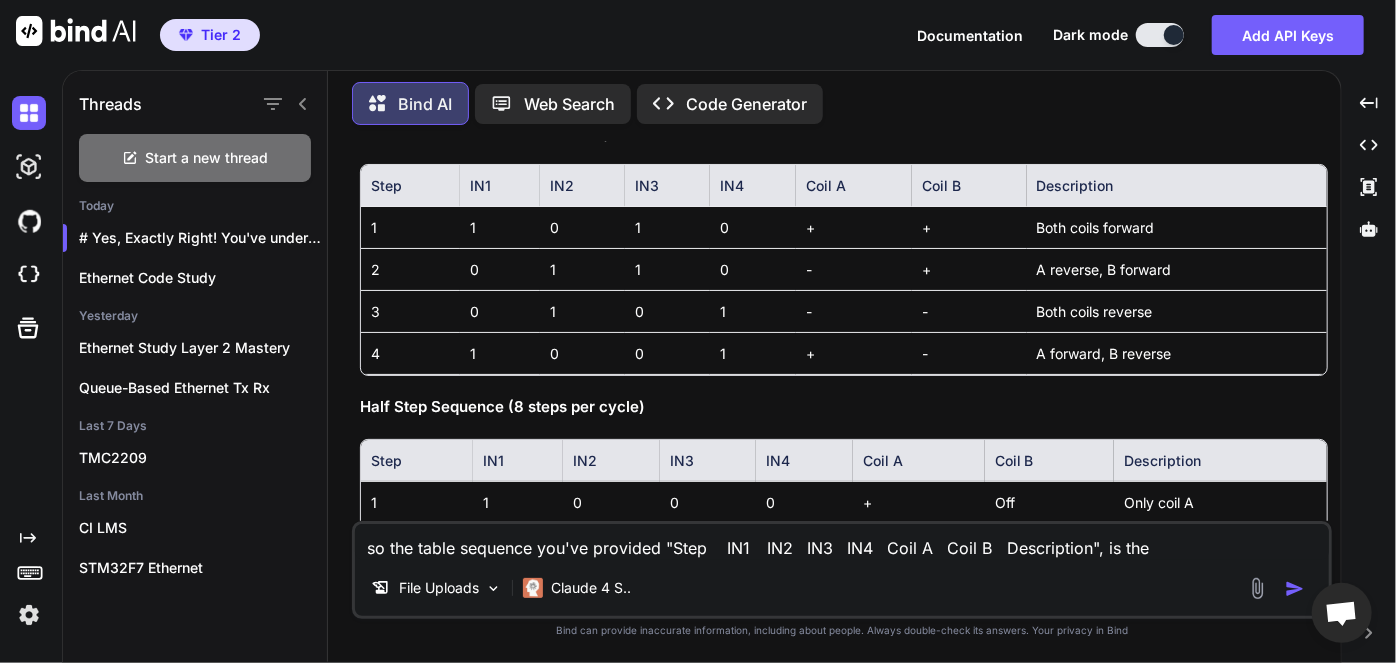 type on "x" 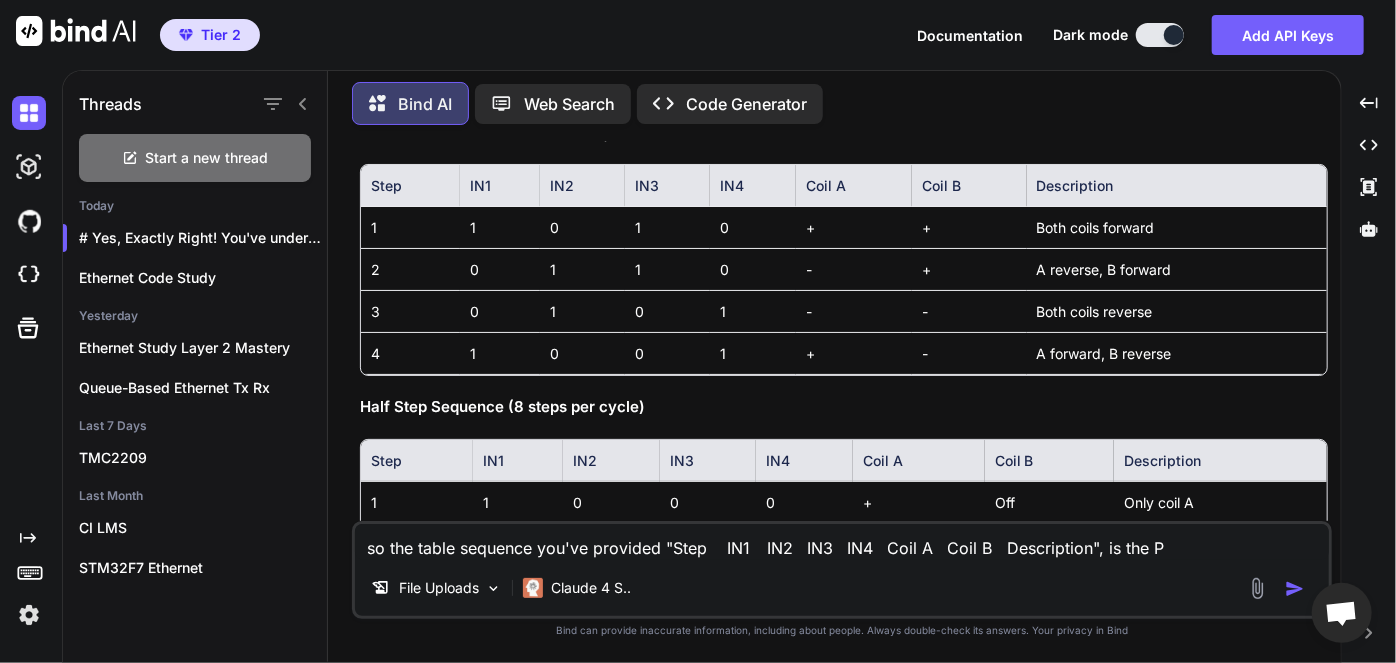 type on "x" 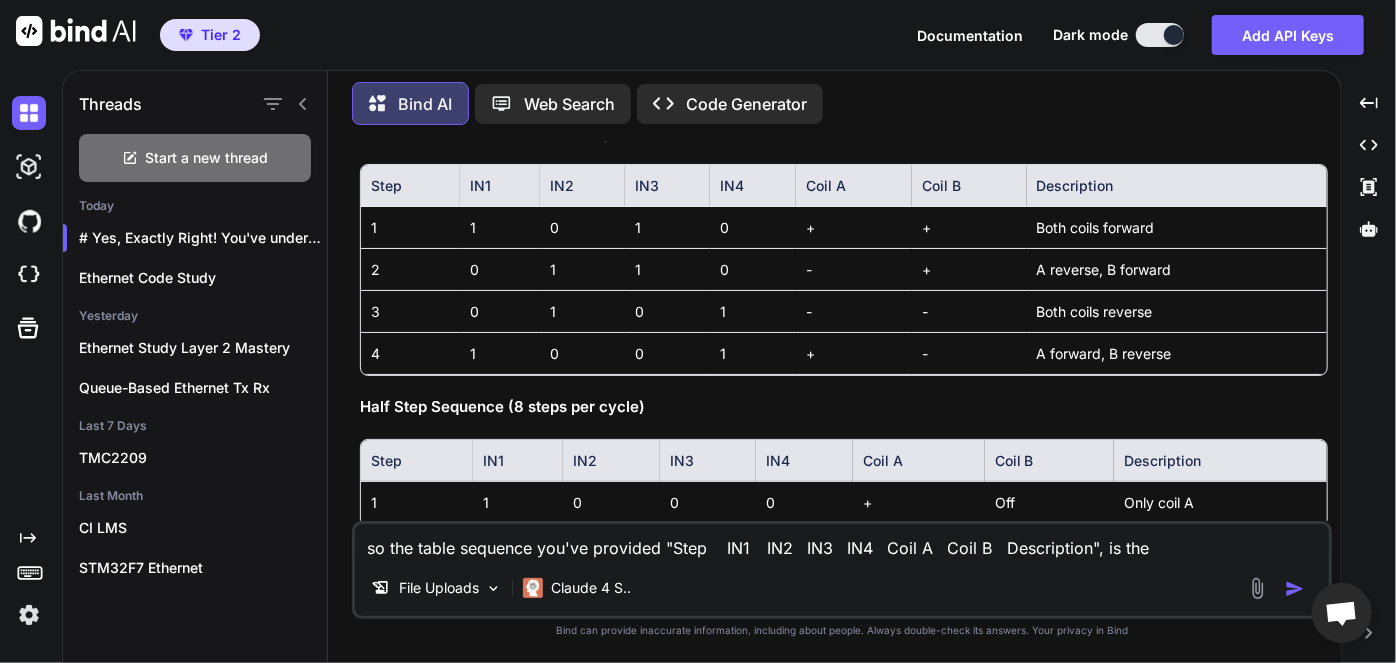 type on "x" 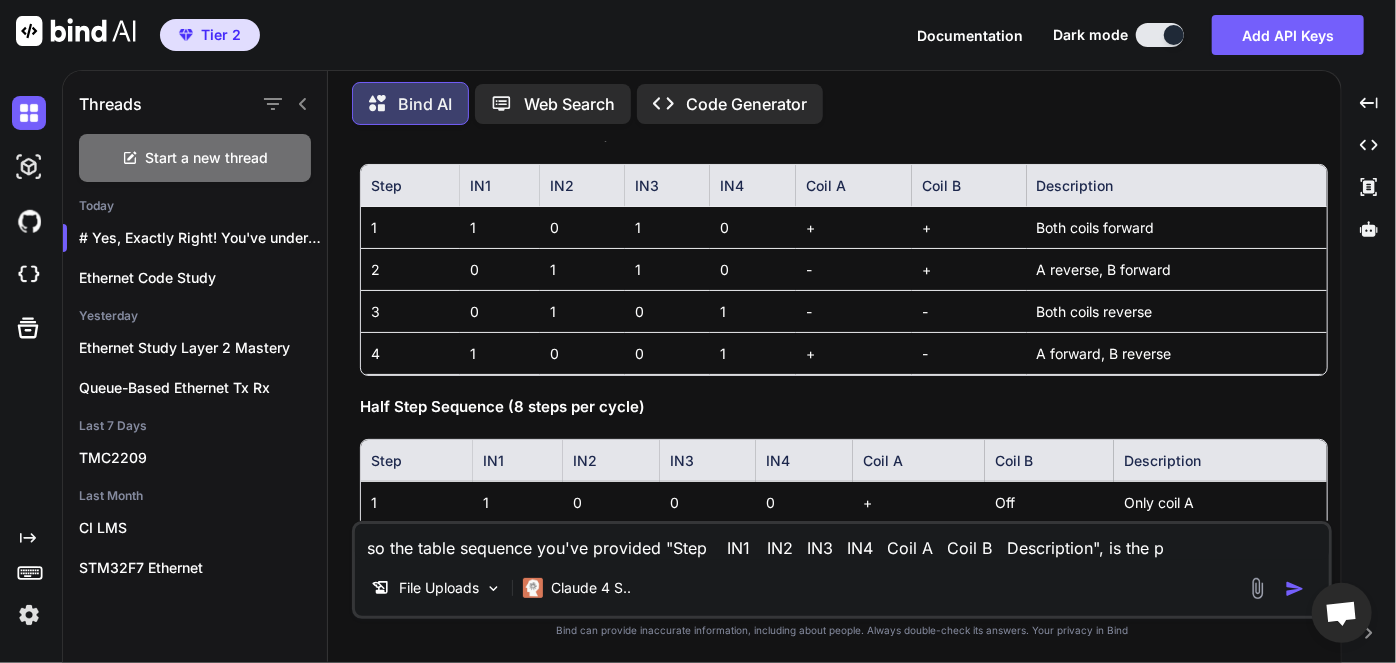 type on "x" 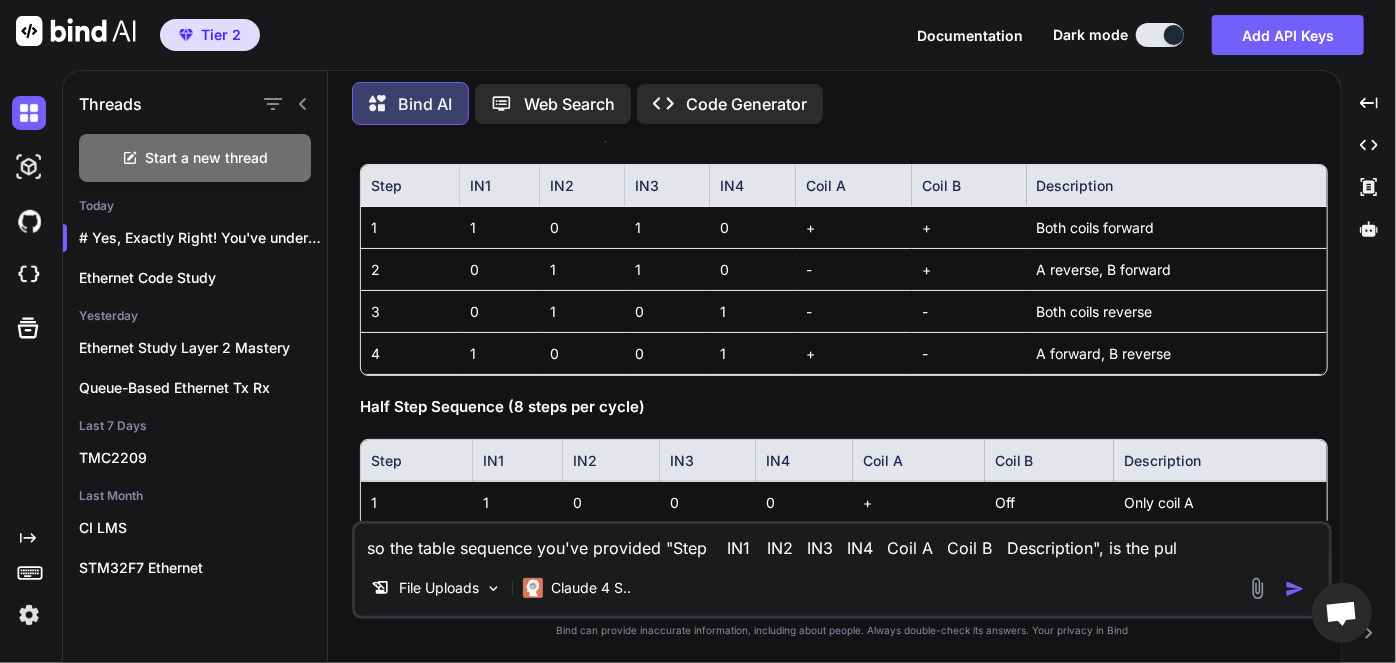 type on "x" 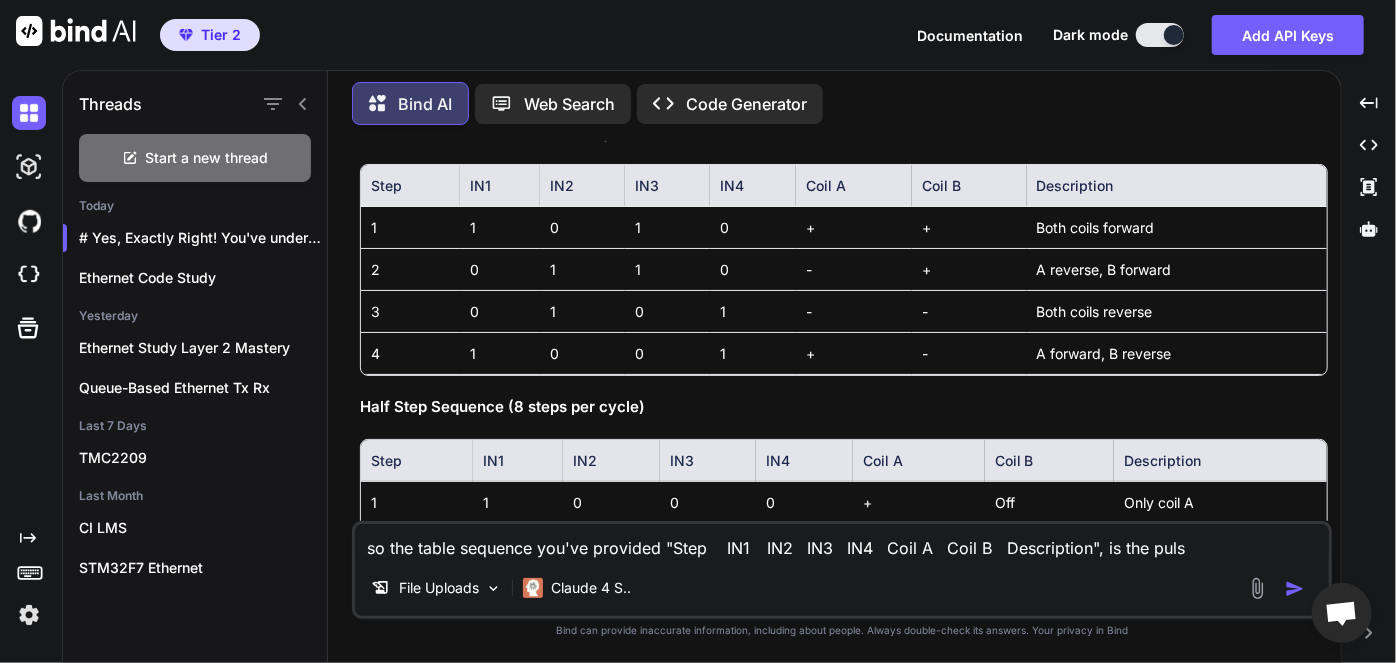 type on "x" 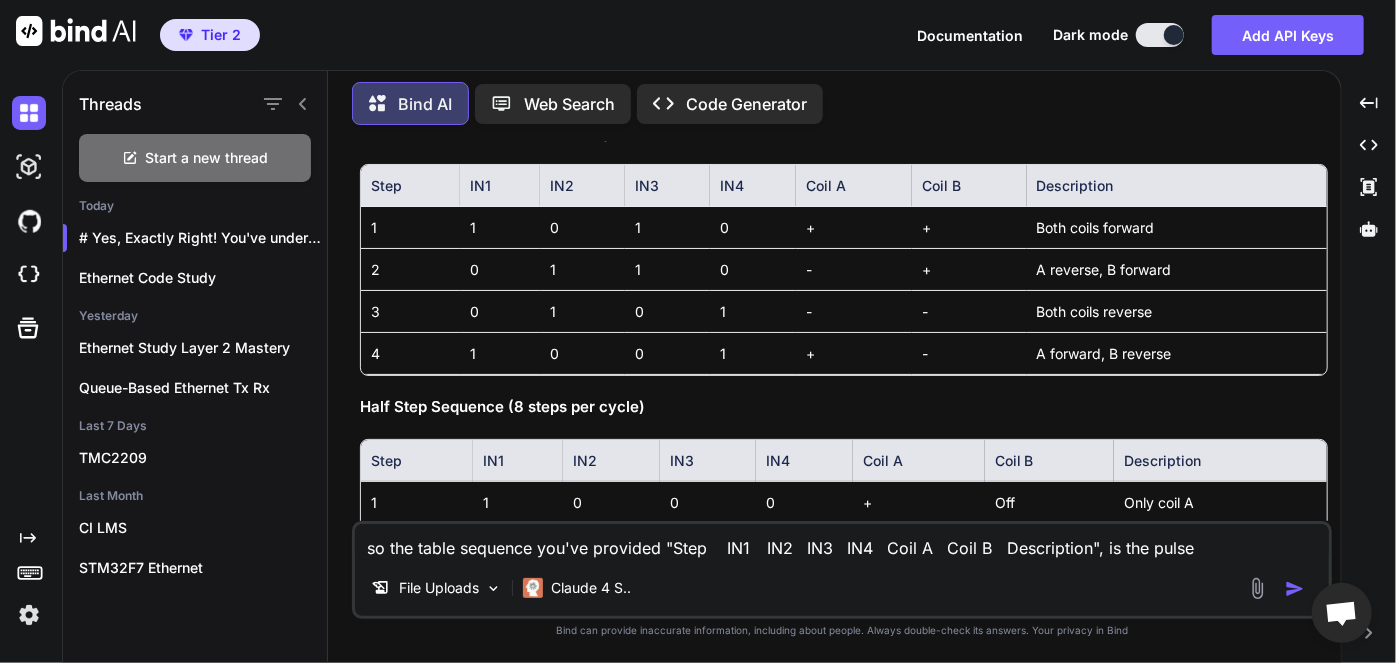 type on "x" 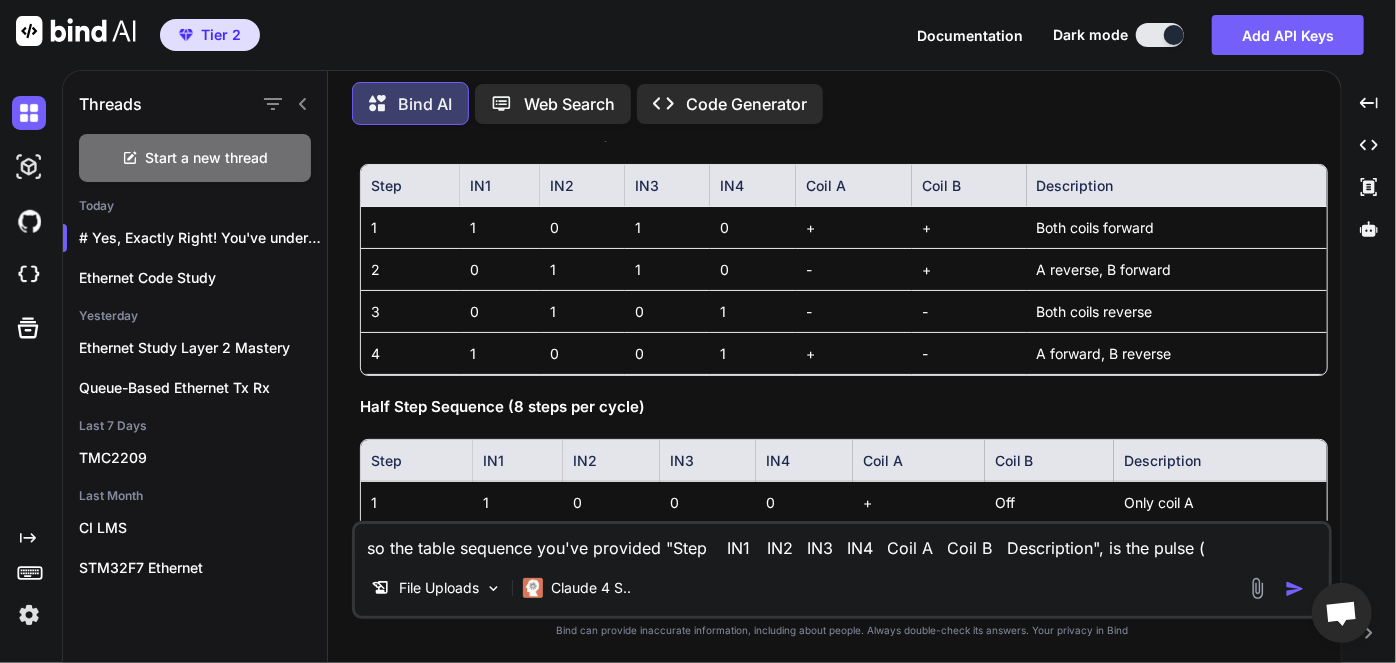 type on "x" 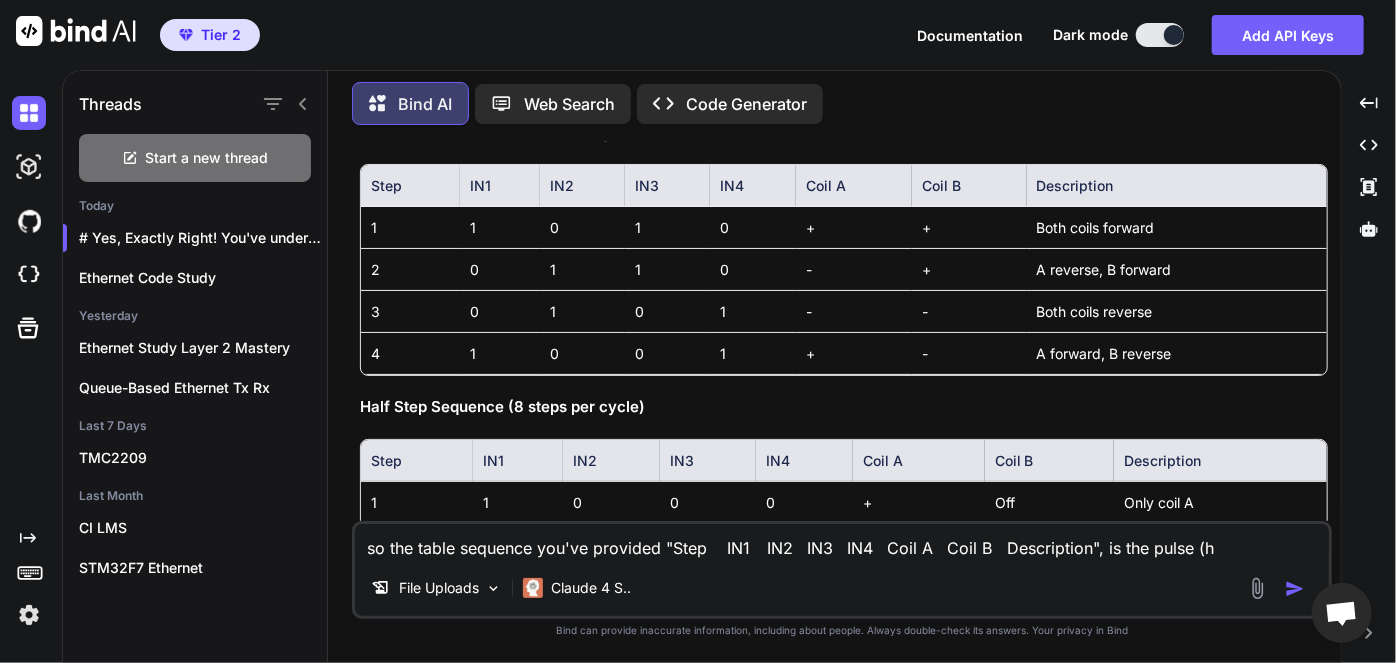 type on "x" 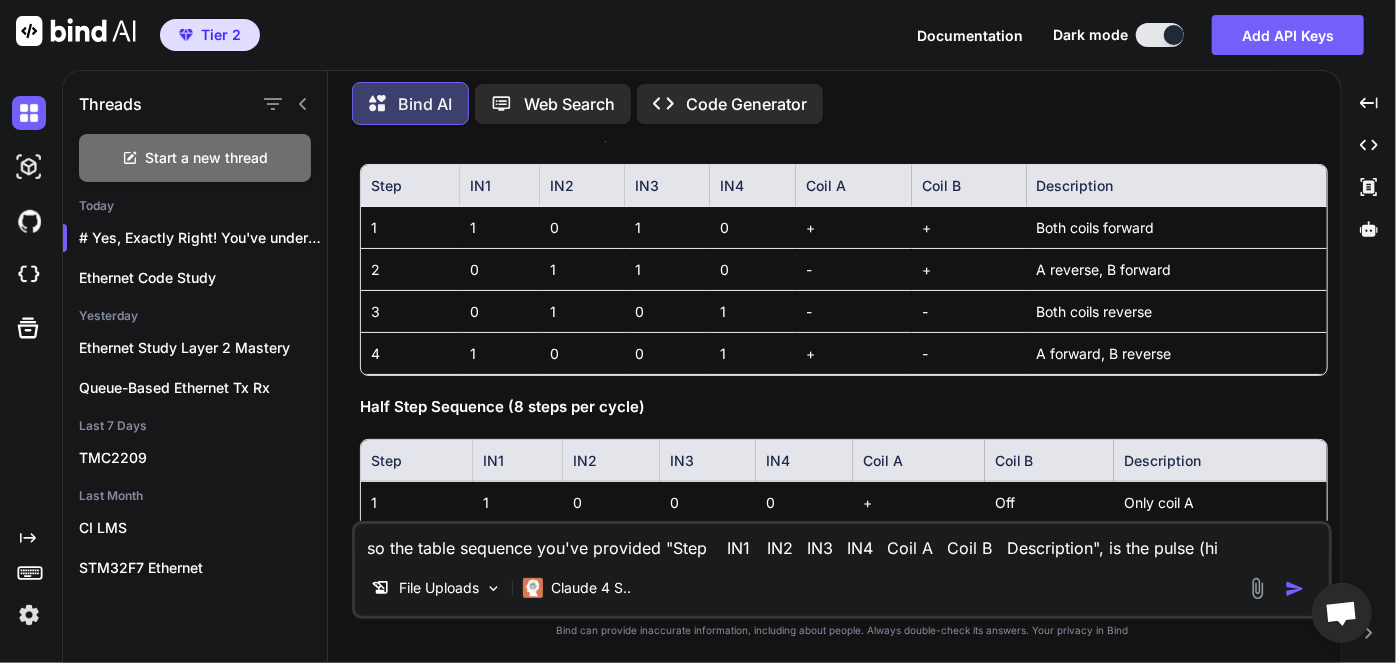 type on "x" 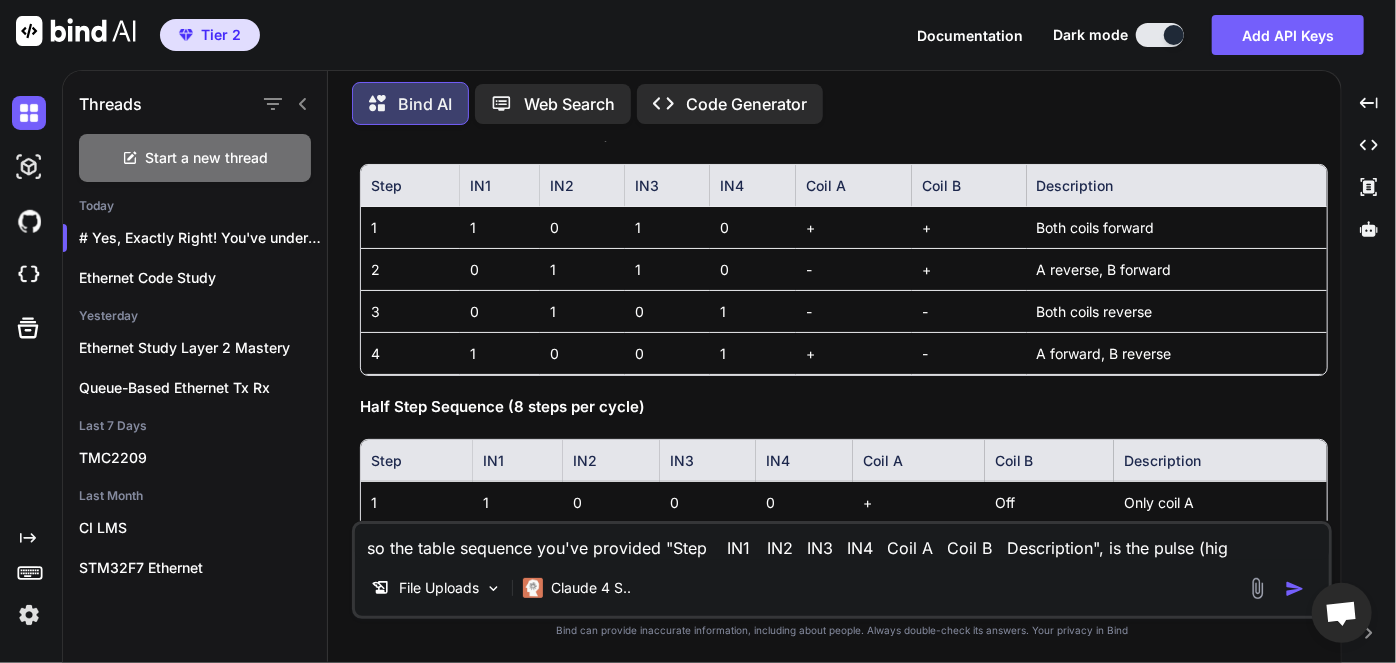type on "x" 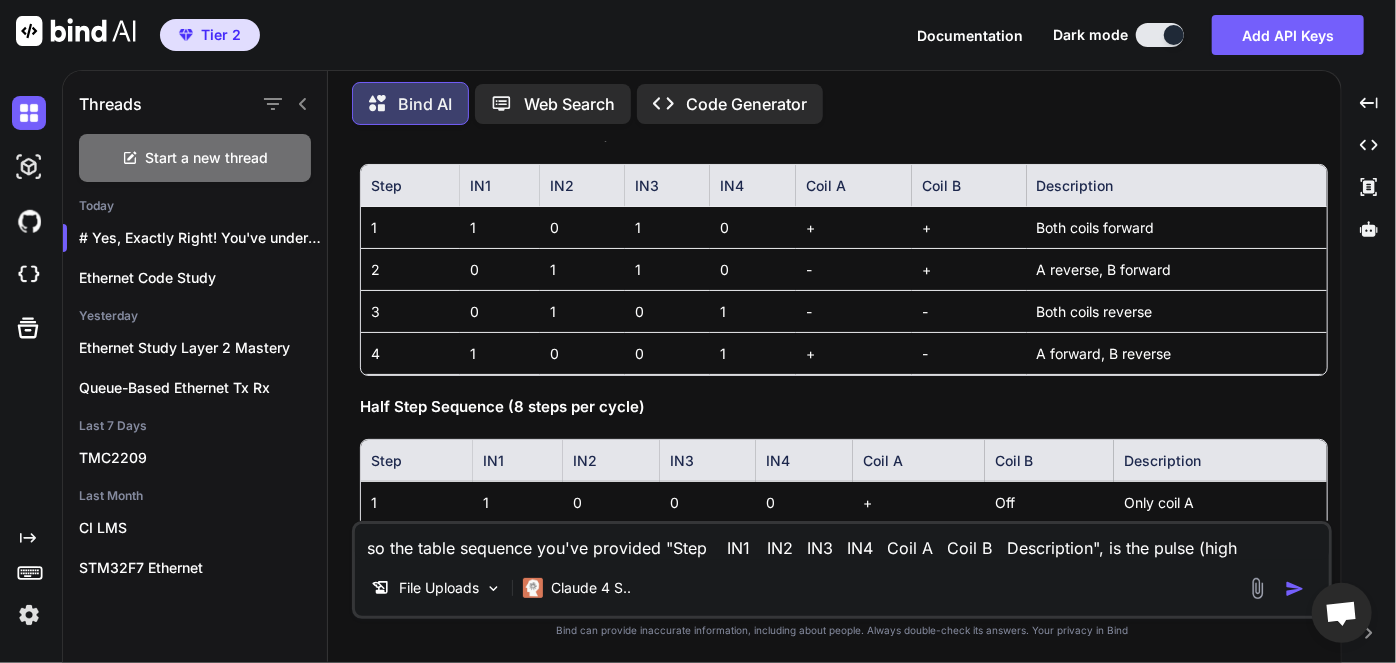type on "x" 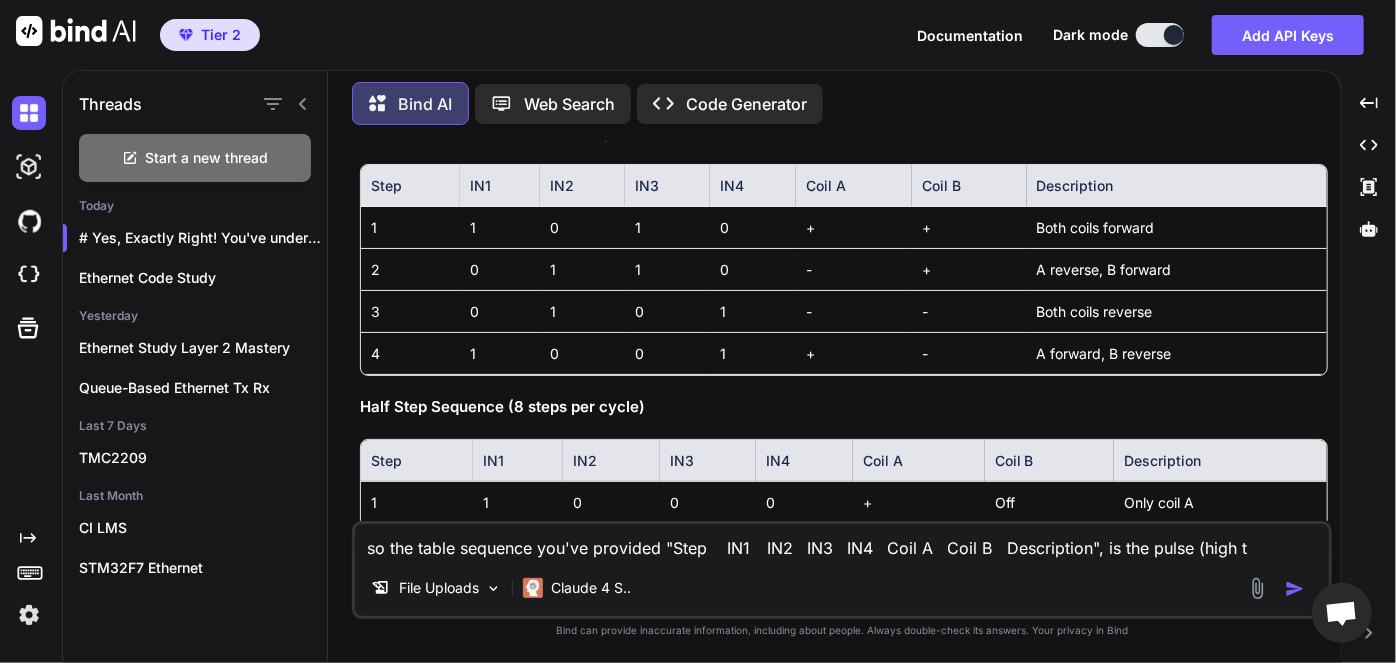 type on "x" 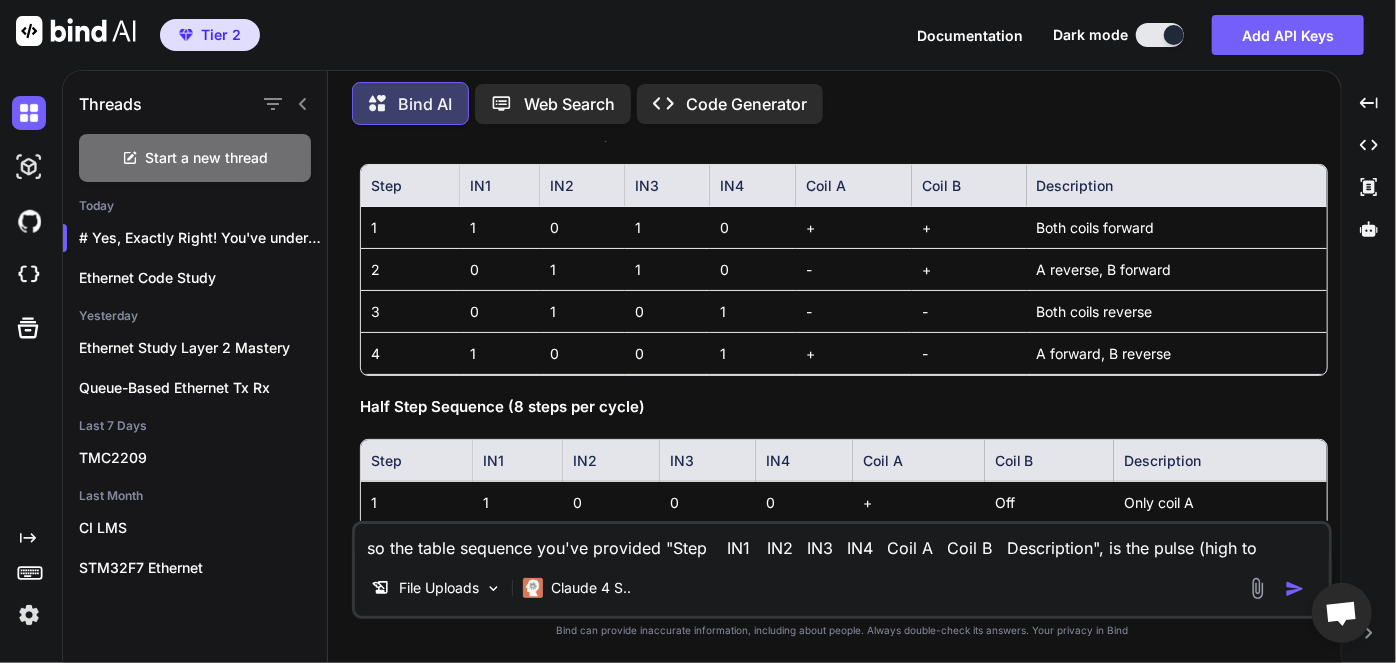 type on "x" 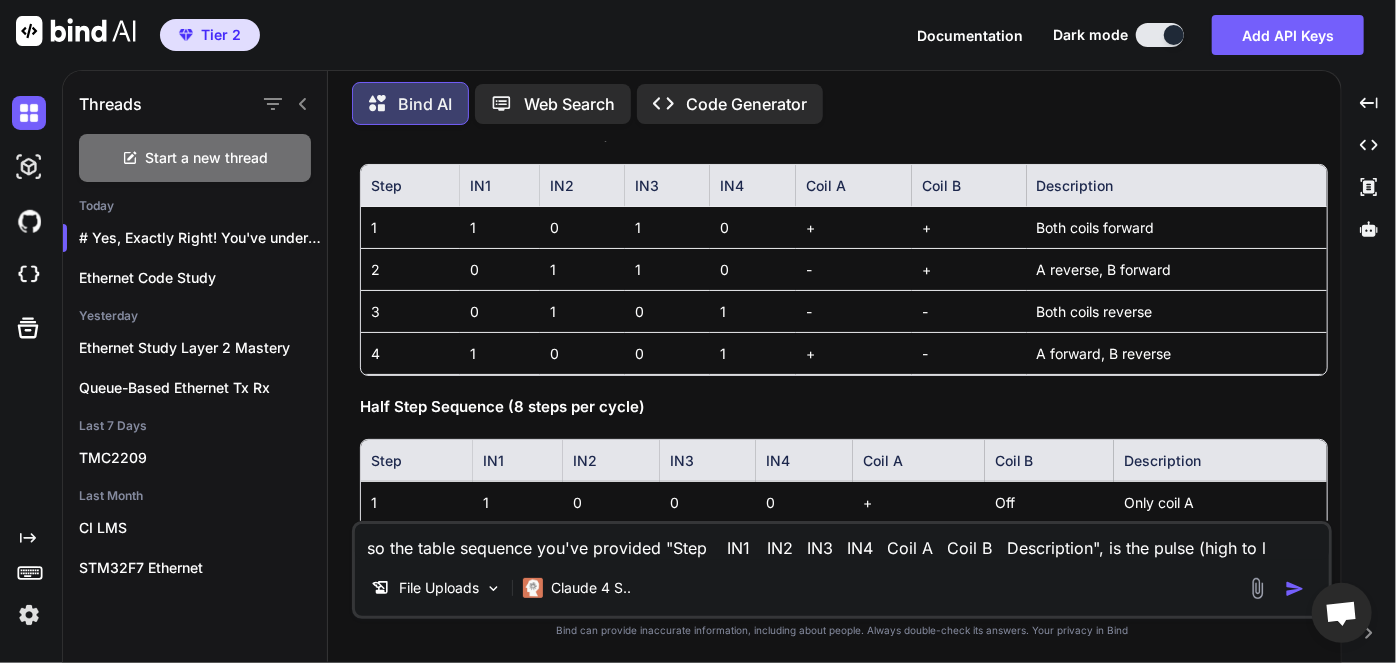 type on "x" 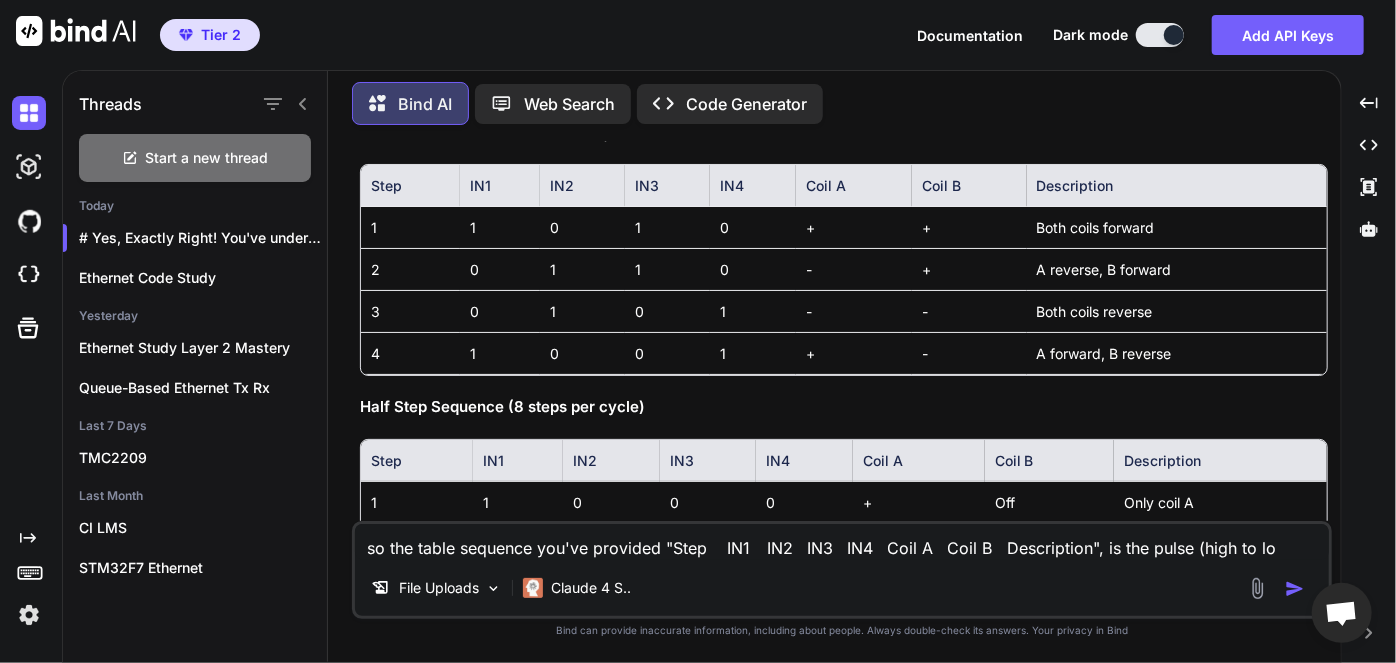 type on "x" 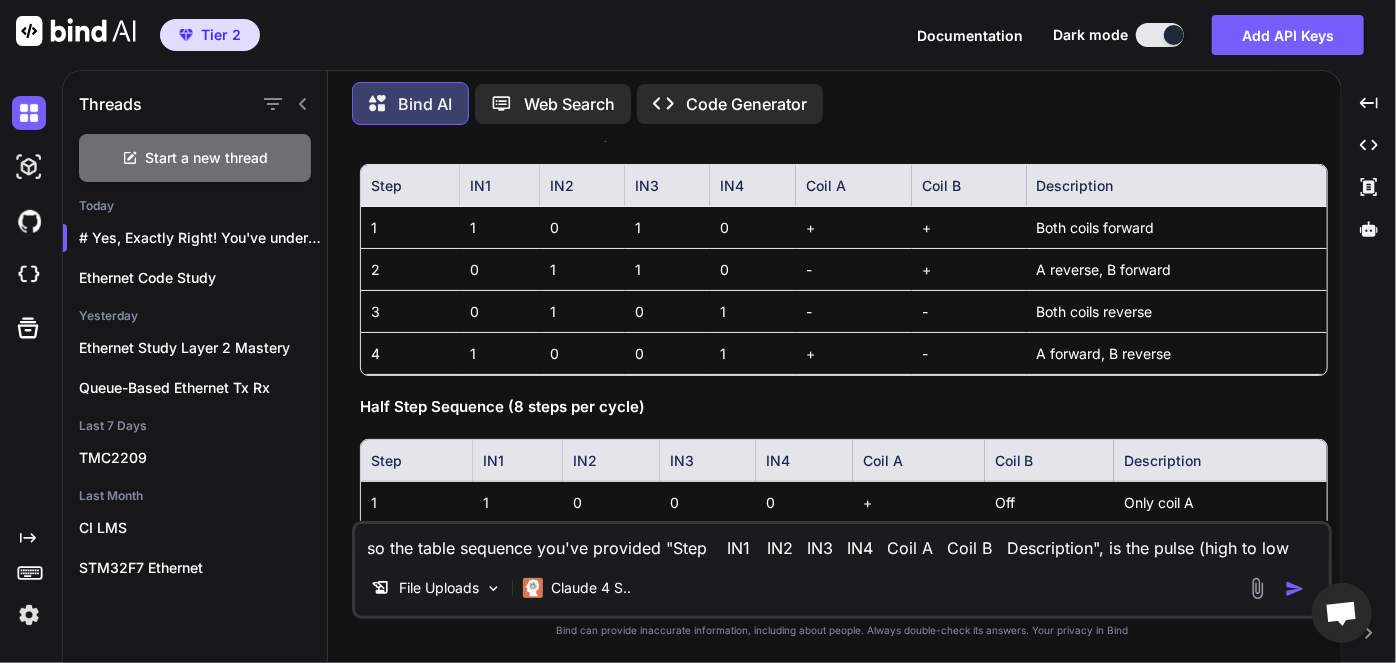 type 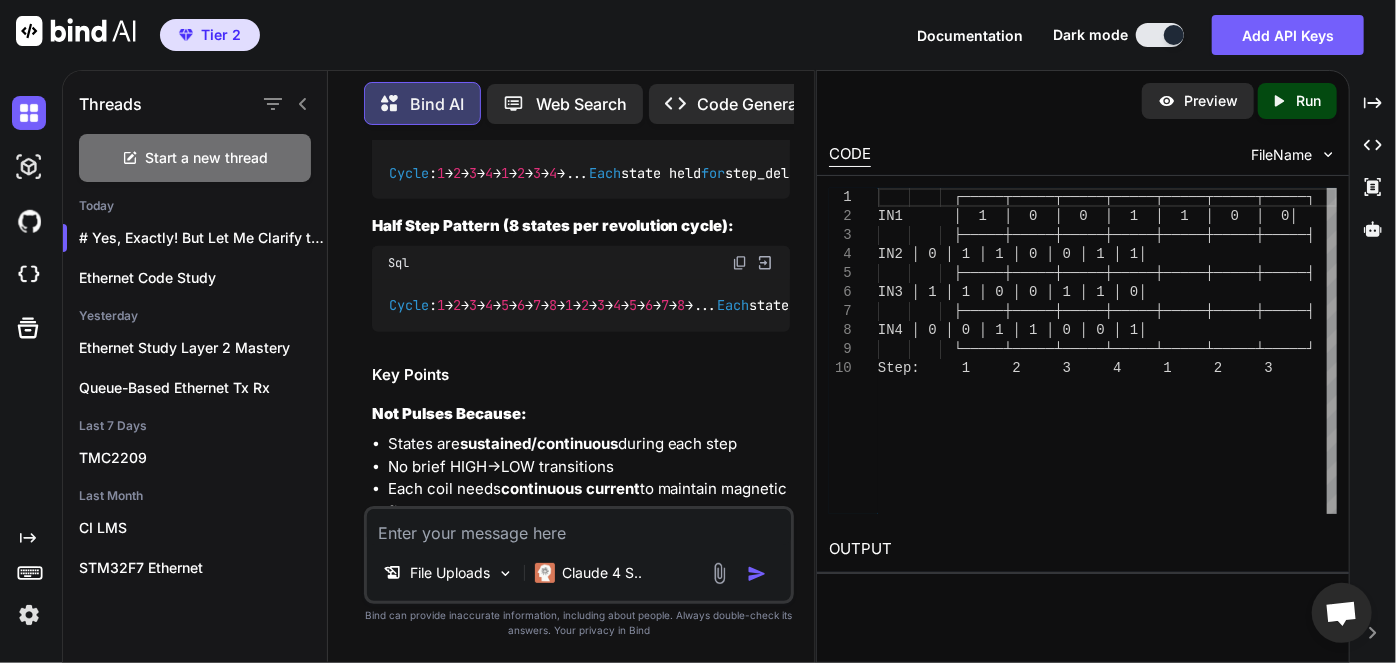 scroll, scrollTop: 12003, scrollLeft: 0, axis: vertical 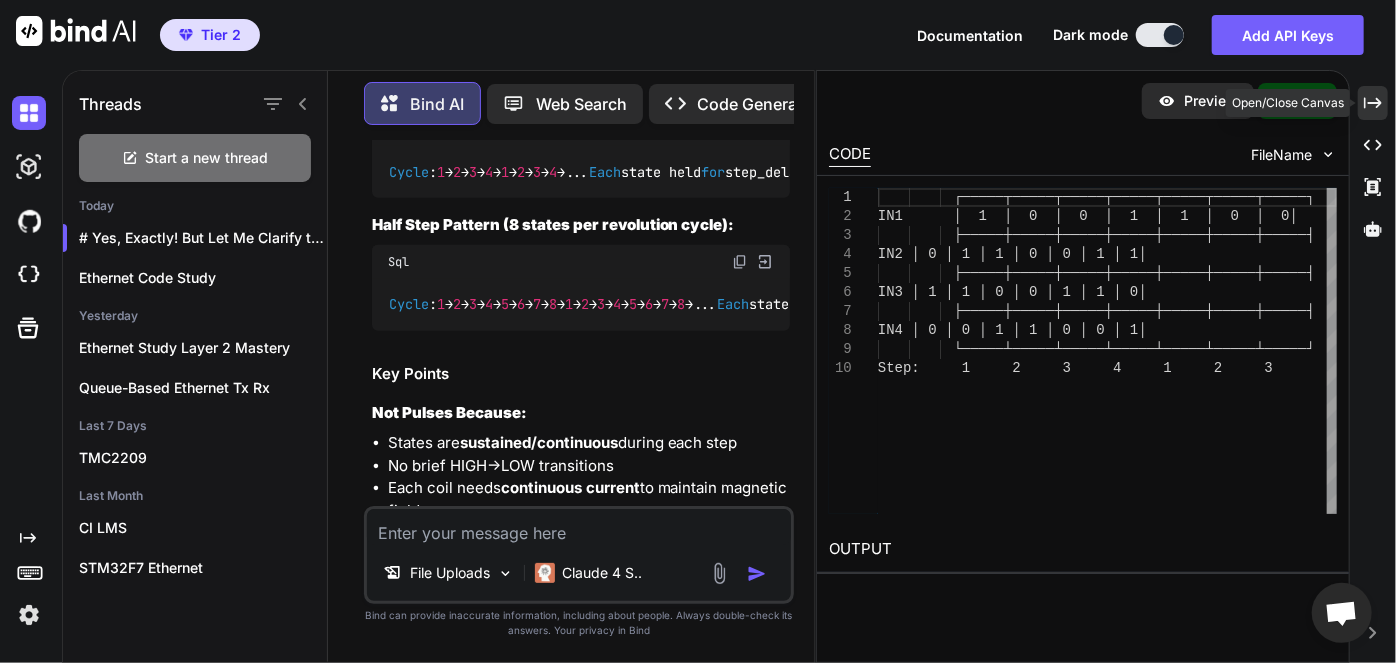 click 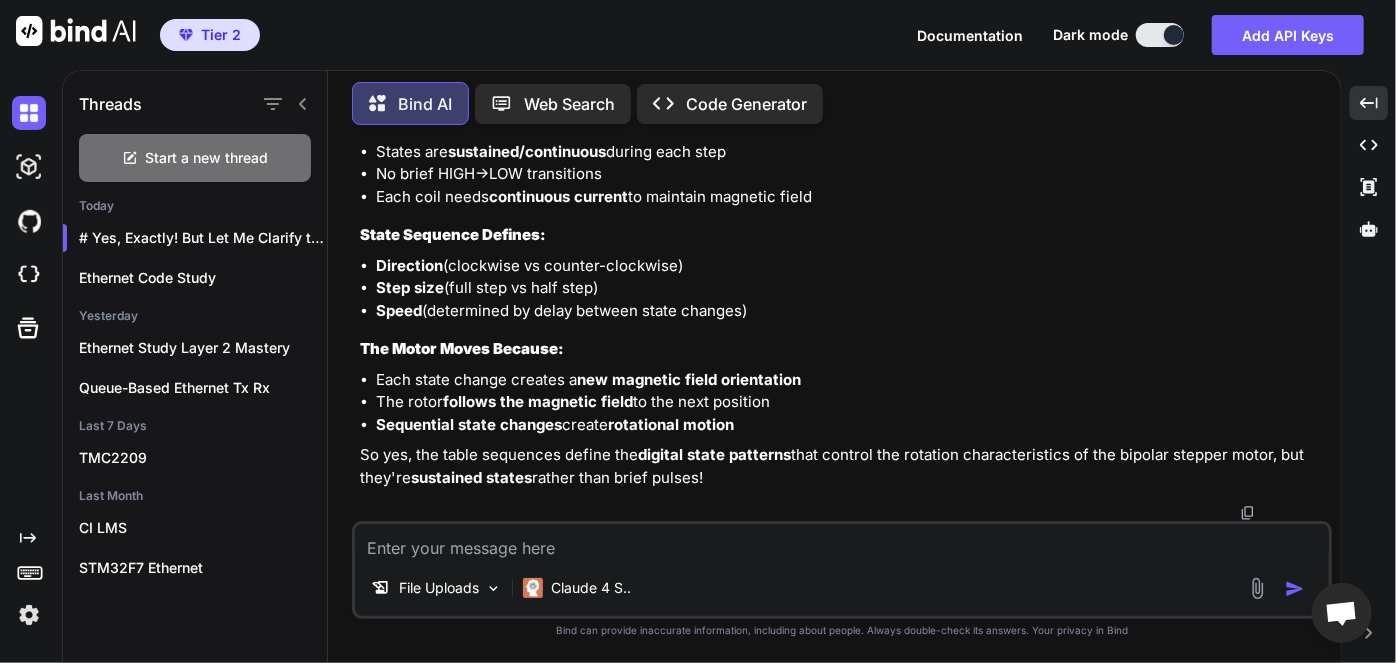 scroll, scrollTop: 12280, scrollLeft: 0, axis: vertical 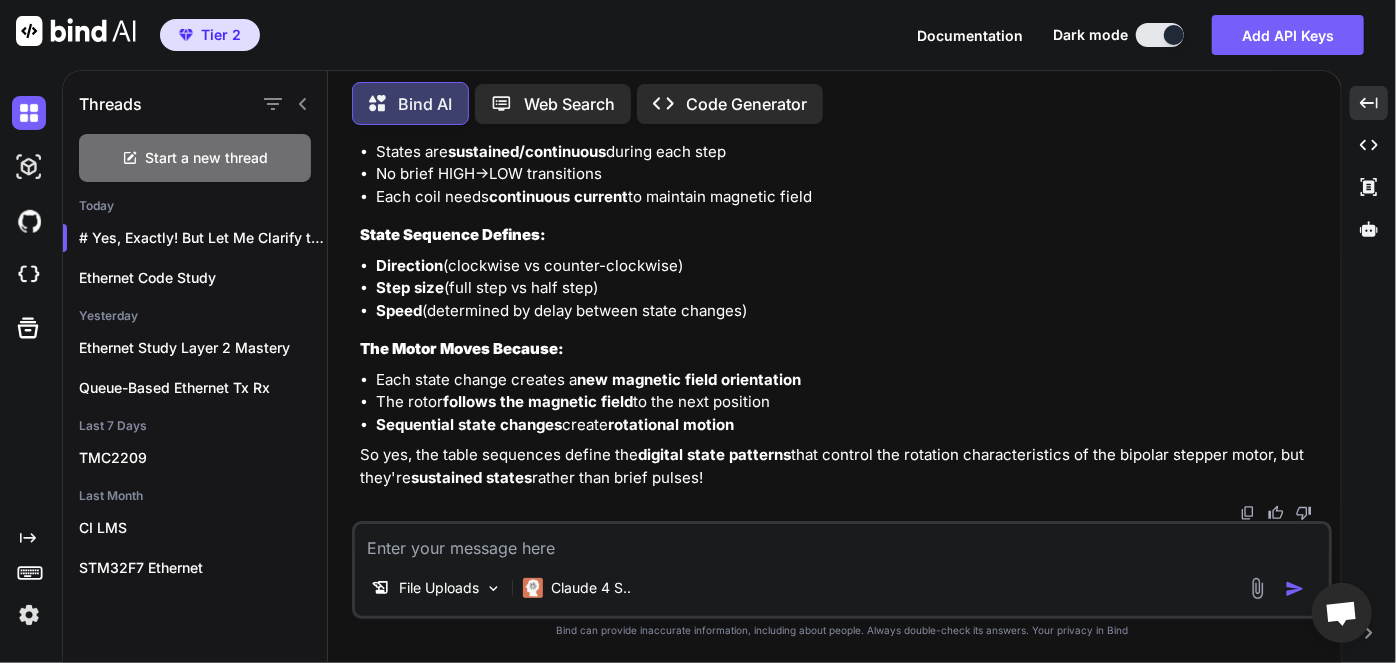 click at bounding box center (842, 542) 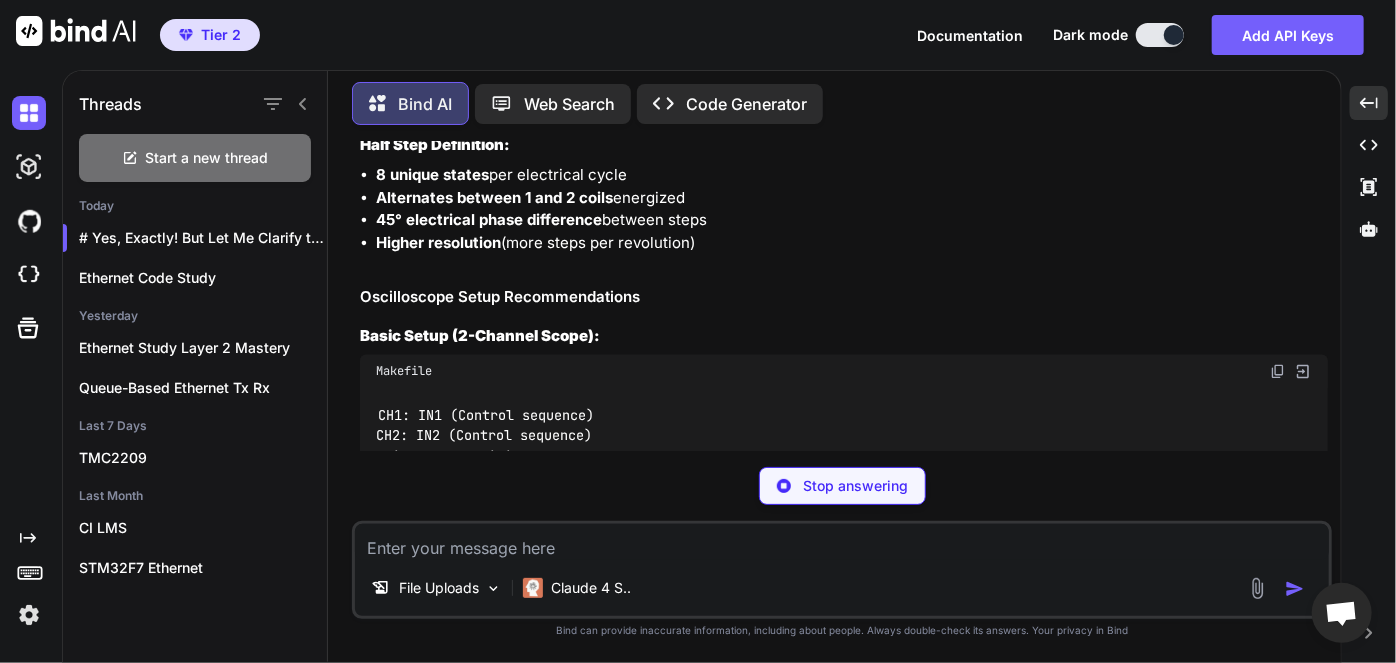 scroll, scrollTop: 14829, scrollLeft: 0, axis: vertical 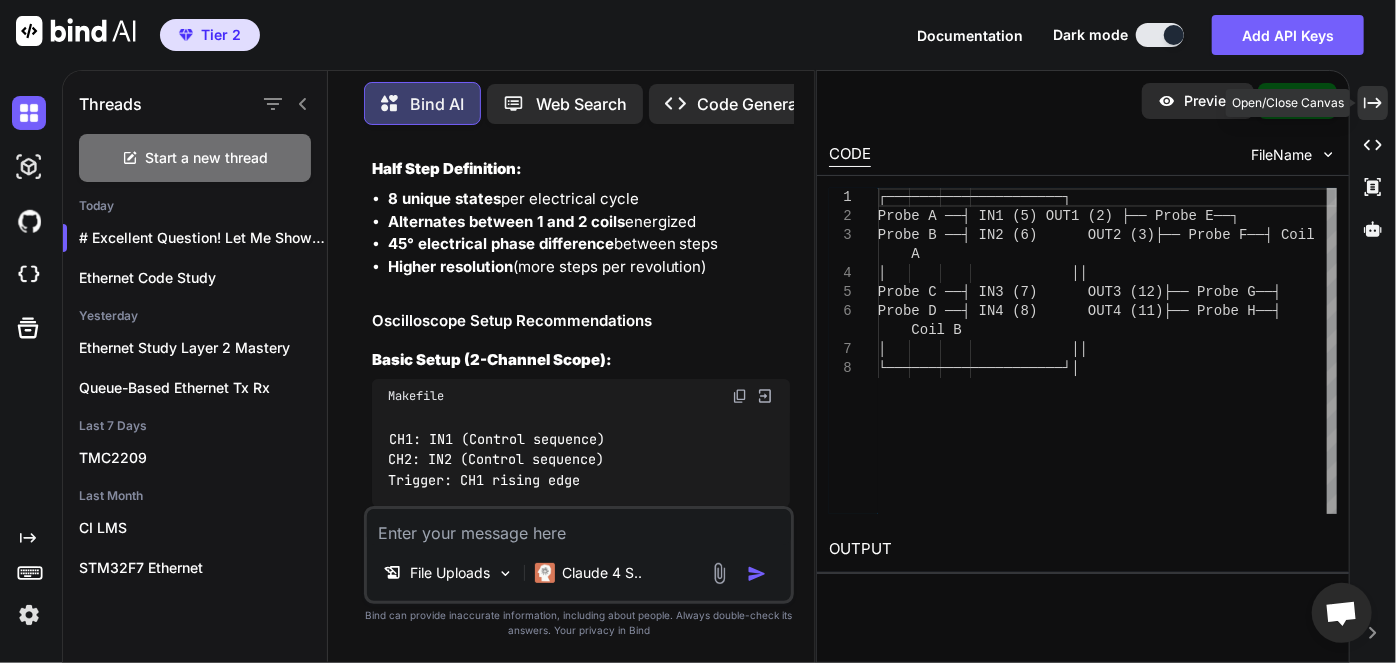 click on "Created with Pixso." 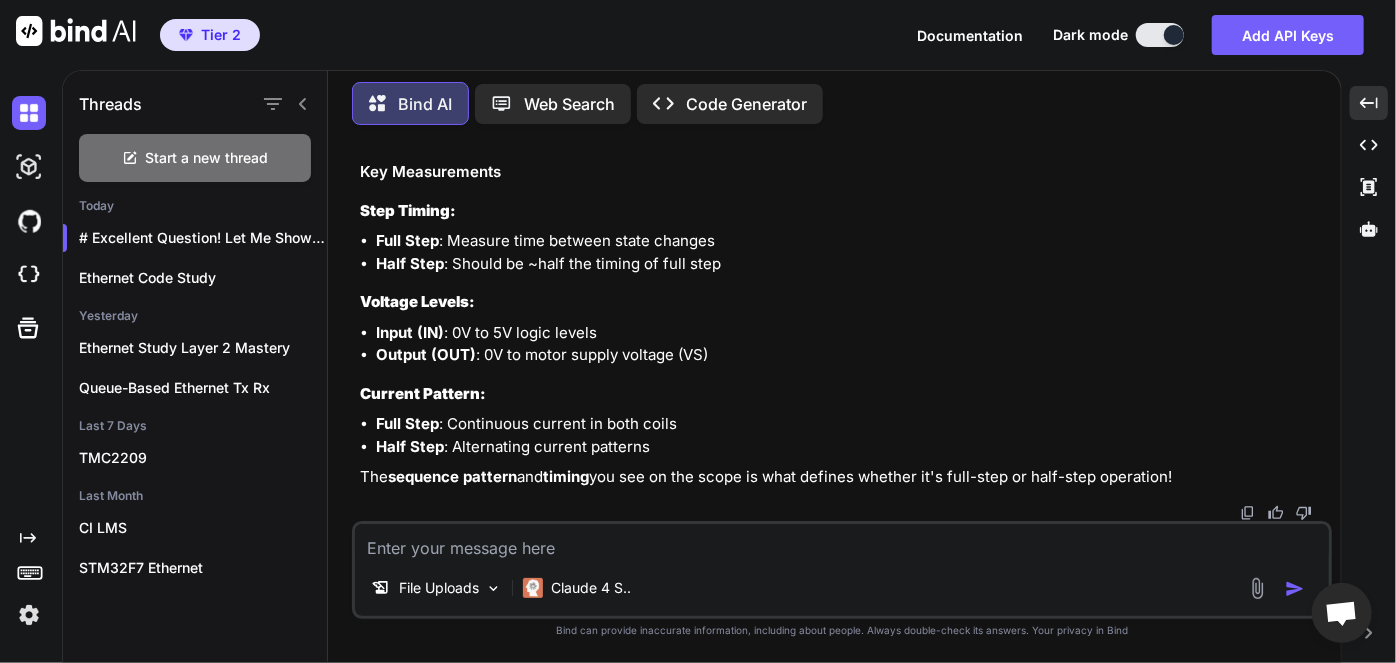 scroll, scrollTop: 15581, scrollLeft: 0, axis: vertical 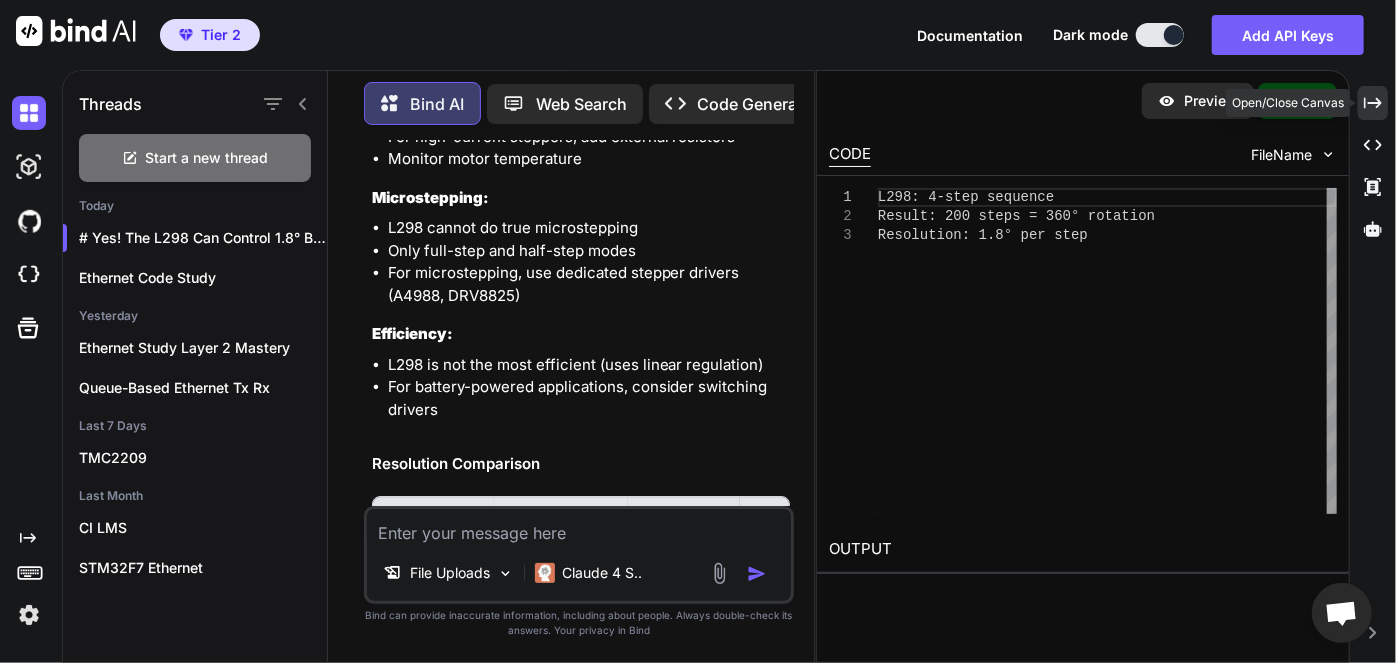 click on "Created with Pixso." 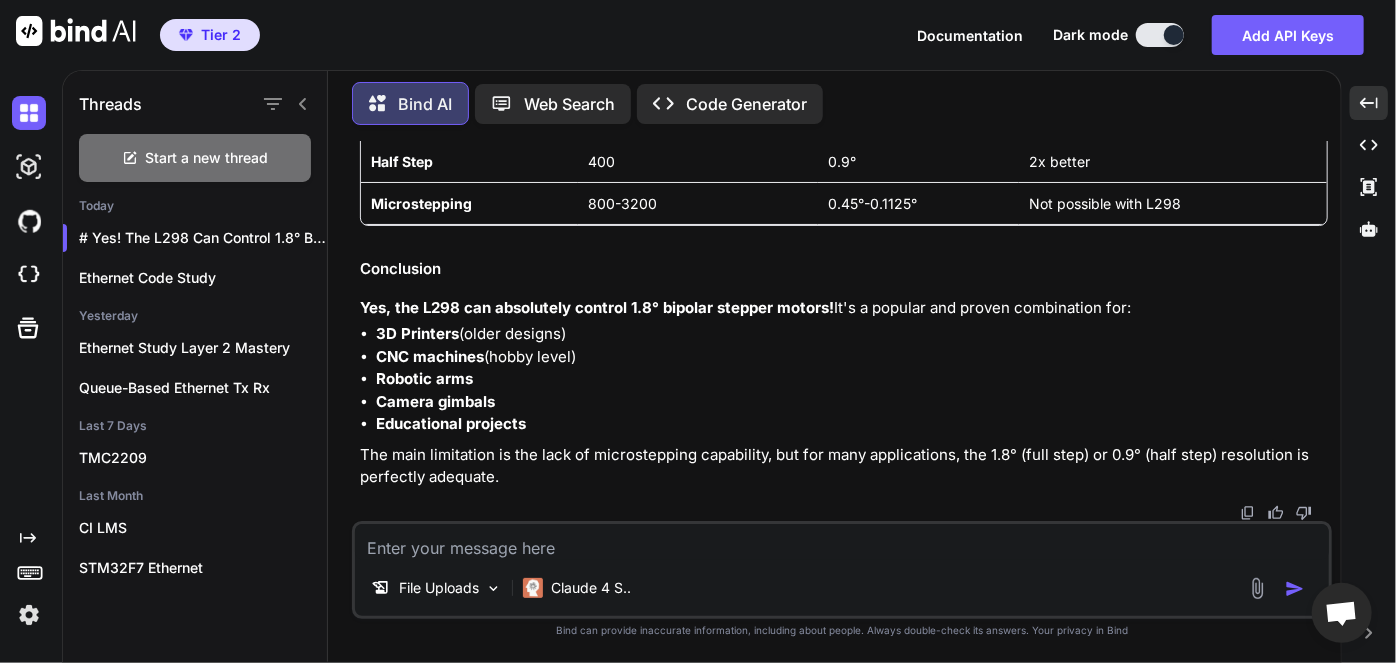 scroll, scrollTop: 18225, scrollLeft: 0, axis: vertical 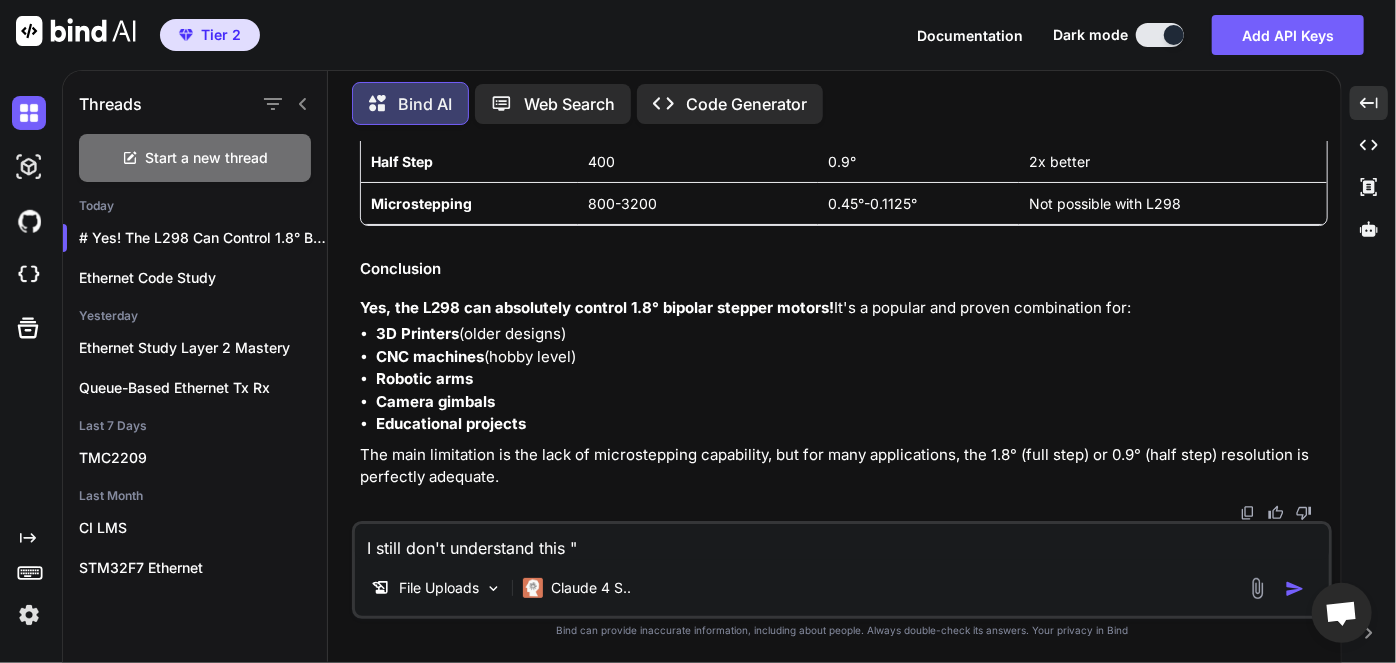 paste on "// Full step sequence for 1.8° stepper
int fullSteps[4][4] = {
{1, 0, 1, 0},  // Step 1
{0, 1, 1, 0},  // Step 2
{0, 1, 0, 1},  // Step 3
{1, 0, 0, 1}   // Step 4
};" 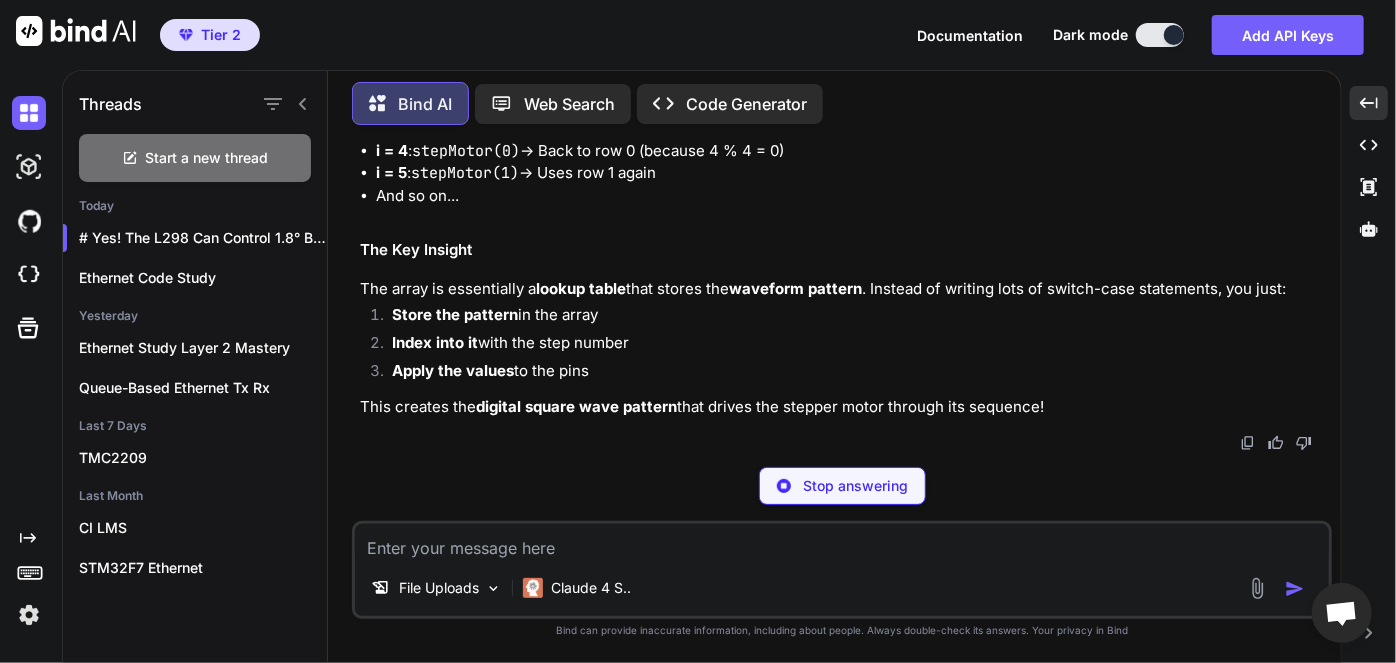 scroll, scrollTop: 22454, scrollLeft: 0, axis: vertical 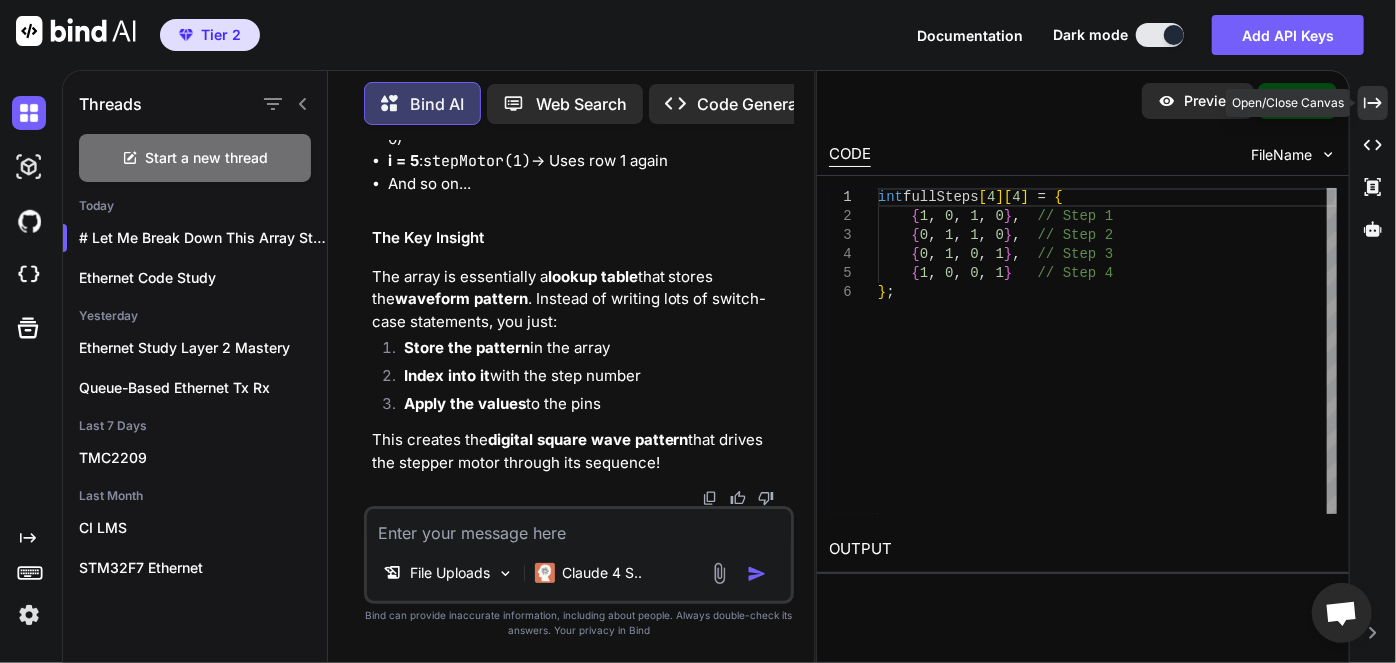 click on "Created with Pixso." 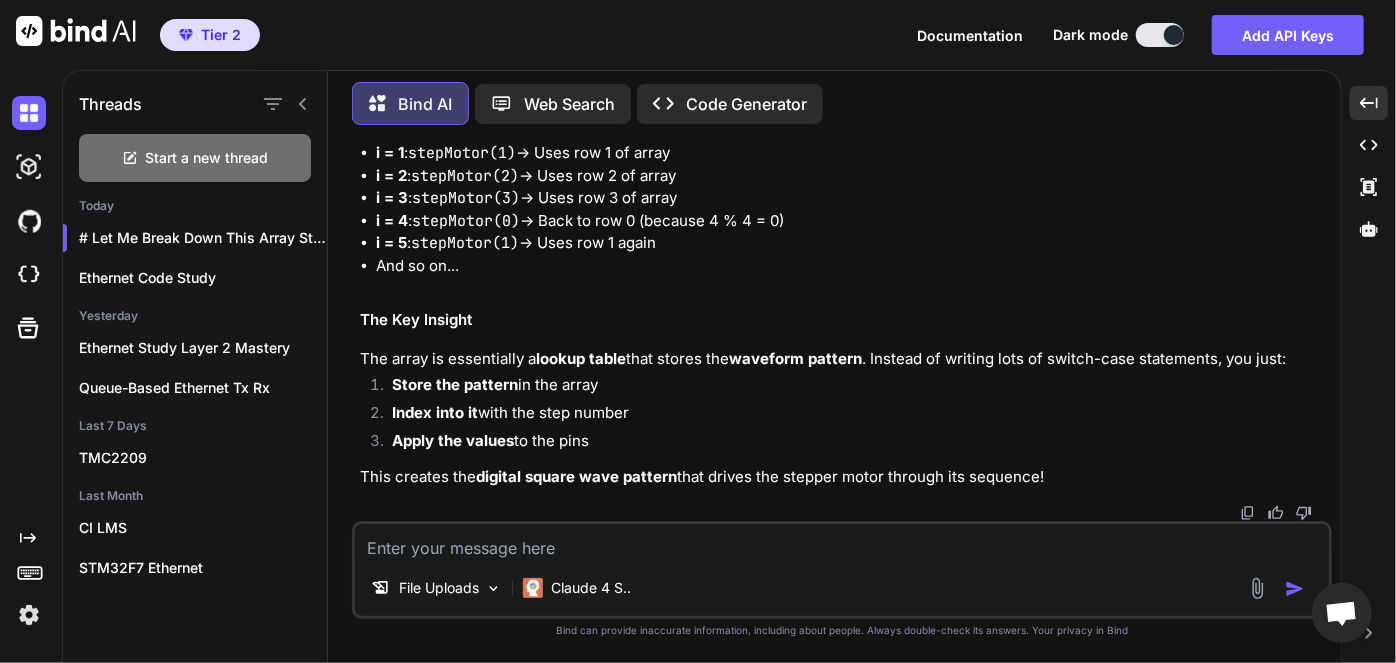 scroll, scrollTop: 22327, scrollLeft: 0, axis: vertical 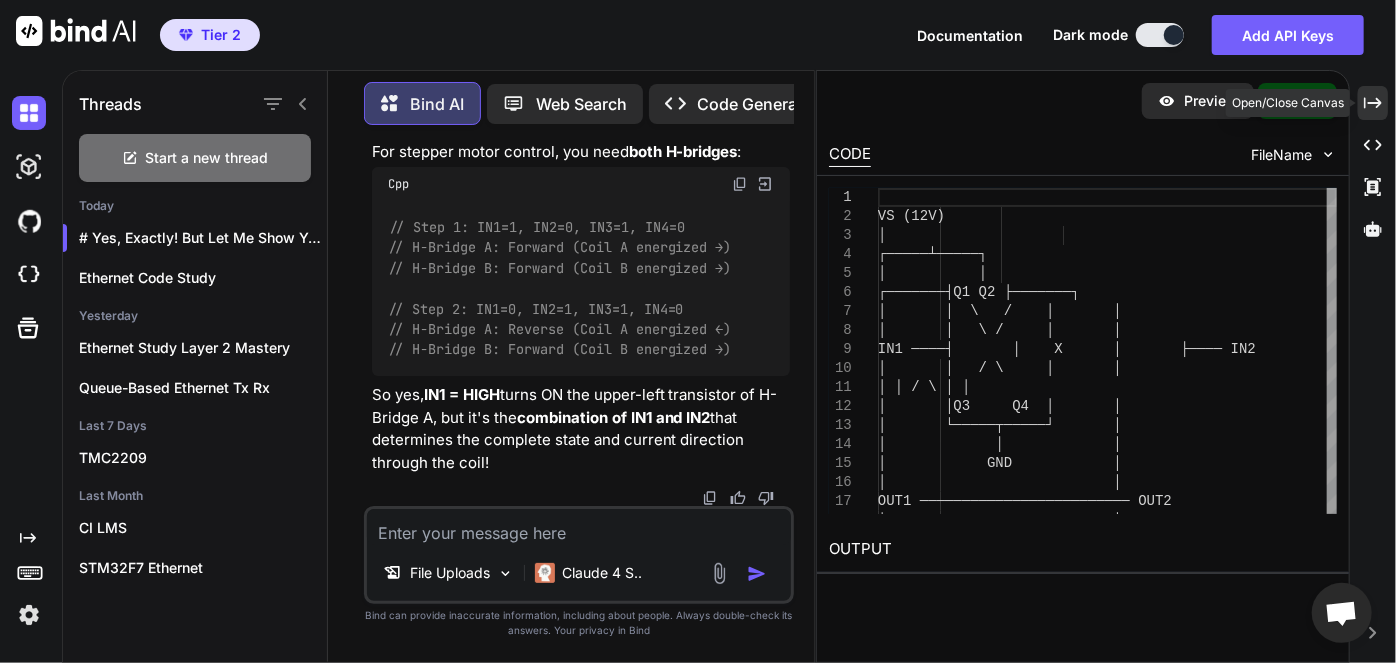 click on "Created with Pixso." 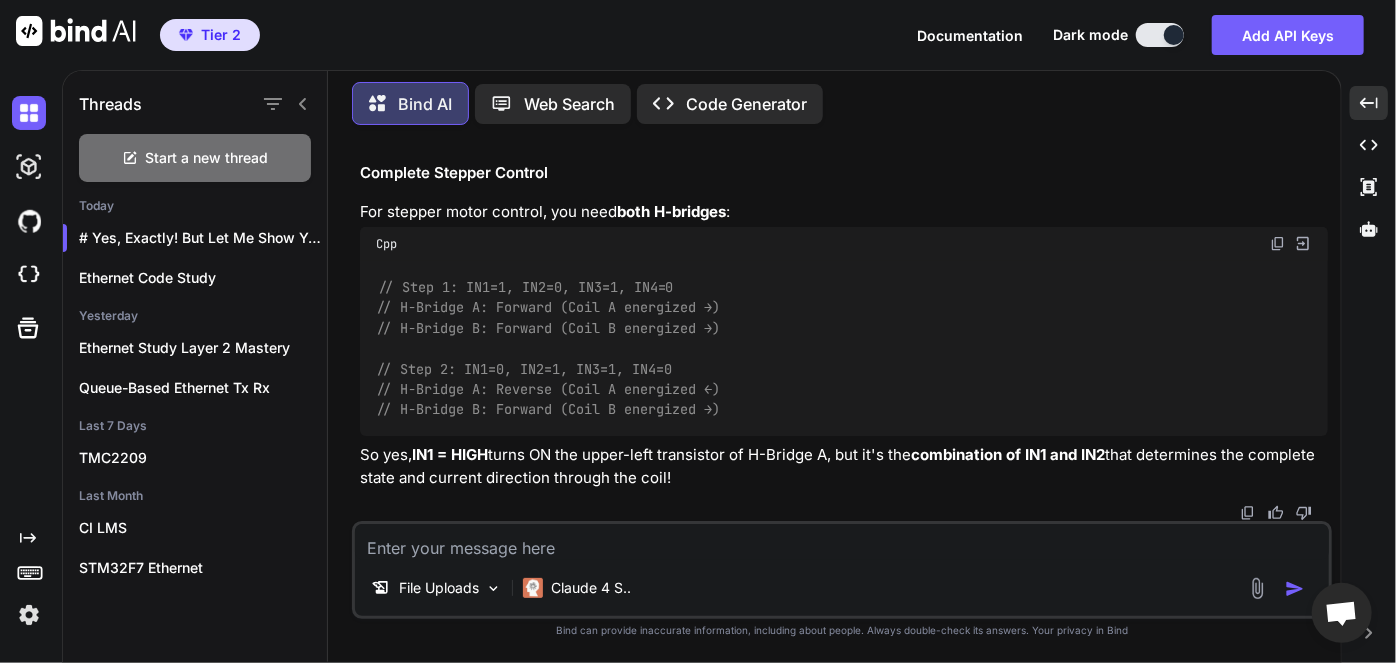 scroll, scrollTop: 27573, scrollLeft: 0, axis: vertical 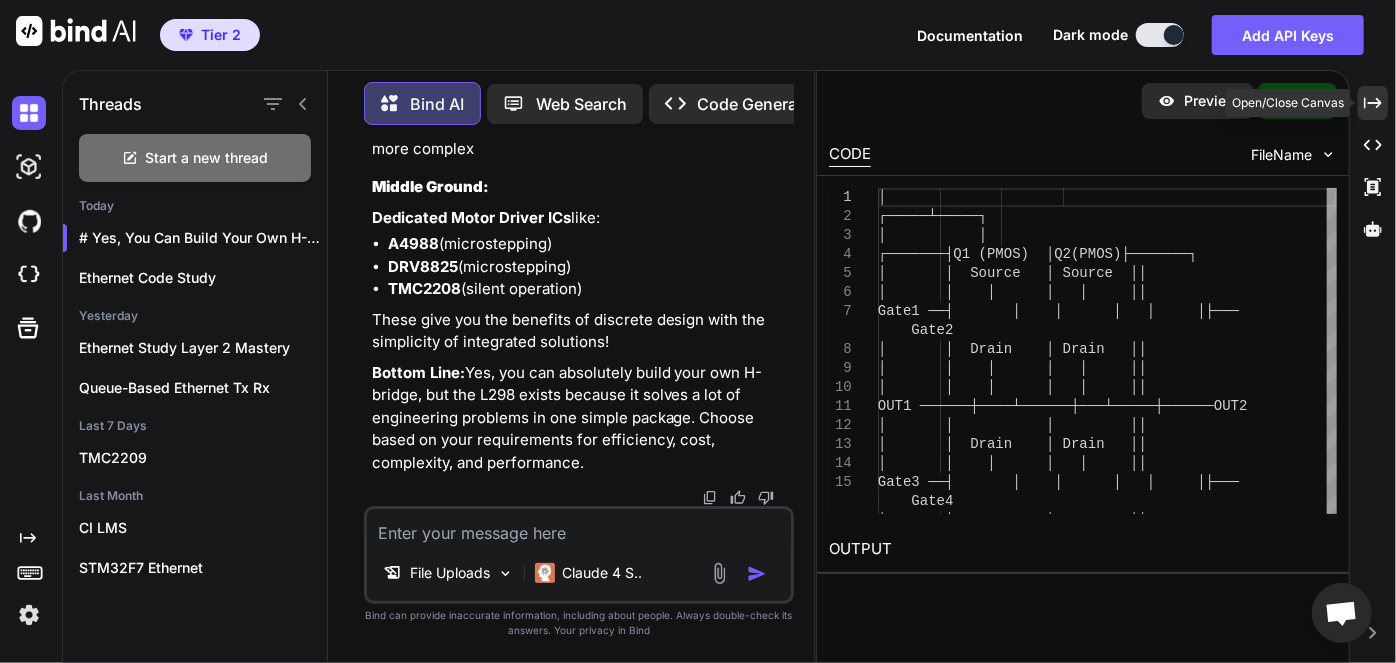 click 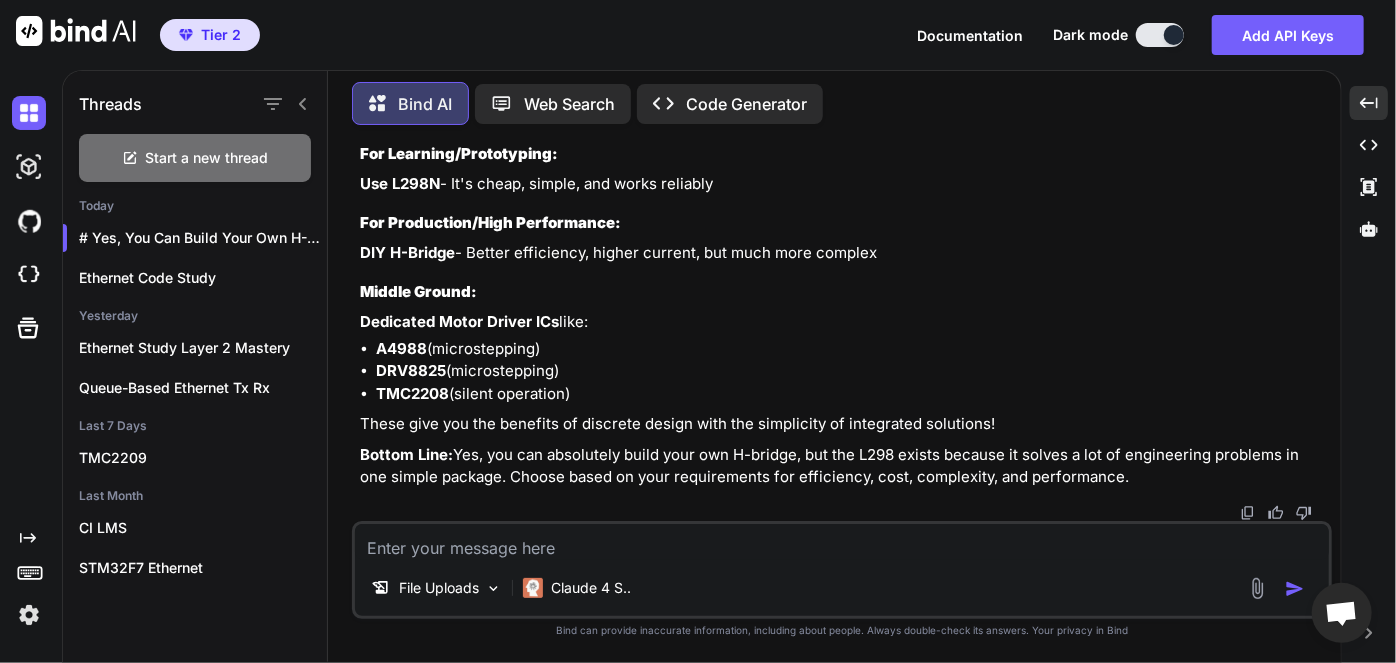 scroll, scrollTop: 31786, scrollLeft: 0, axis: vertical 